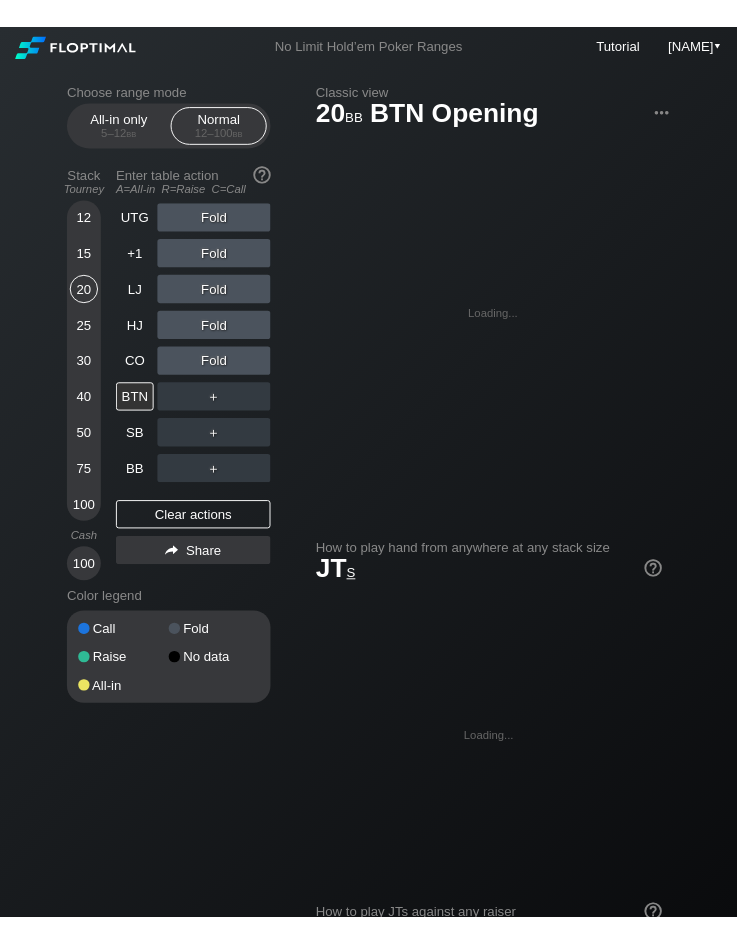 scroll, scrollTop: 0, scrollLeft: 0, axis: both 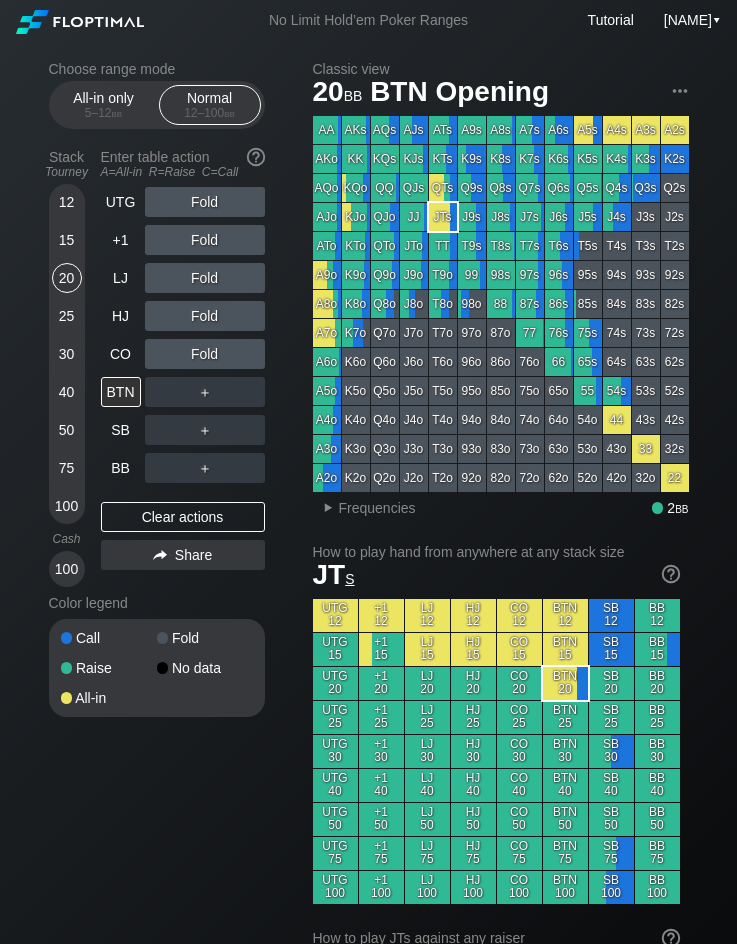 click on "40" at bounding box center [67, 392] 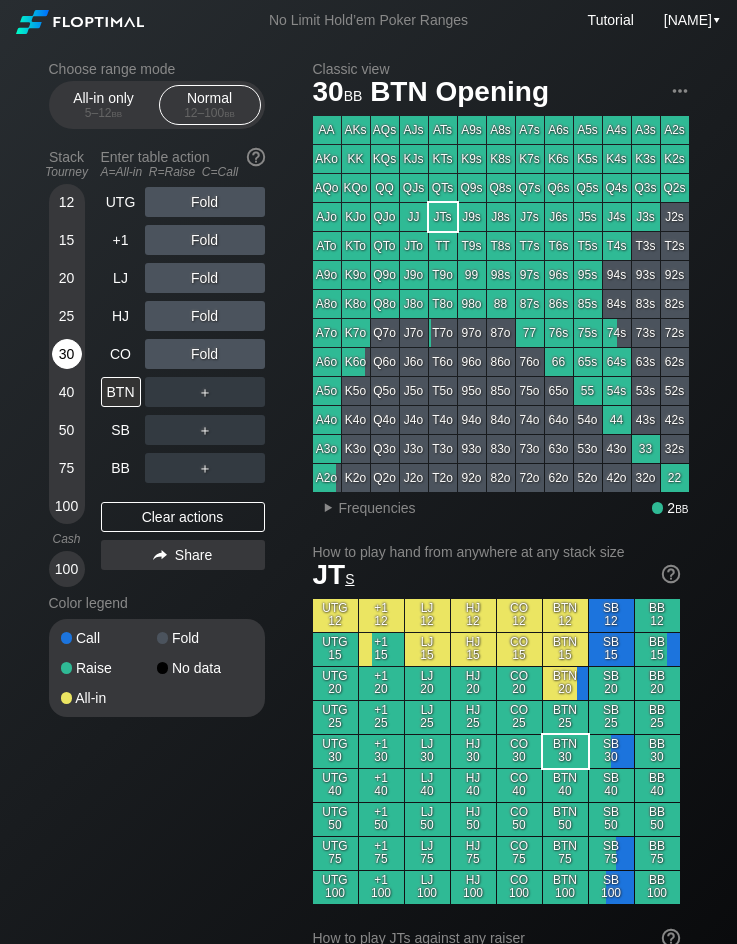 click on "30" at bounding box center [67, 354] 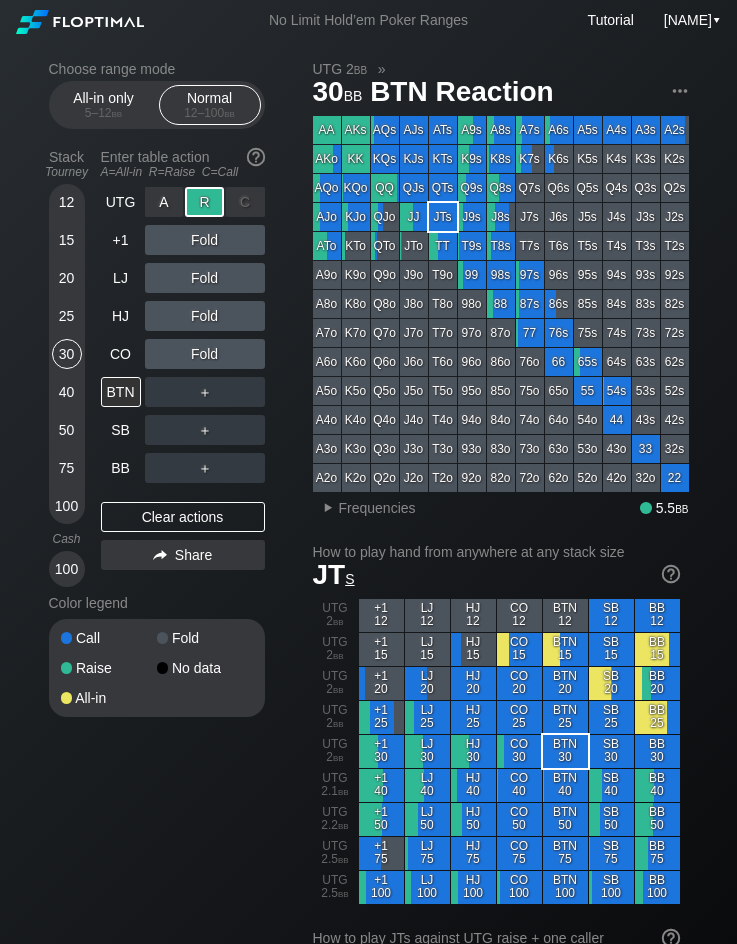 click on "R ✕" at bounding box center (204, 202) 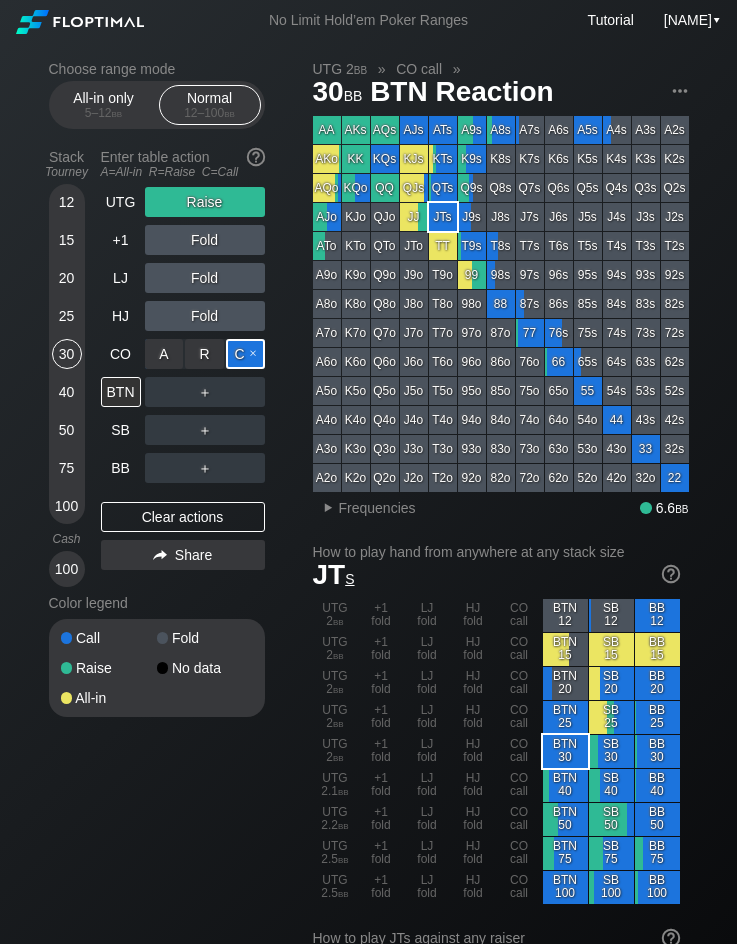 click on "C ✕" at bounding box center (245, 354) 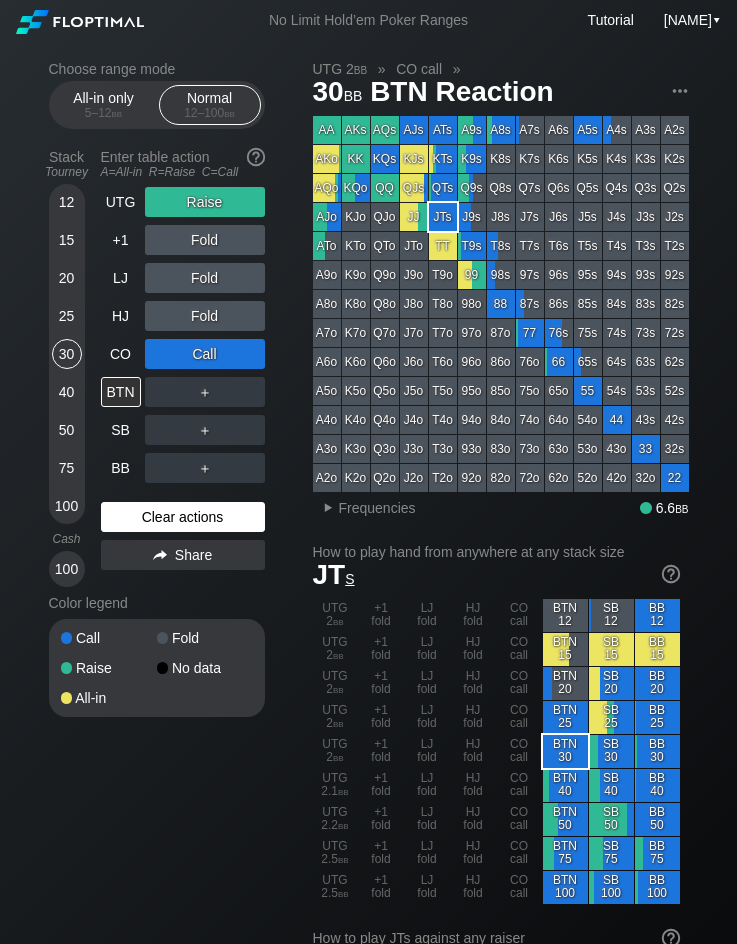 click on "Clear actions" at bounding box center (183, 517) 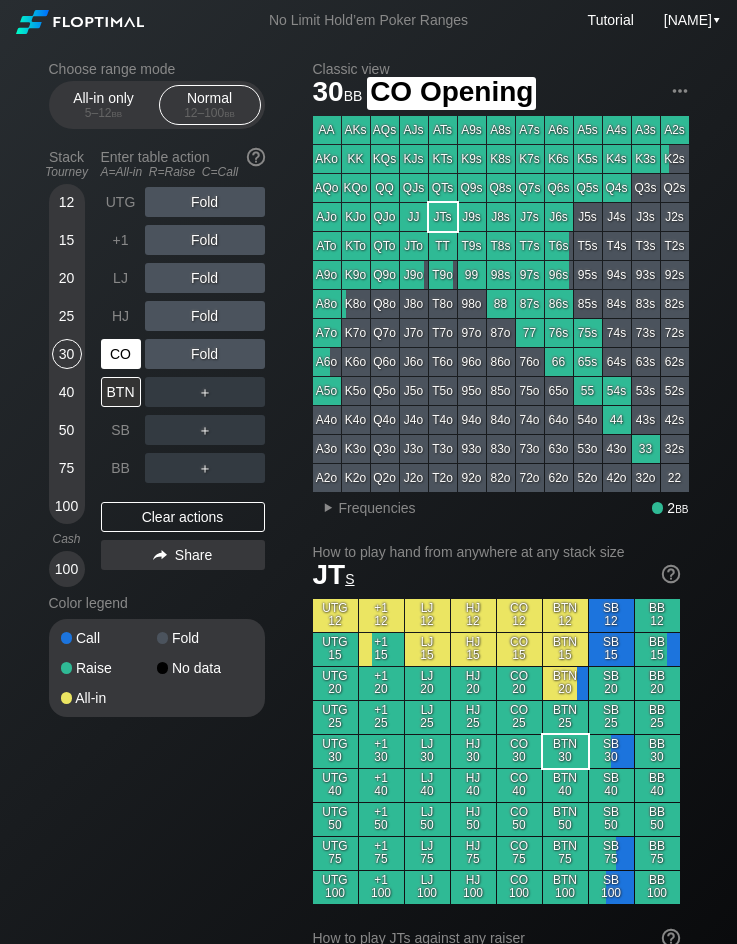click on "CO" at bounding box center [121, 354] 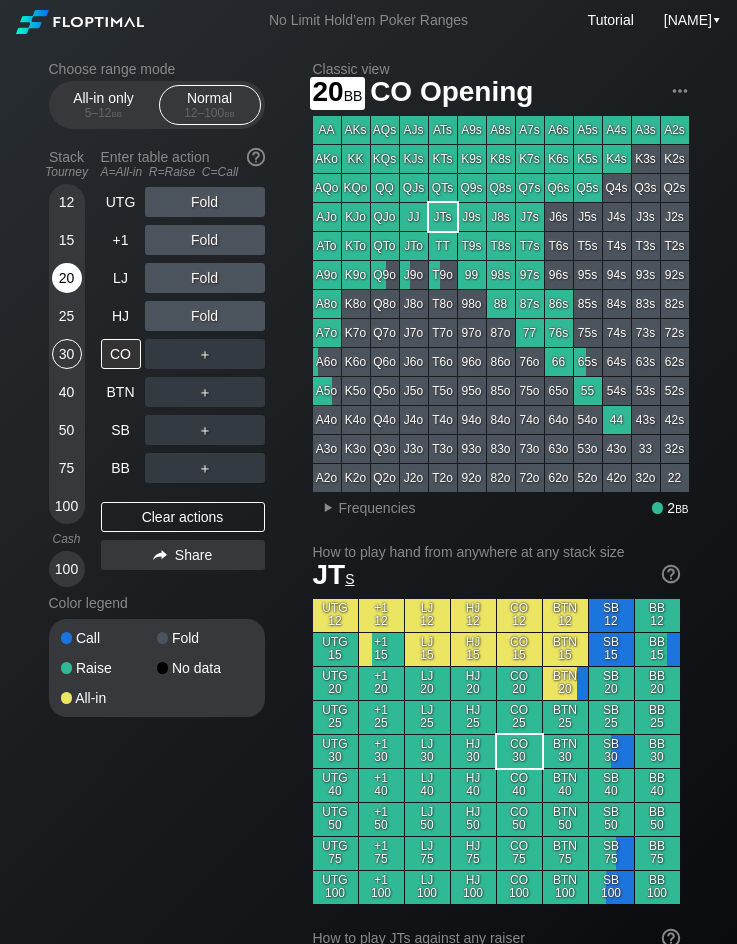 click on "20" at bounding box center [67, 278] 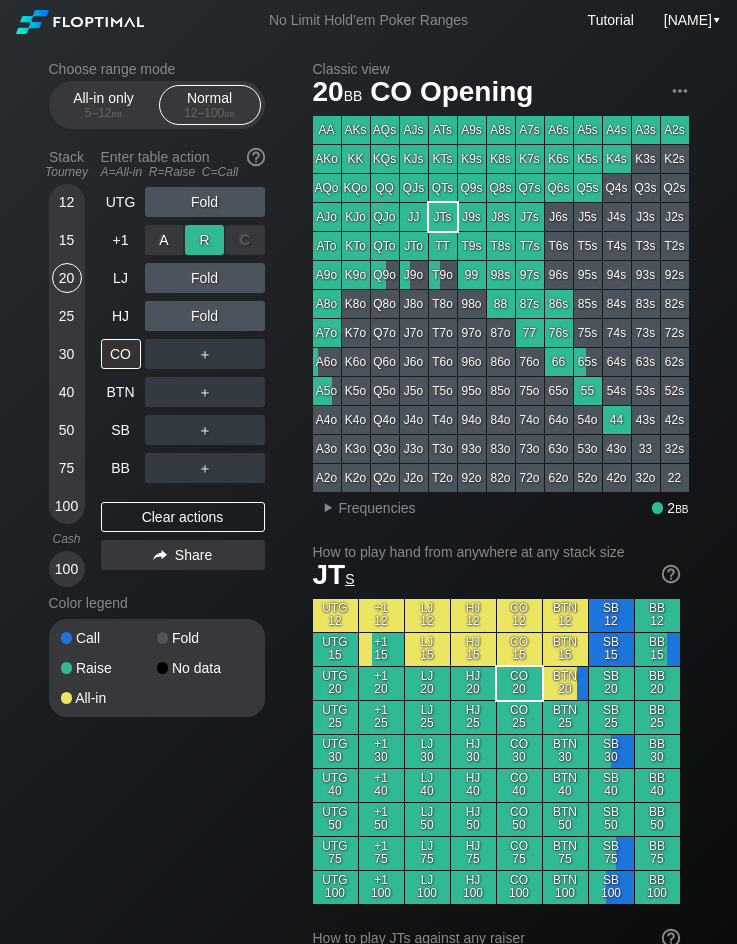 click on "R ✕" at bounding box center [204, 240] 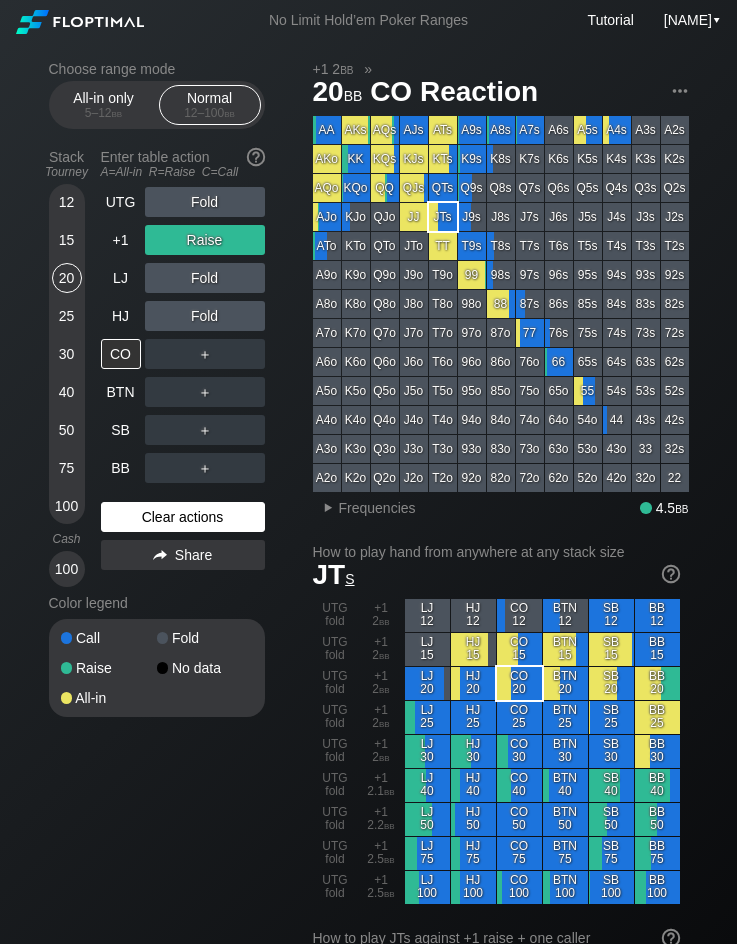 click on "Clear actions" at bounding box center (183, 517) 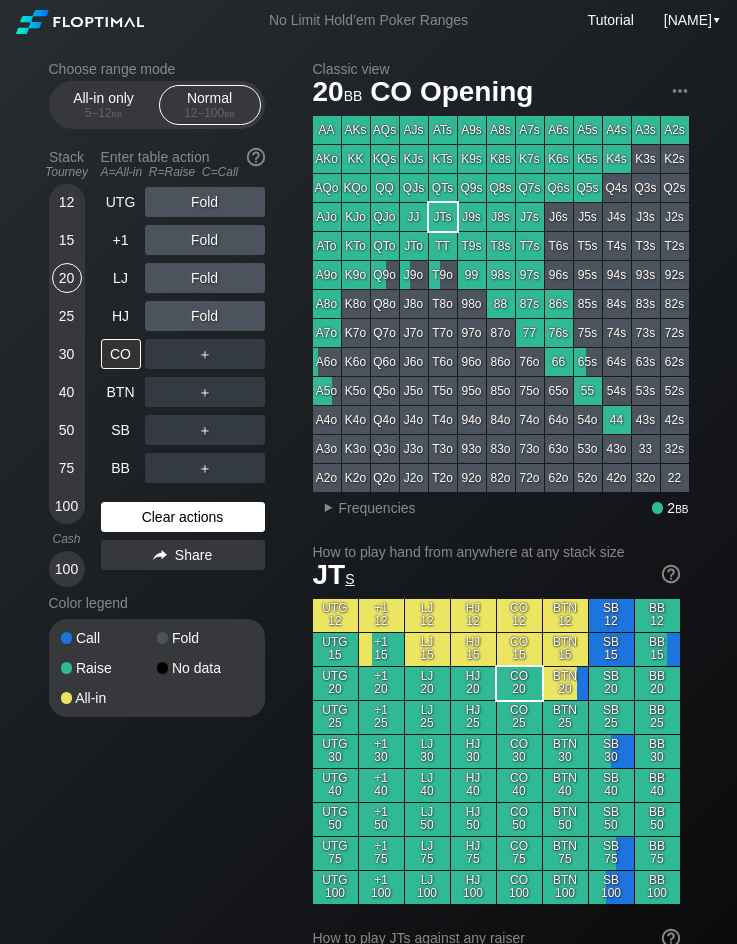 click on "Clear actions" at bounding box center (183, 517) 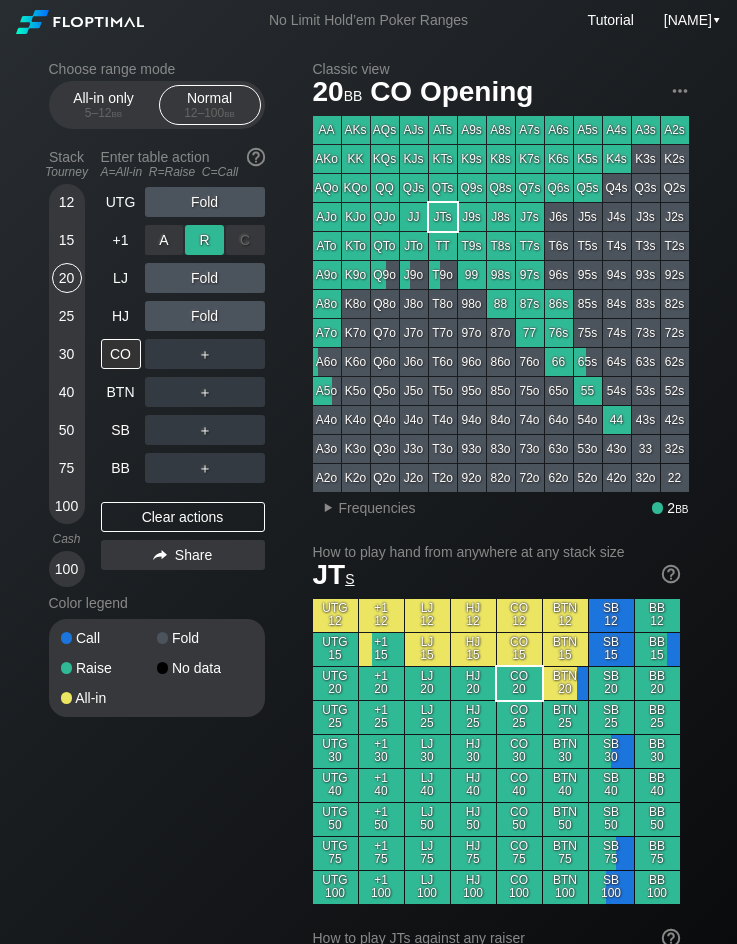 click on "R ✕" at bounding box center (204, 240) 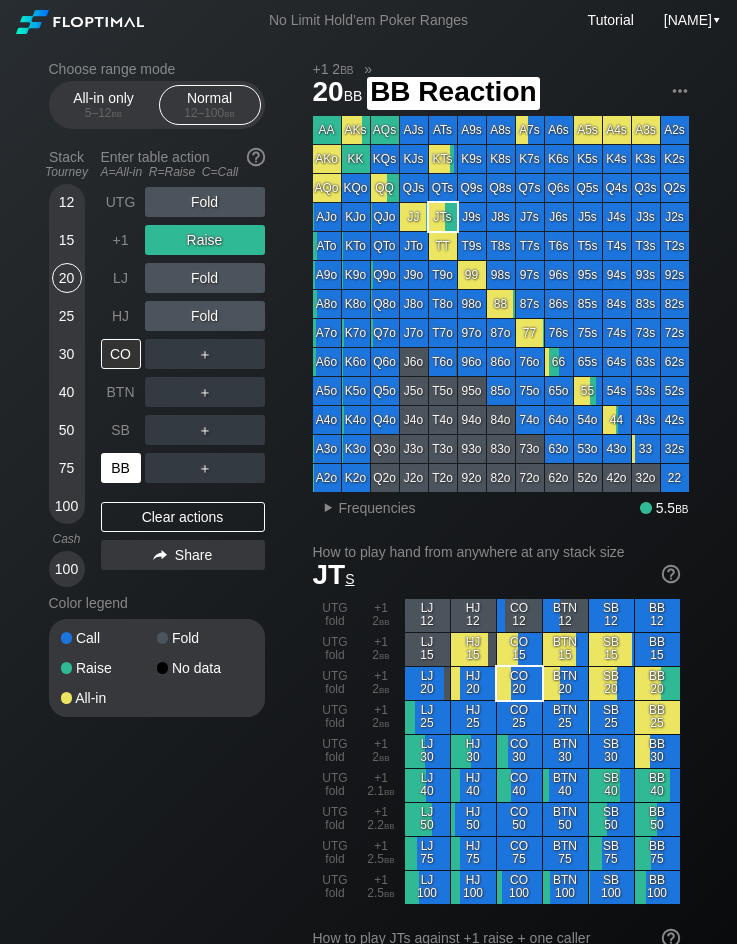 click on "BB" at bounding box center [121, 468] 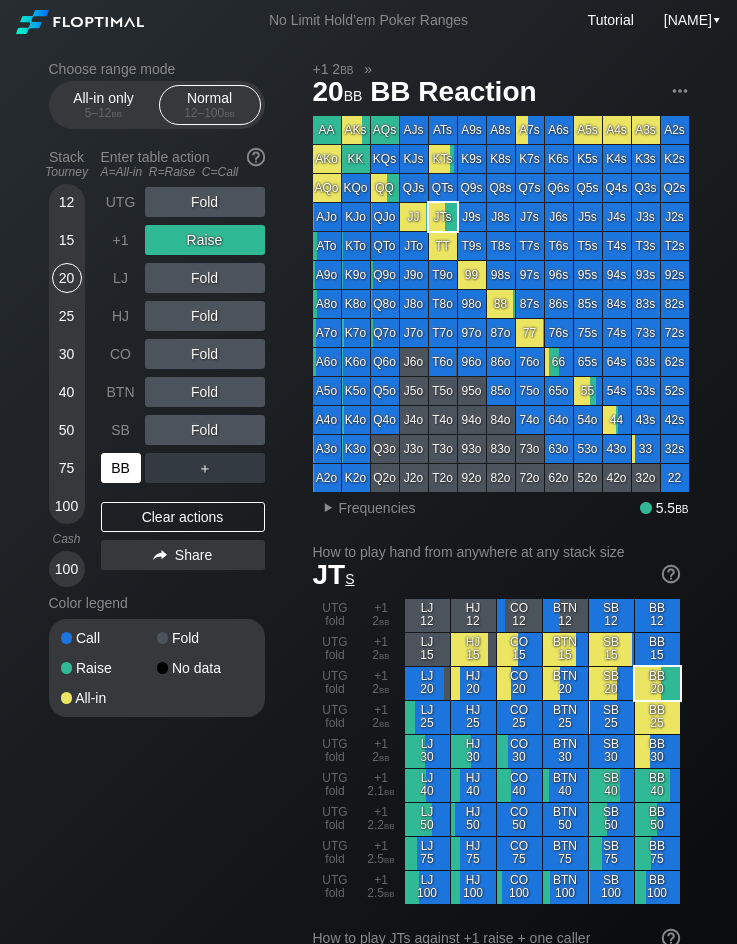 click on "BB" at bounding box center [121, 468] 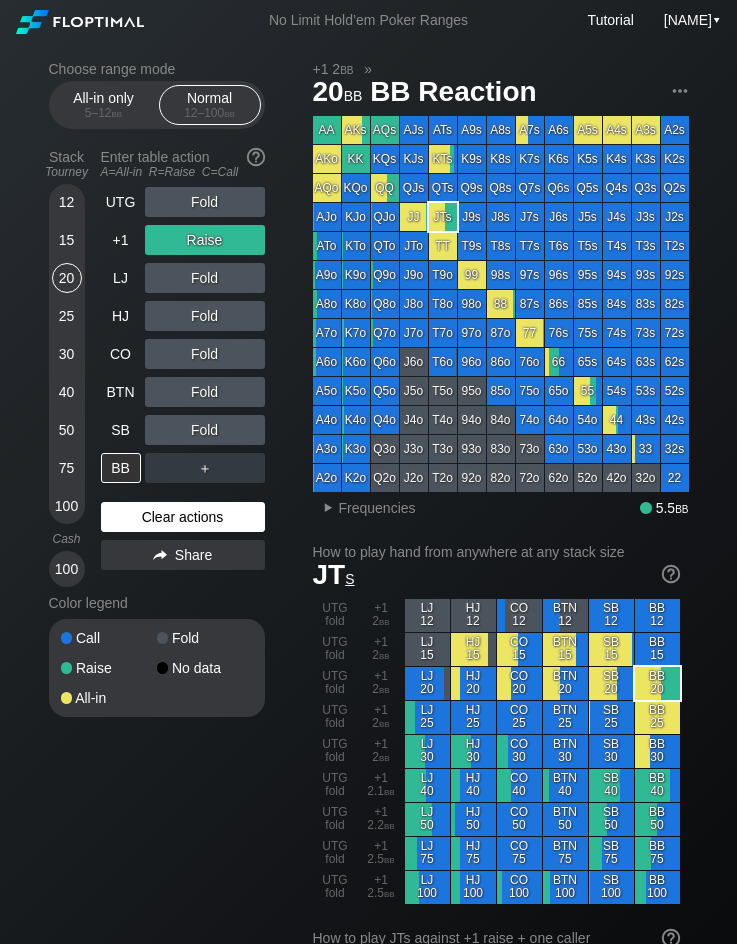 click on "Clear actions" at bounding box center (183, 517) 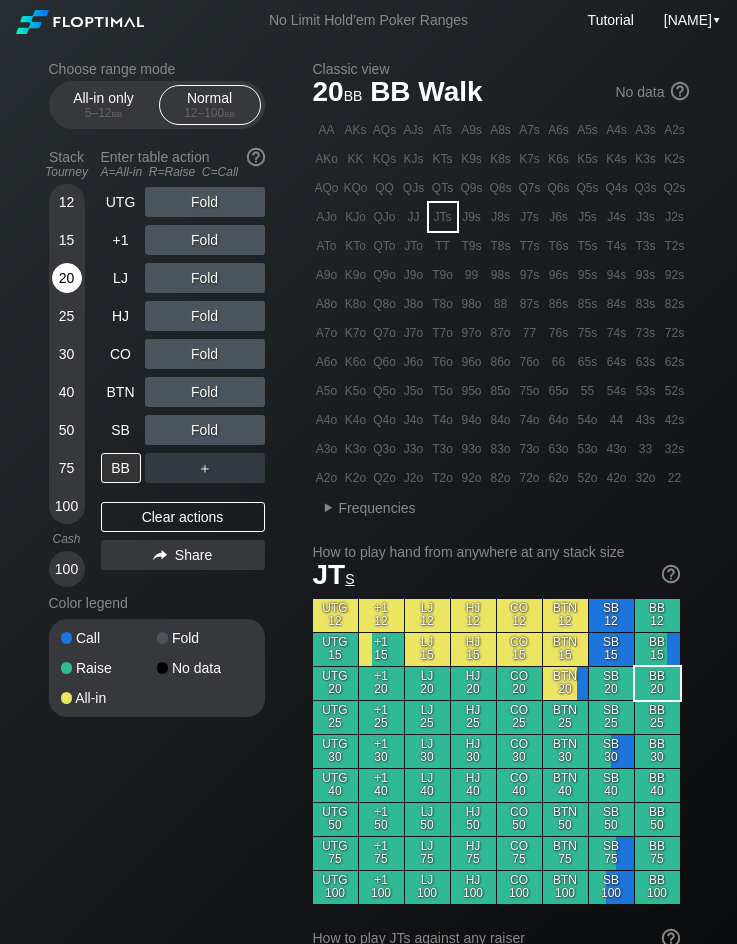 click on "20" at bounding box center (67, 278) 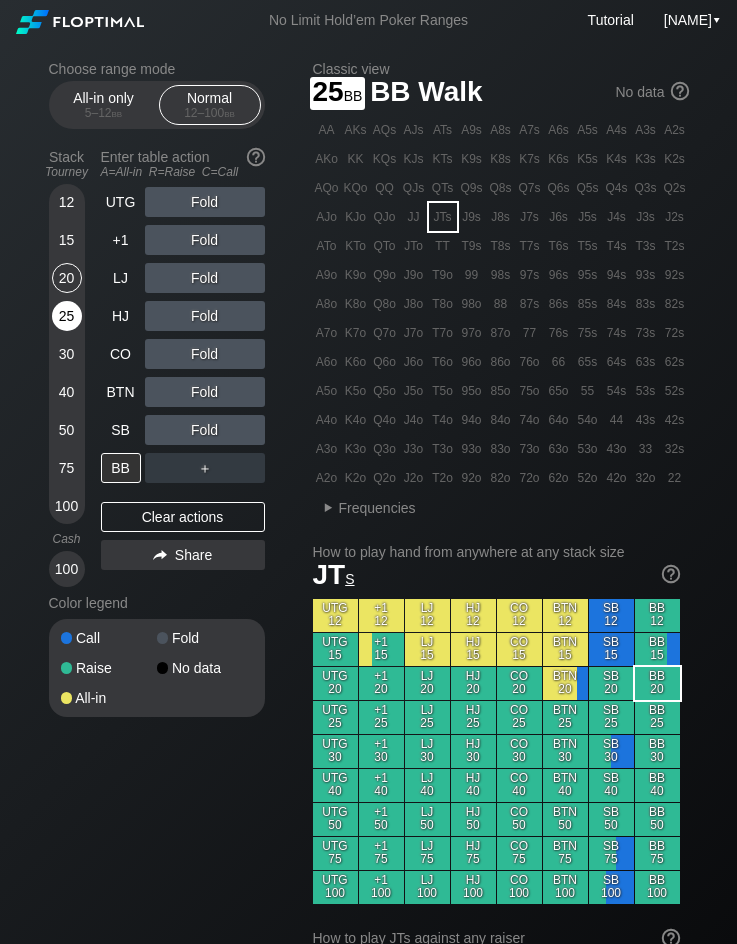 click on "25" at bounding box center [67, 316] 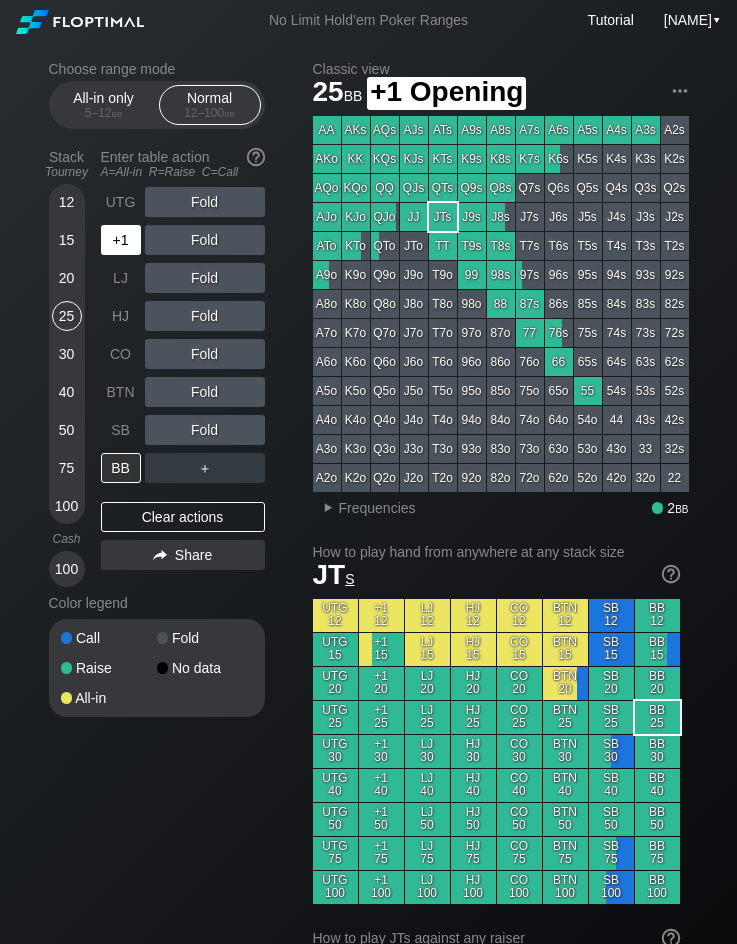 click on "+1" at bounding box center (121, 240) 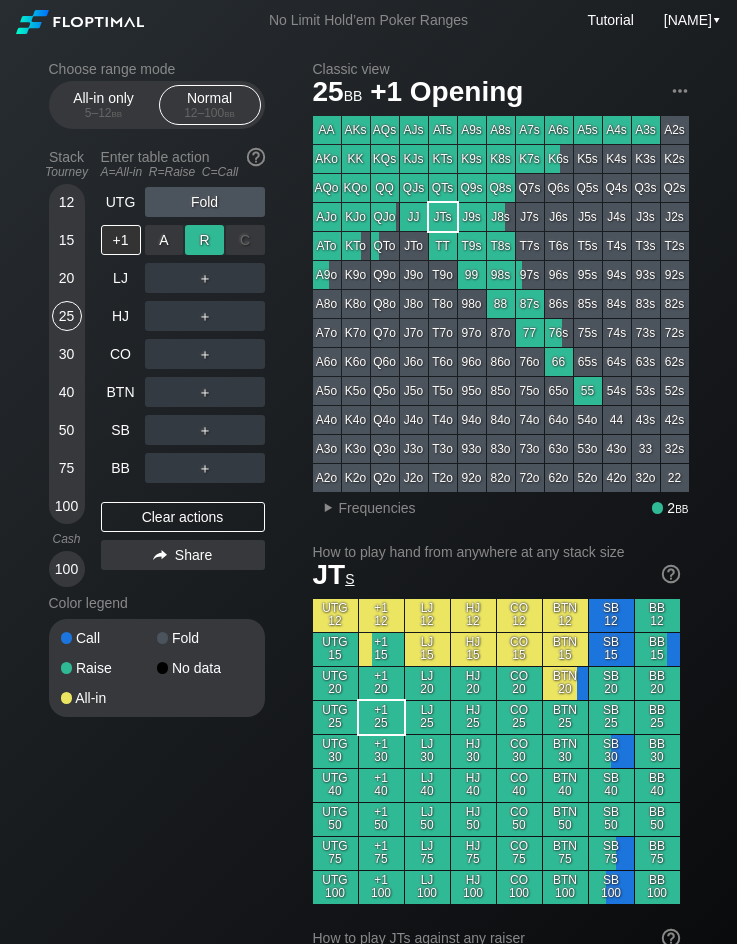 click on "R ✕" at bounding box center [204, 240] 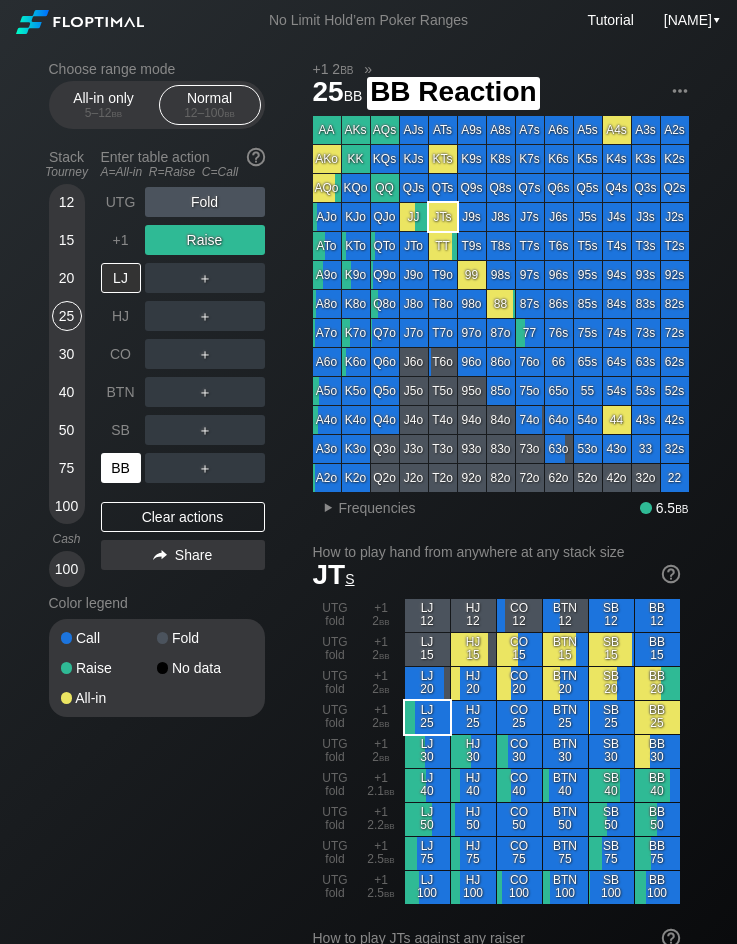 click on "BB" at bounding box center (121, 468) 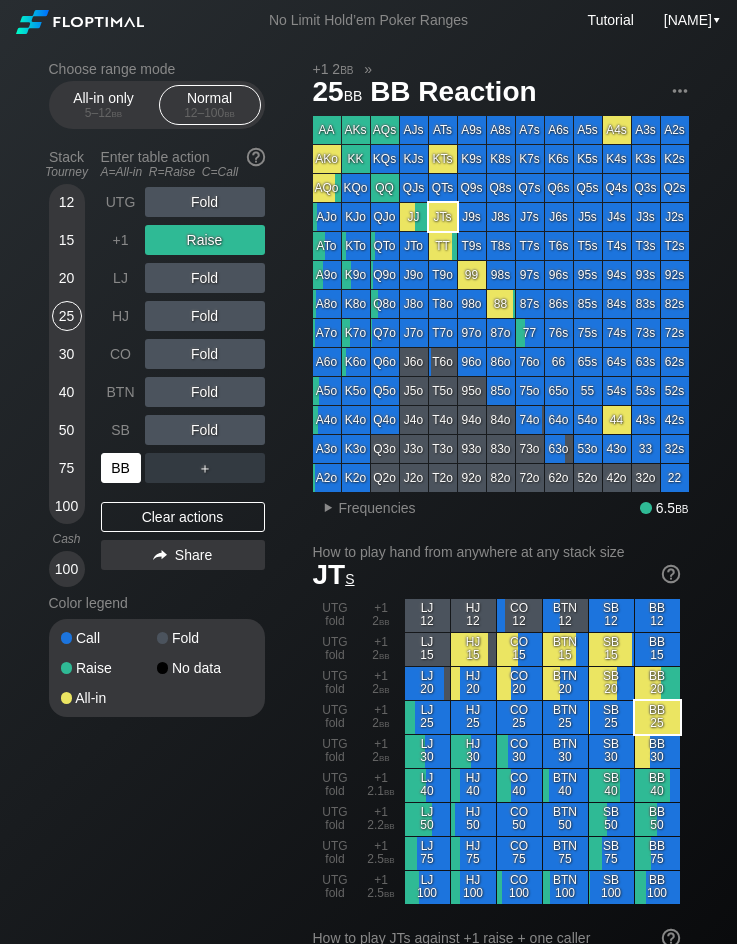 click on "BB" at bounding box center (121, 468) 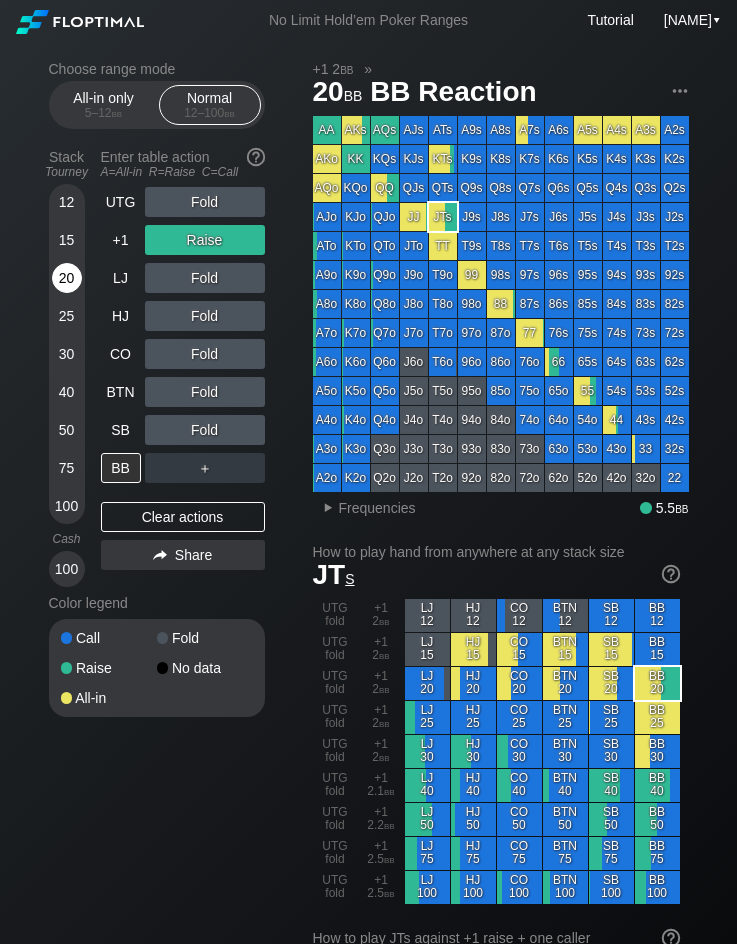 click on "20" at bounding box center [67, 278] 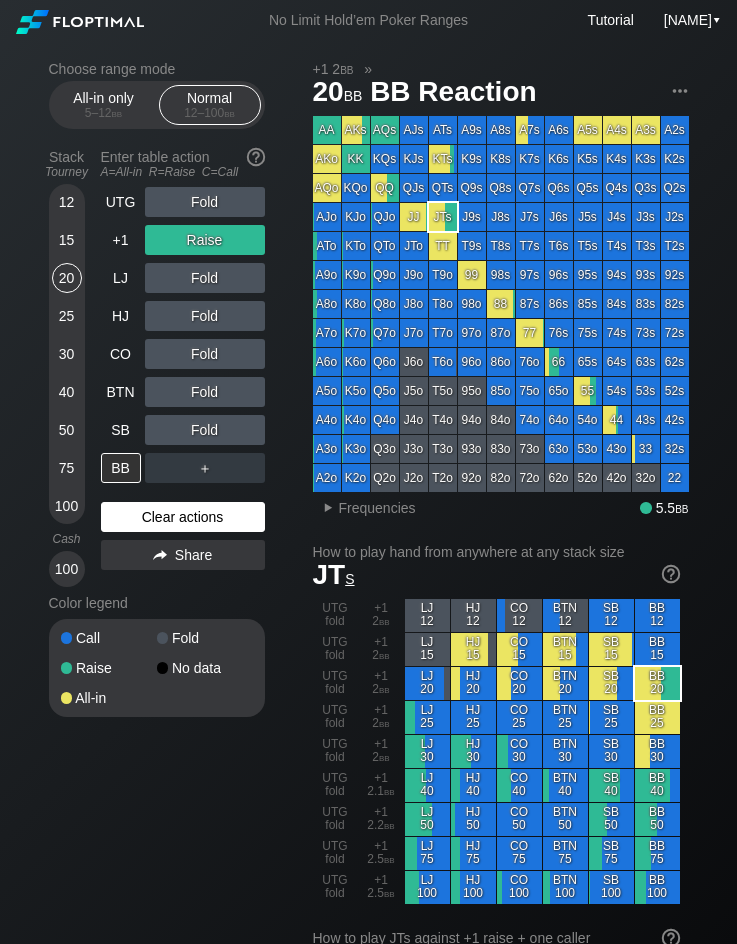 click on "Clear actions" at bounding box center (183, 517) 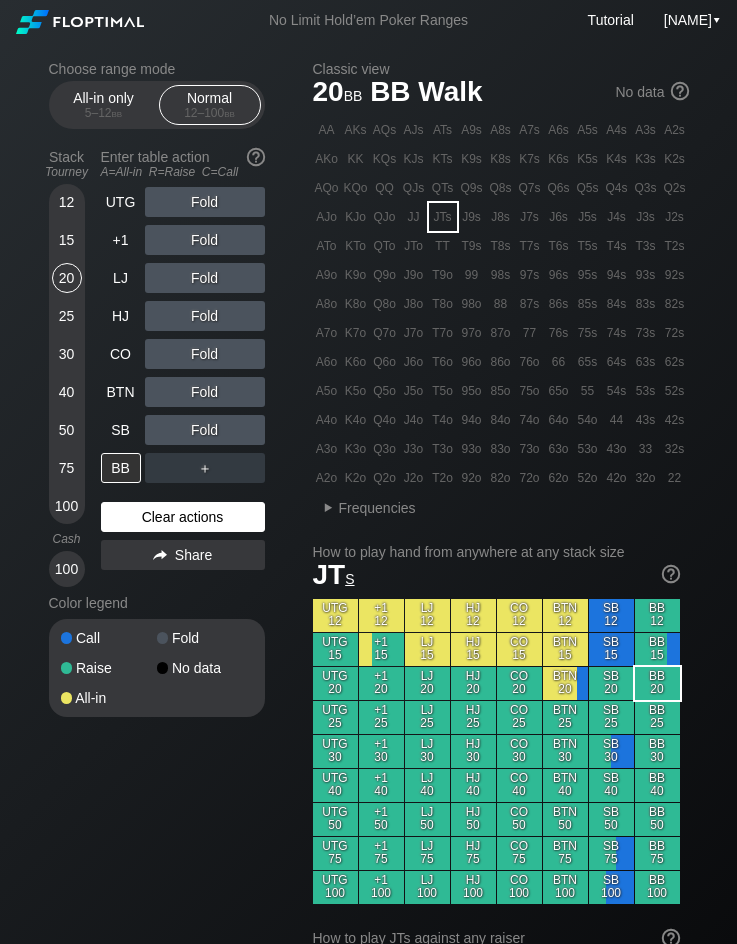 click on "Clear actions" at bounding box center (183, 517) 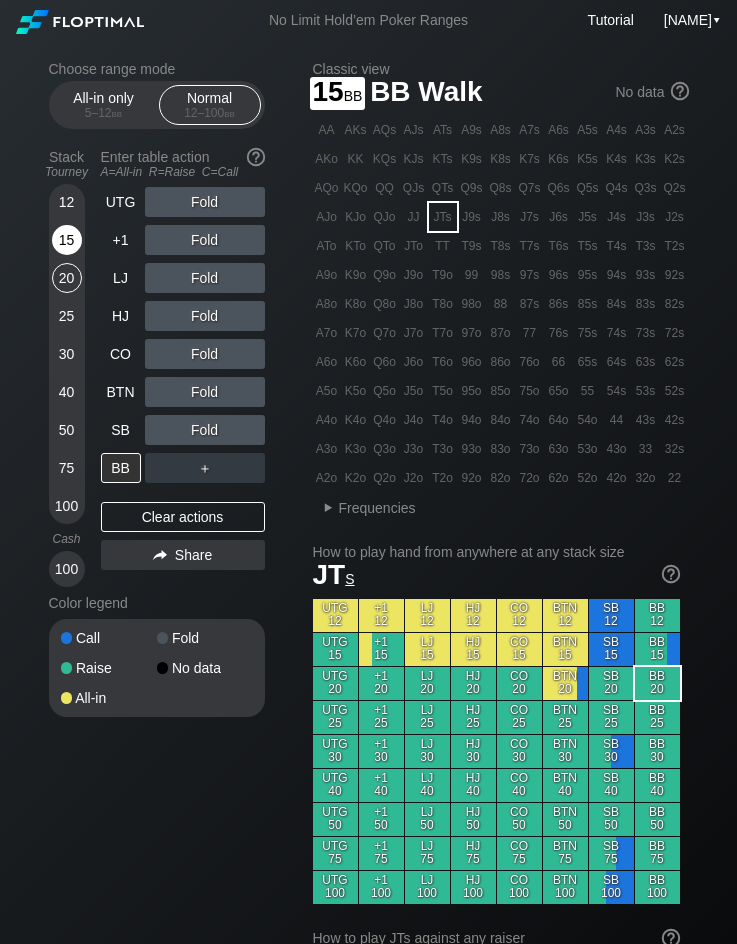 click on "15" at bounding box center (67, 240) 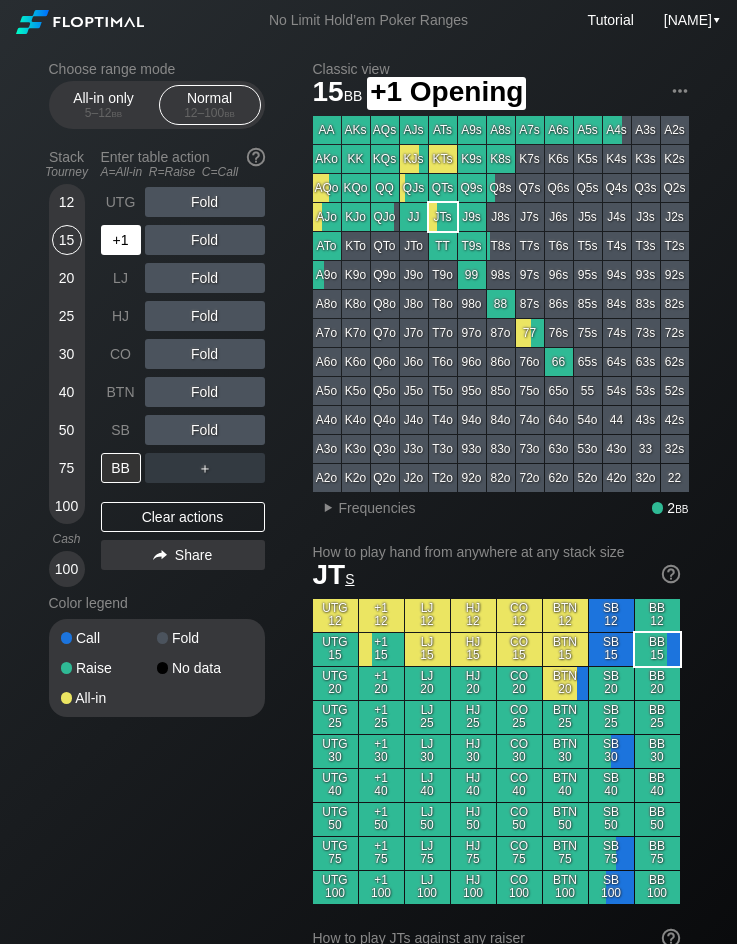 click on "+1" at bounding box center [121, 240] 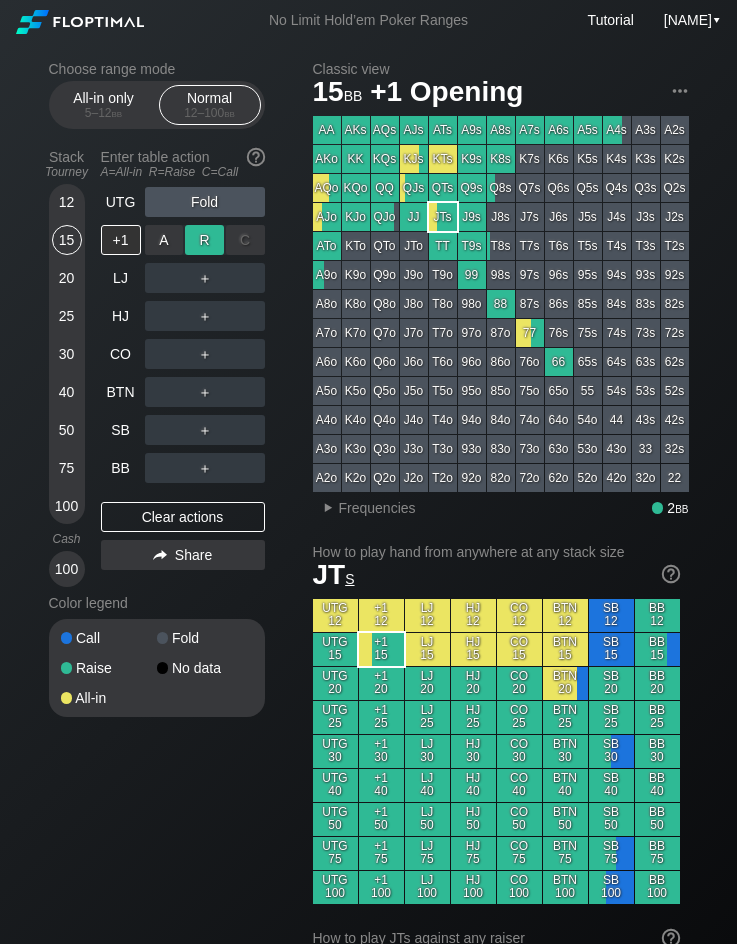 click on "R ✕" at bounding box center (204, 240) 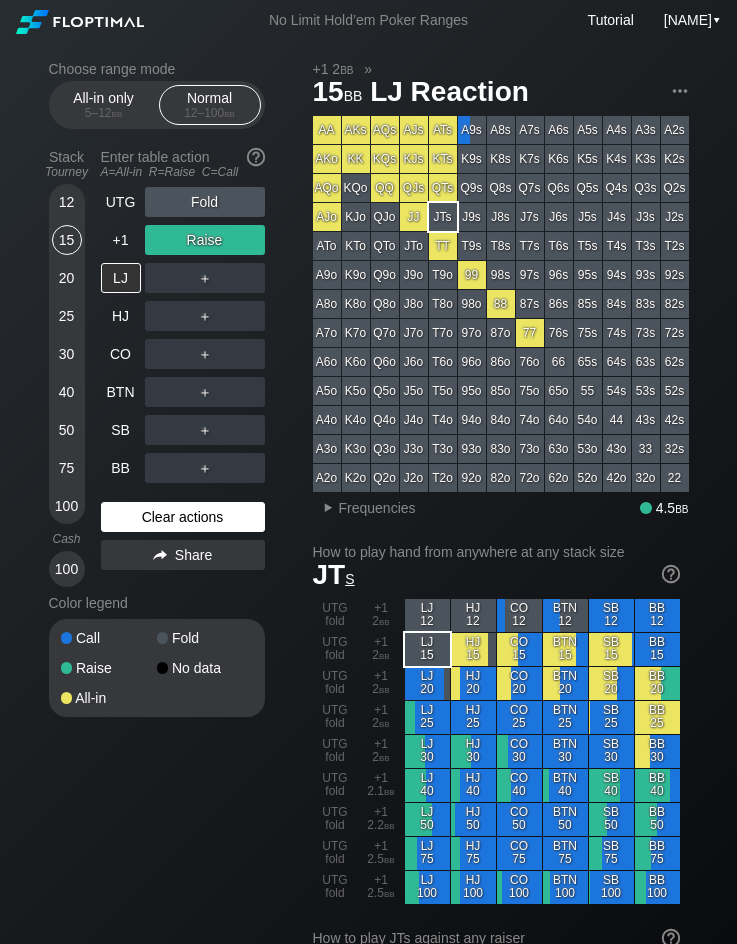 click on "Clear actions" at bounding box center [183, 517] 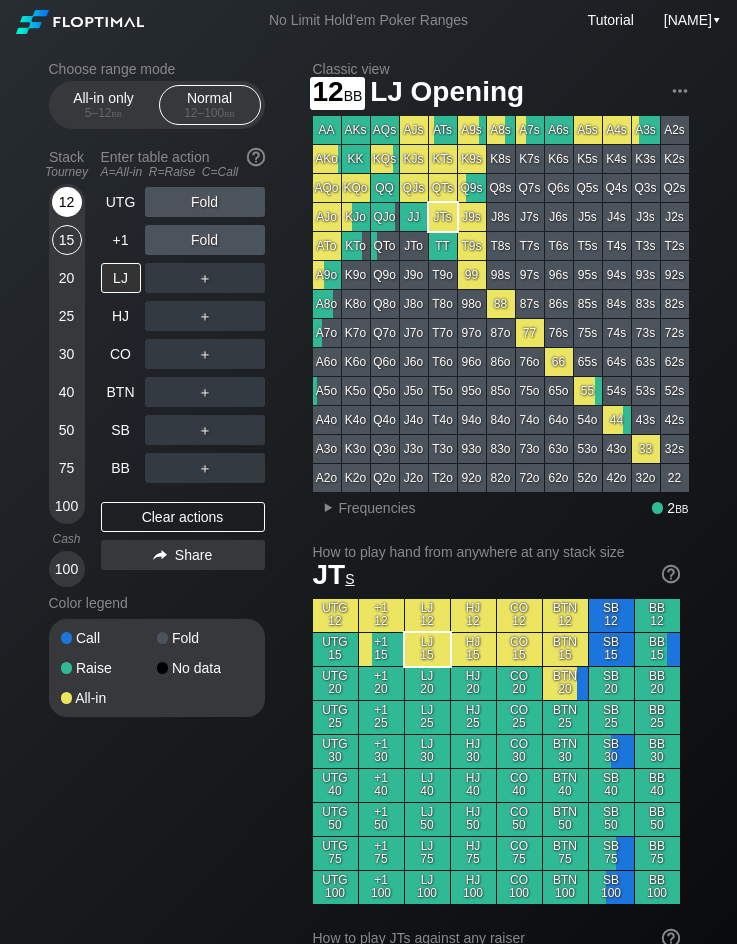 click on "12" at bounding box center [67, 202] 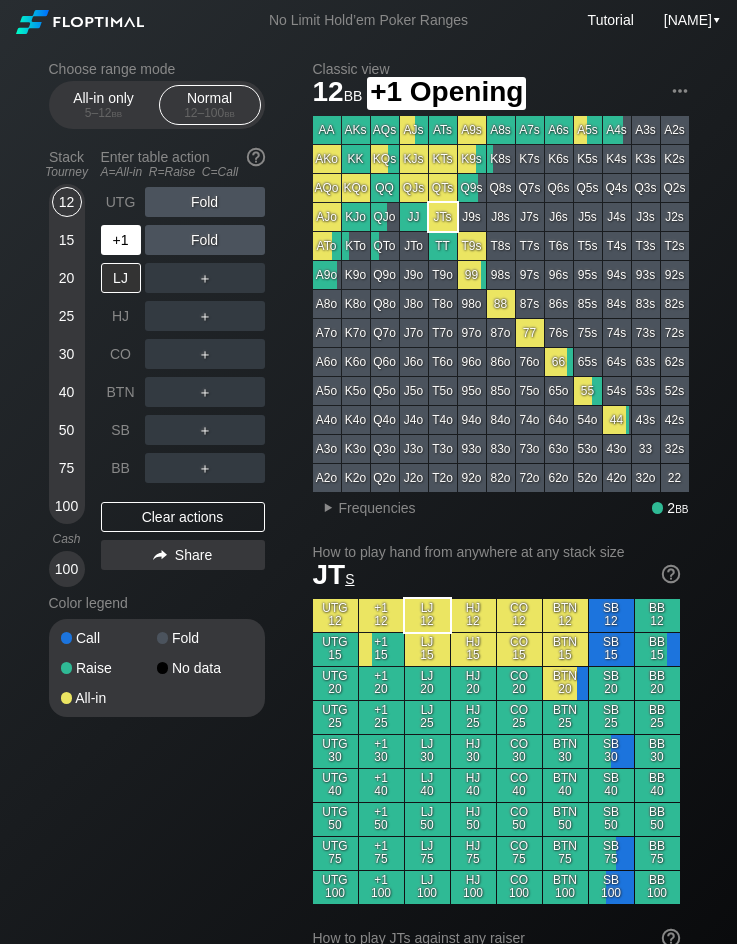 click on "+1" at bounding box center [121, 240] 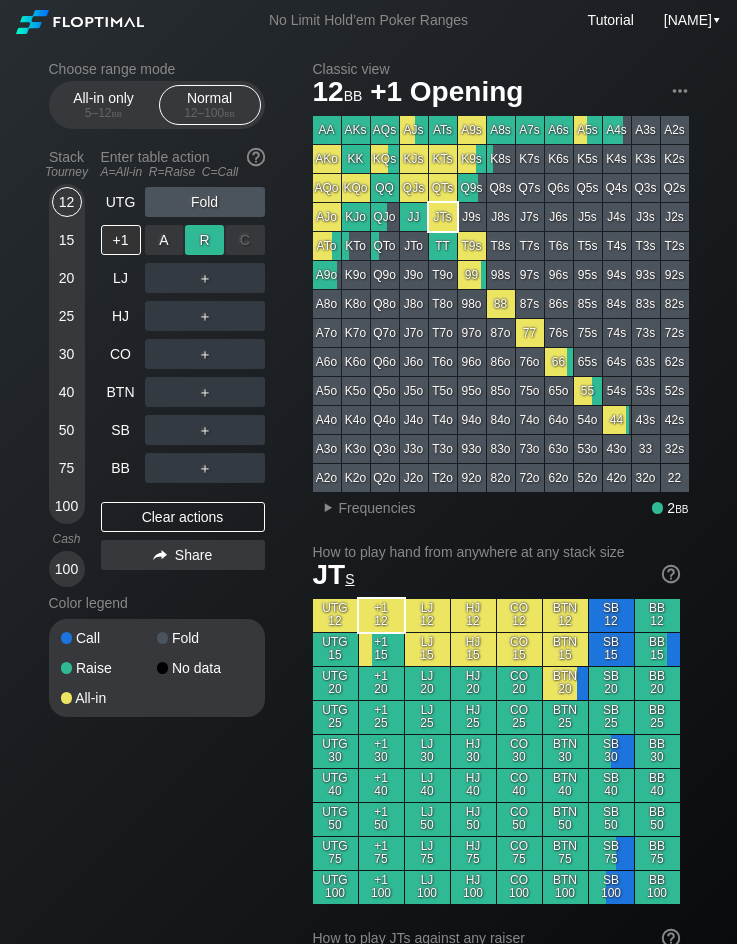 click on "R ✕" at bounding box center [204, 240] 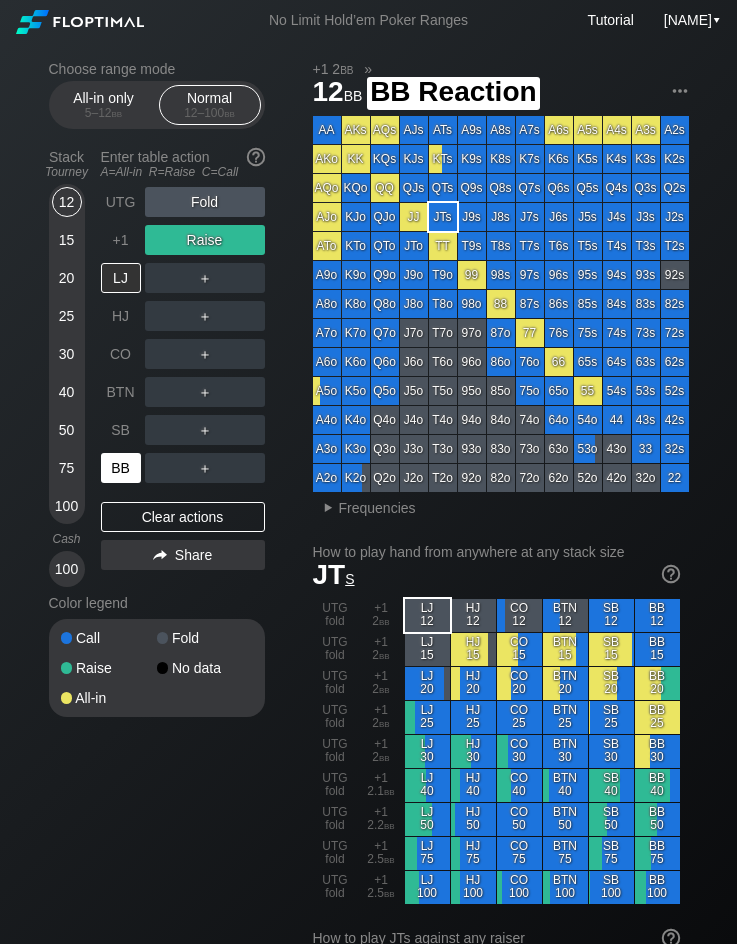 click on "BB" at bounding box center [121, 468] 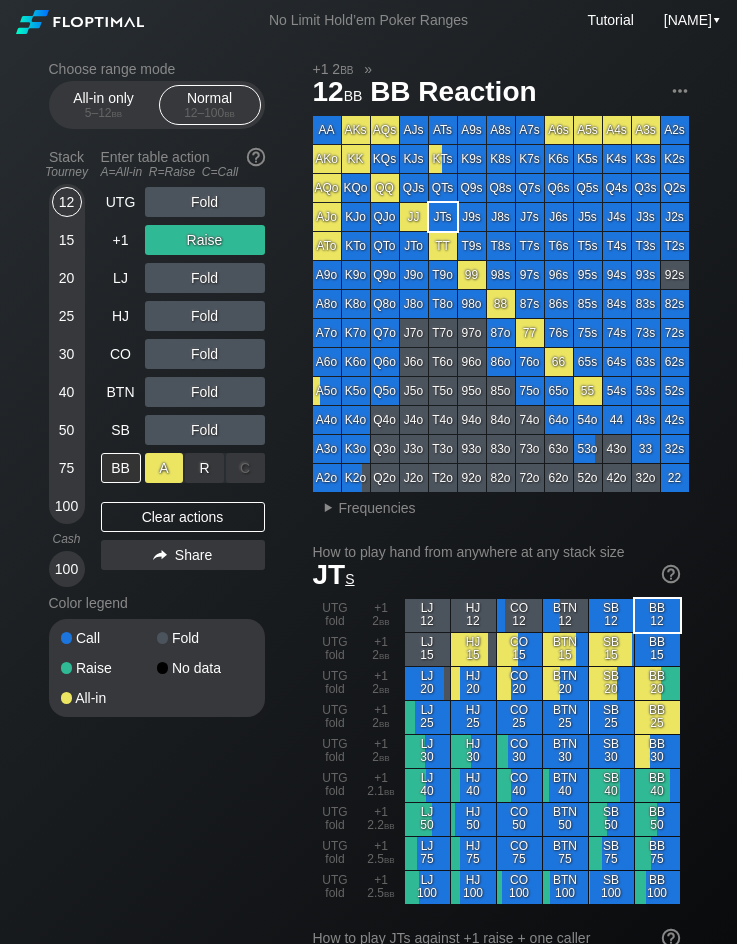 click on "A ✕" at bounding box center (164, 468) 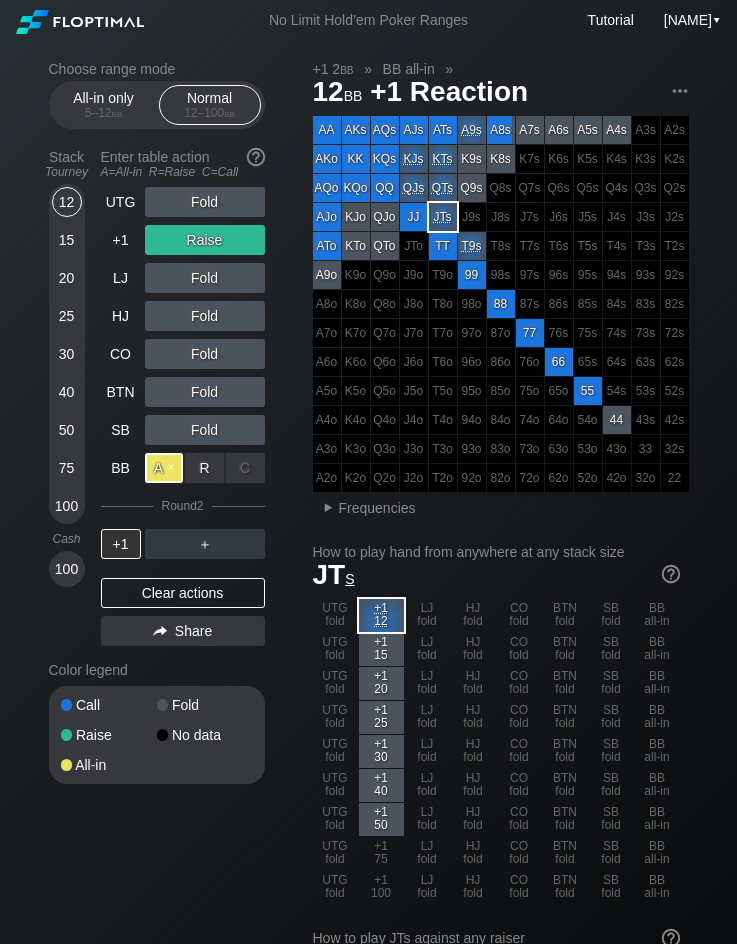 click on "A ✕" at bounding box center (164, 468) 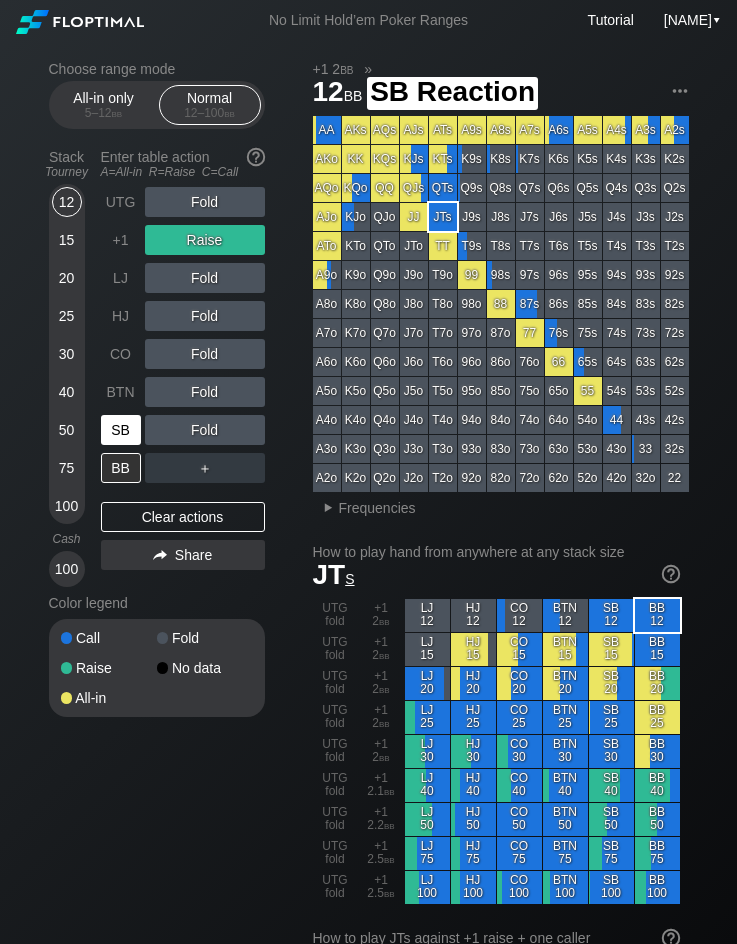 click on "SB" at bounding box center (121, 430) 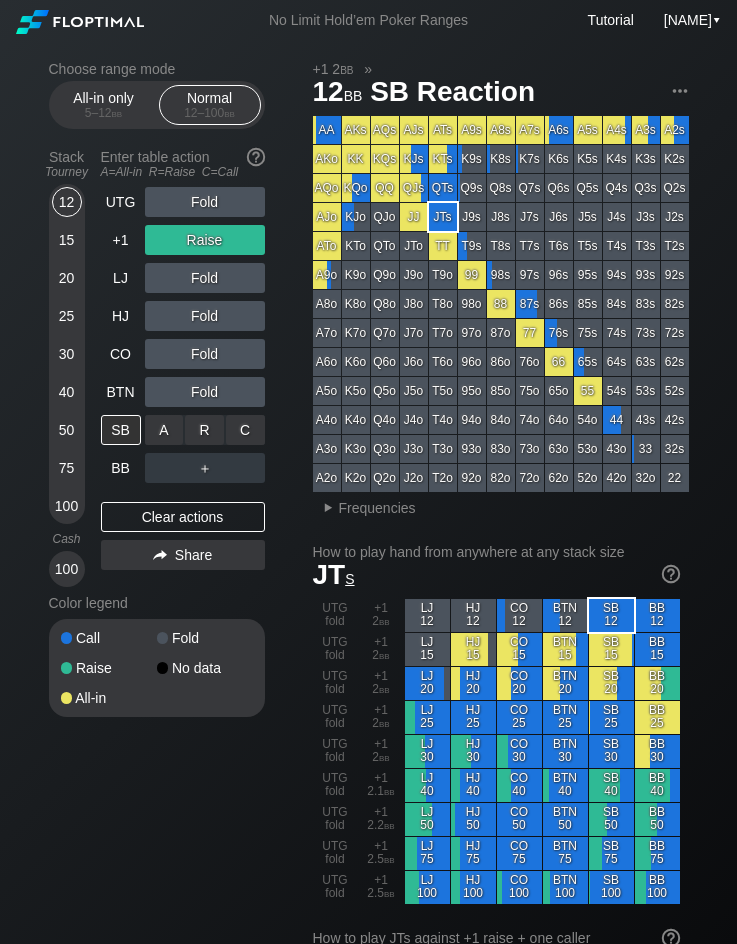 click on "A ✕" at bounding box center (164, 430) 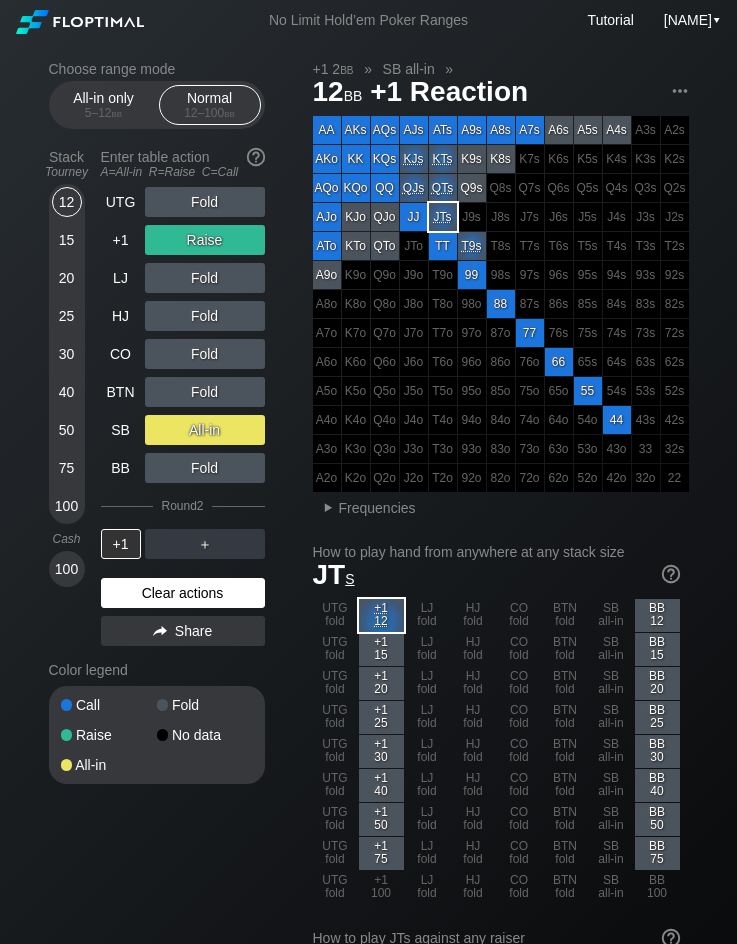 click on "Clear actions" at bounding box center (183, 593) 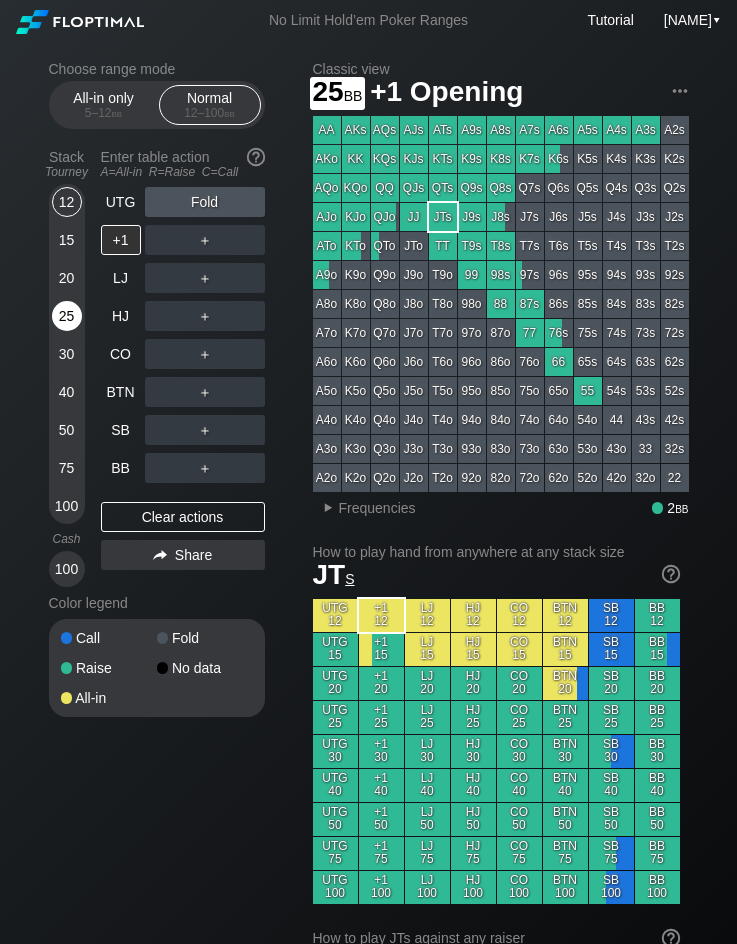 click on "25" at bounding box center (67, 316) 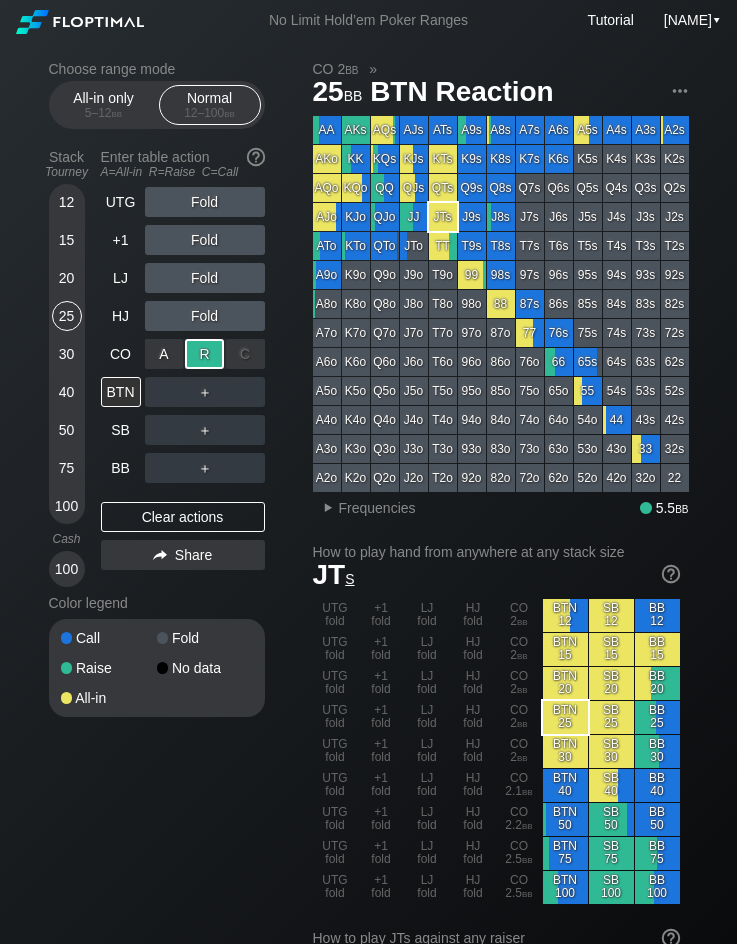 click on "R ✕" at bounding box center [204, 354] 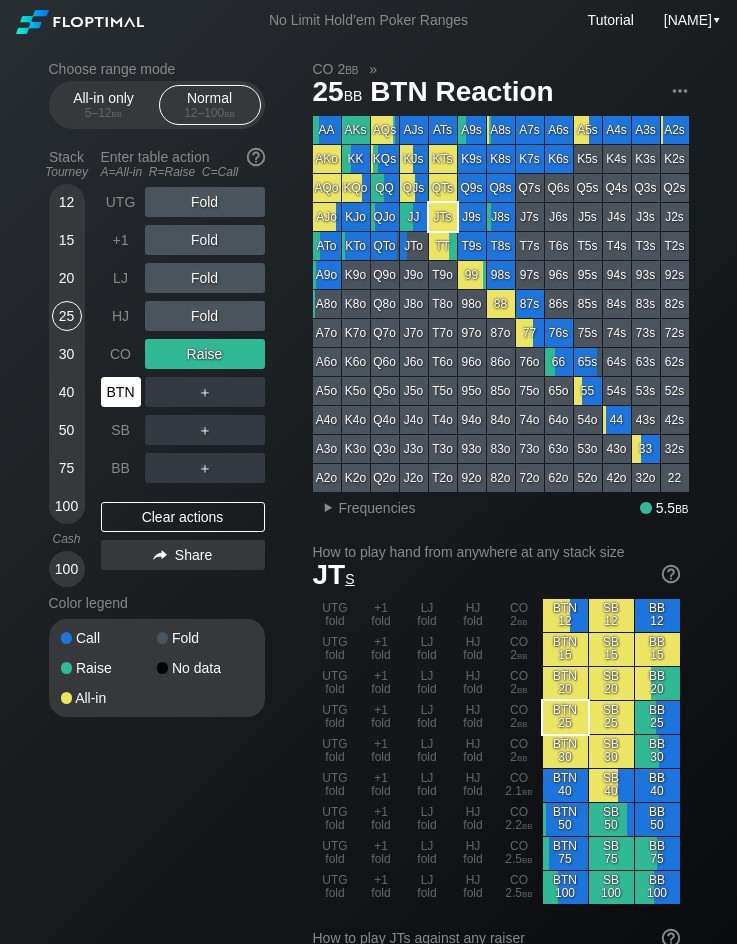 click on "BTN" at bounding box center (121, 392) 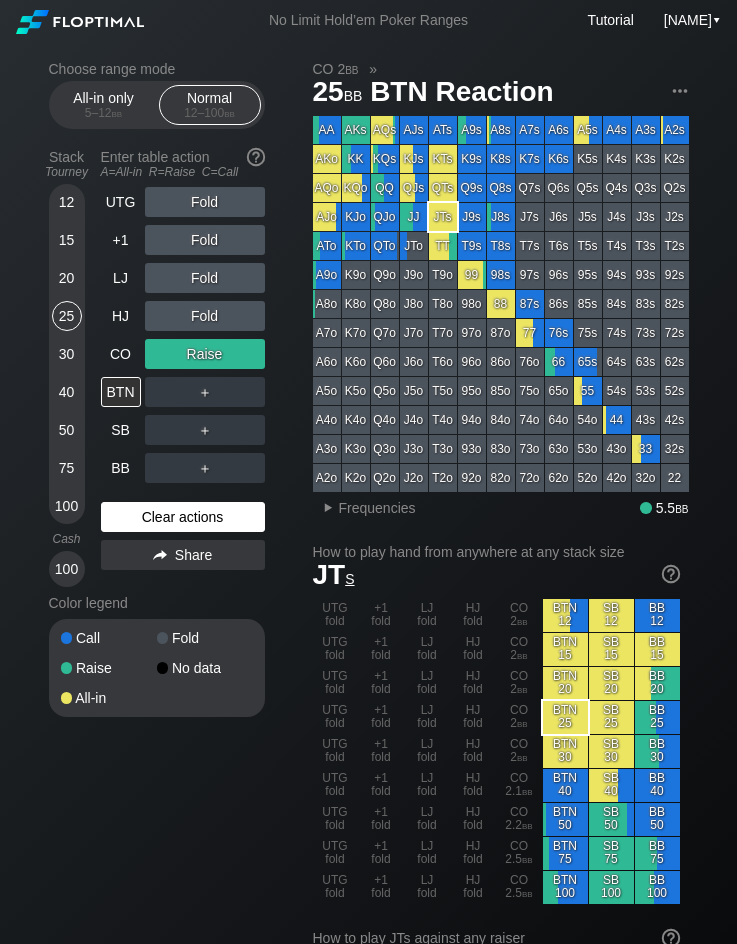 click on "Clear actions" at bounding box center [183, 517] 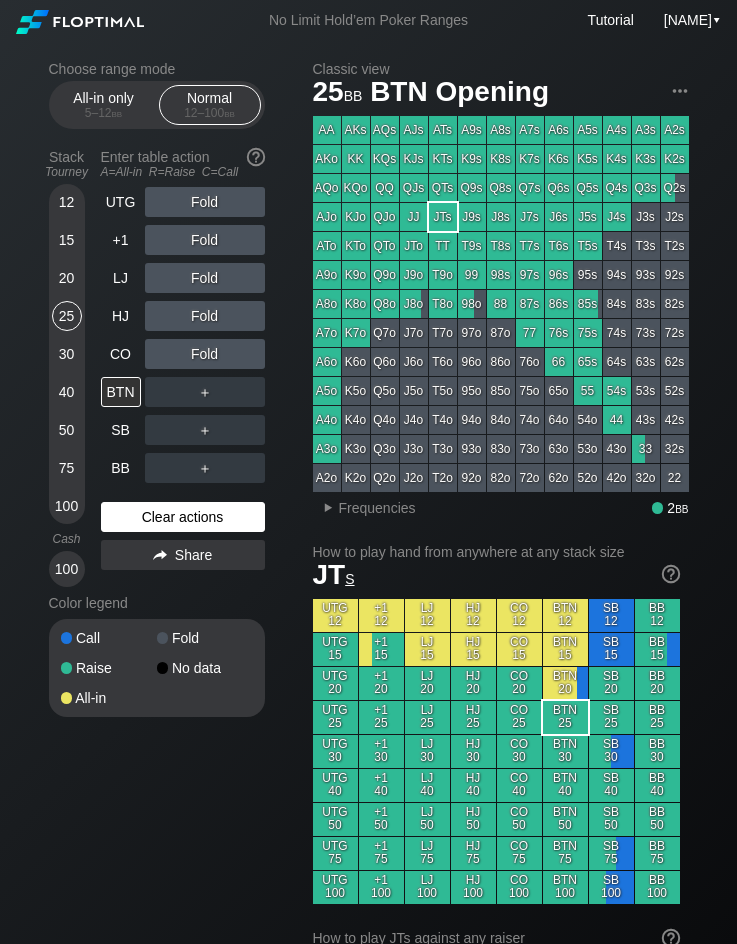 click on "Clear actions" at bounding box center (183, 517) 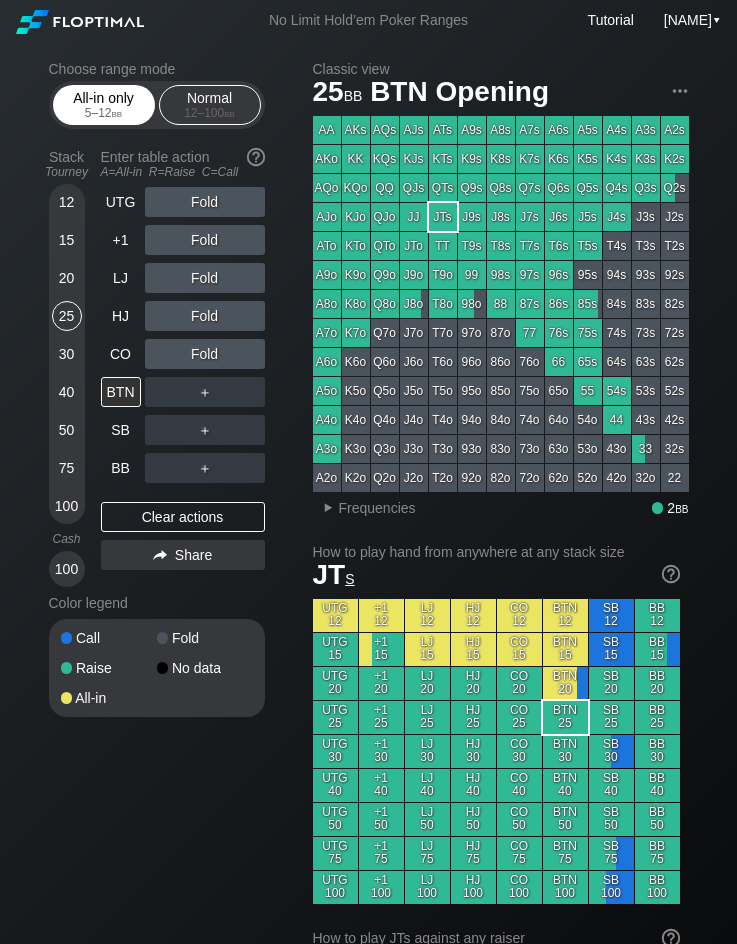 click on "All-in only 5 – 12 bb" at bounding box center (104, 105) 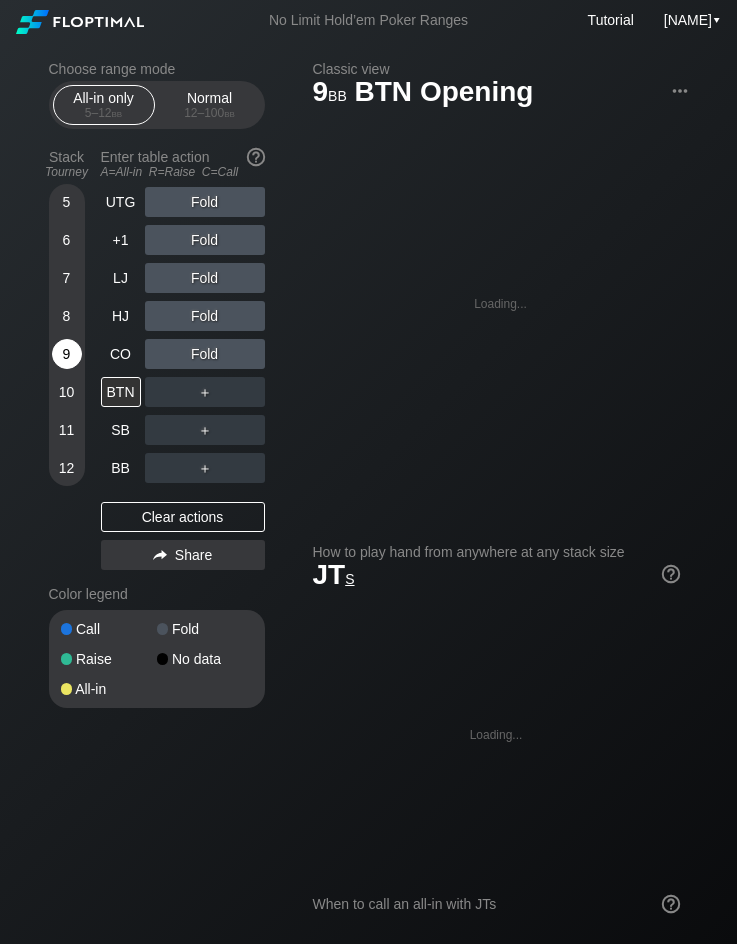 click on "9" at bounding box center (67, 354) 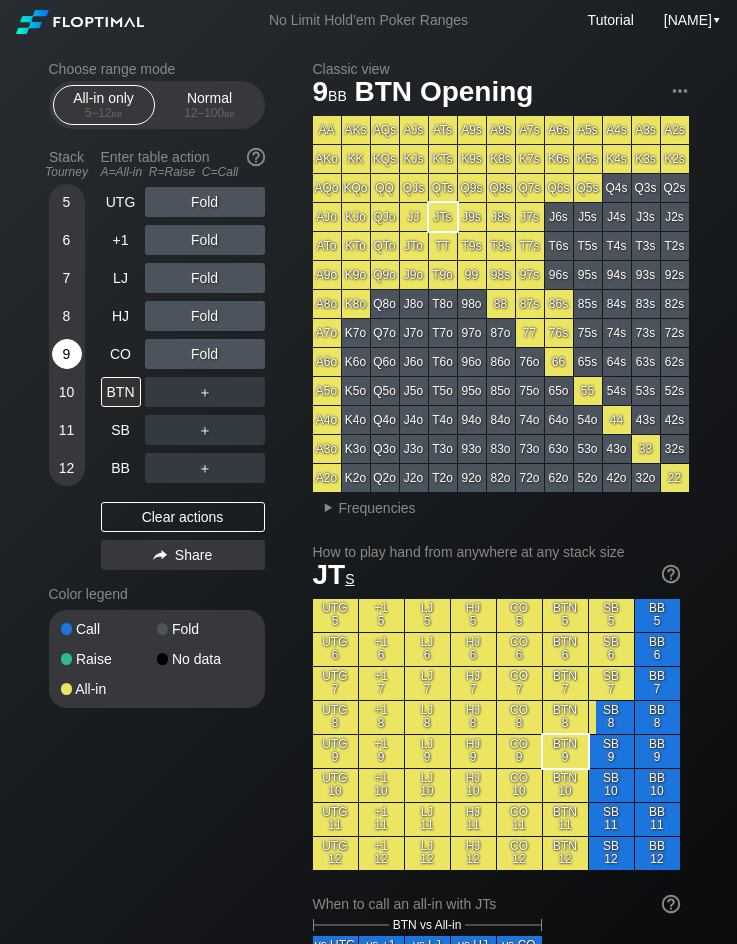 click on "9" at bounding box center [67, 354] 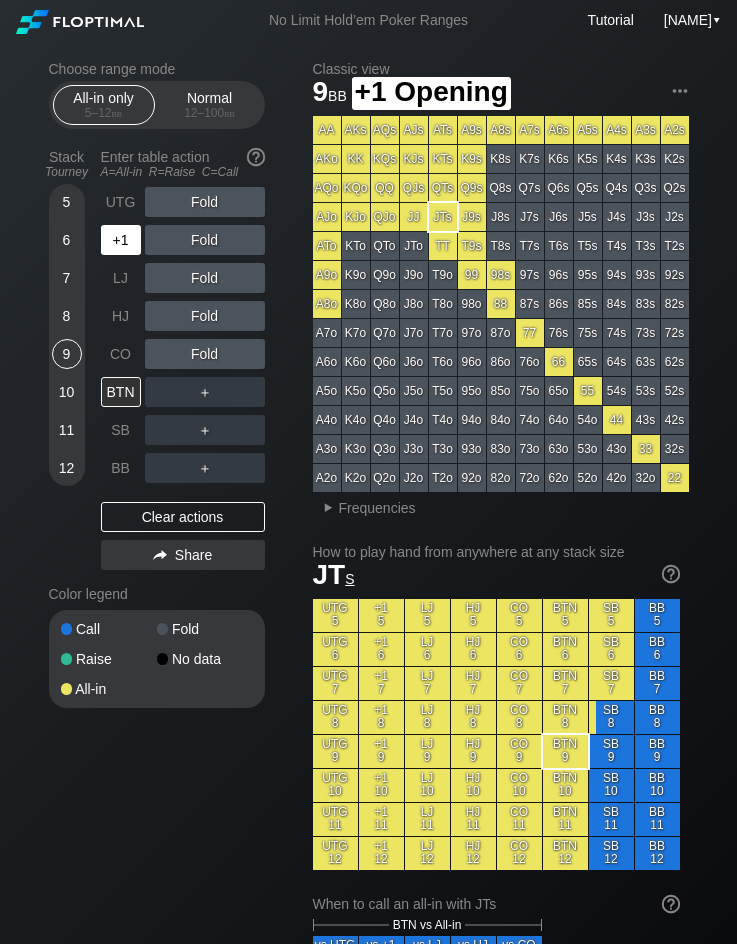 click on "+1" at bounding box center [121, 240] 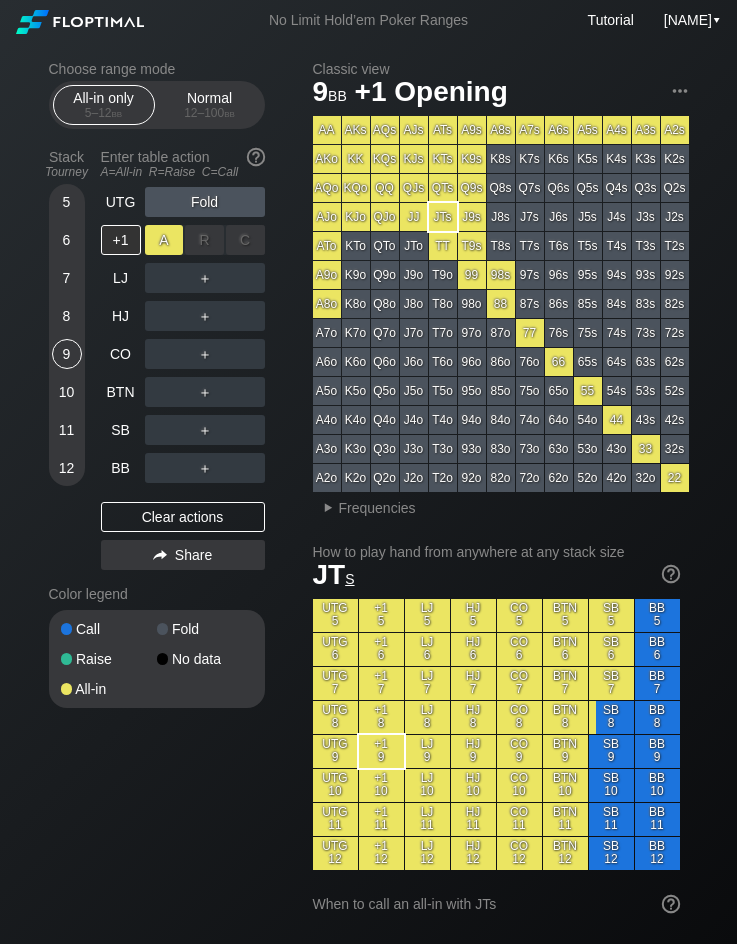 drag, startPoint x: 145, startPoint y: 244, endPoint x: 161, endPoint y: 242, distance: 16.124516 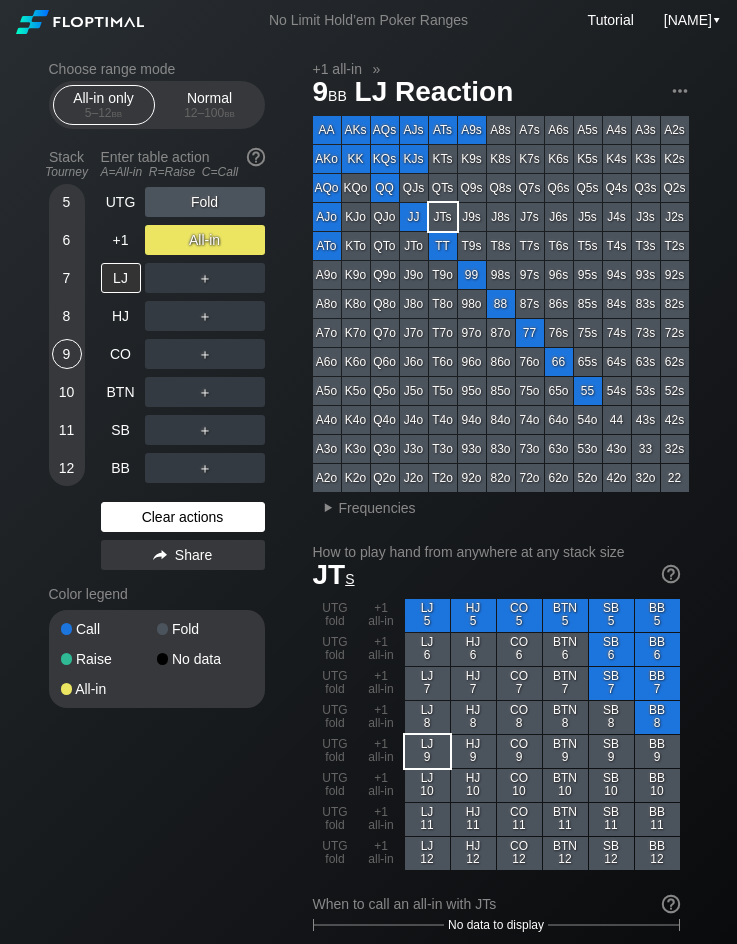 click on "Clear actions" at bounding box center [183, 517] 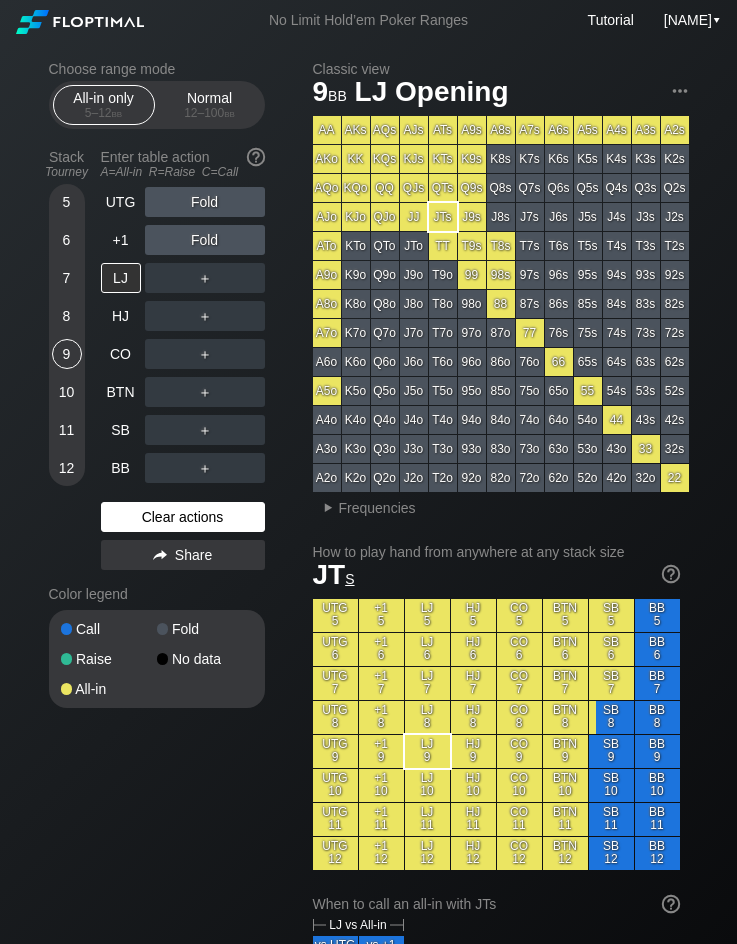click on "Clear actions" at bounding box center (183, 517) 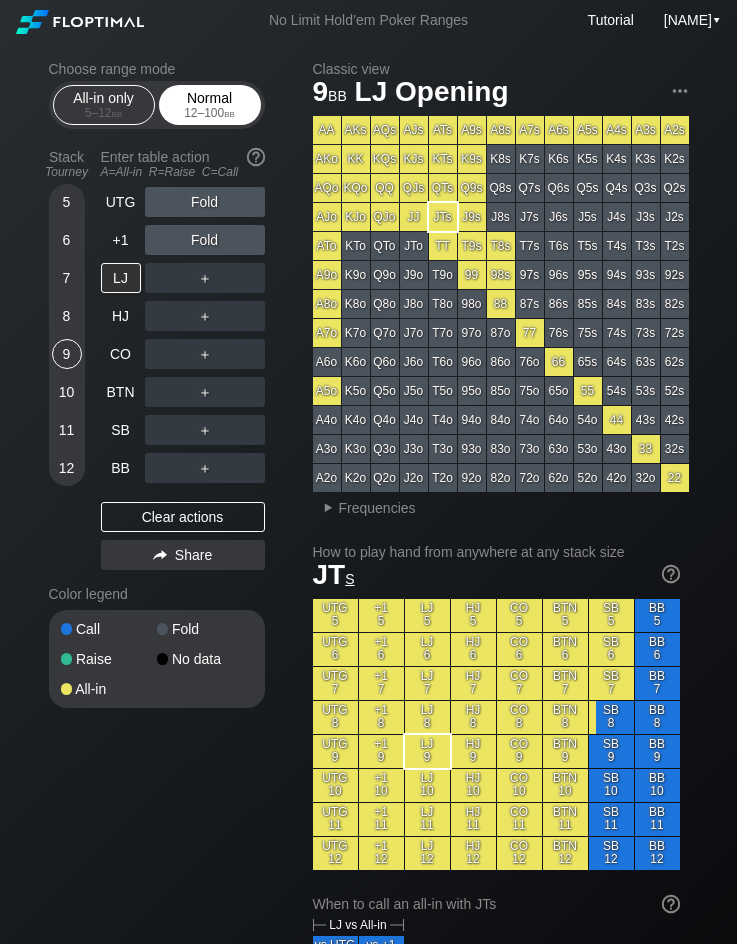 click on "Normal 12 – 100 bb" at bounding box center [210, 105] 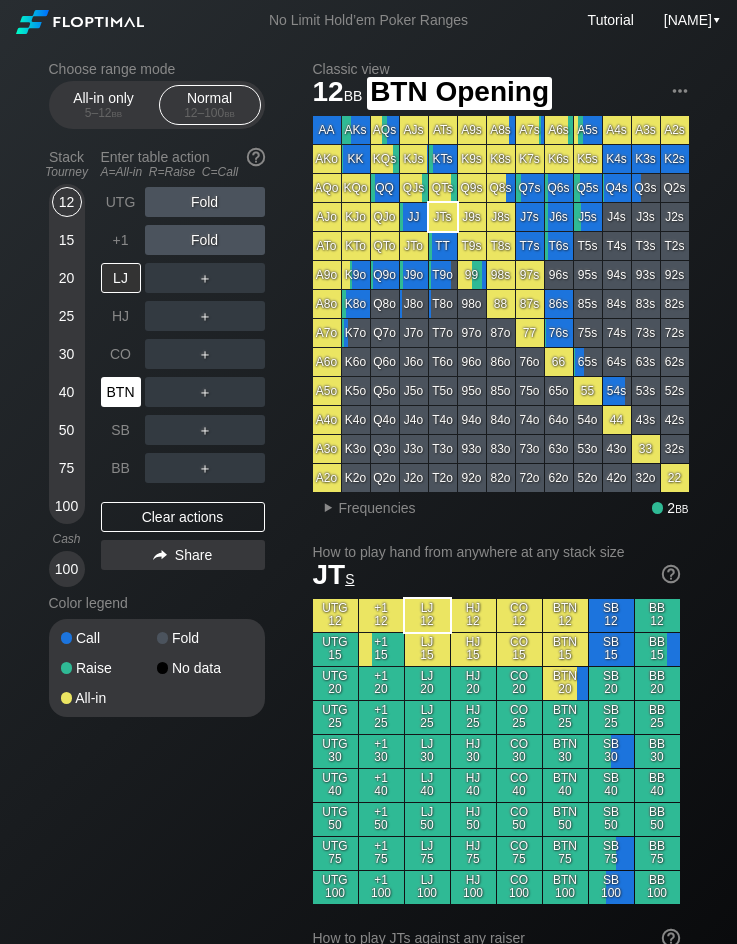 click on "BTN" at bounding box center [121, 392] 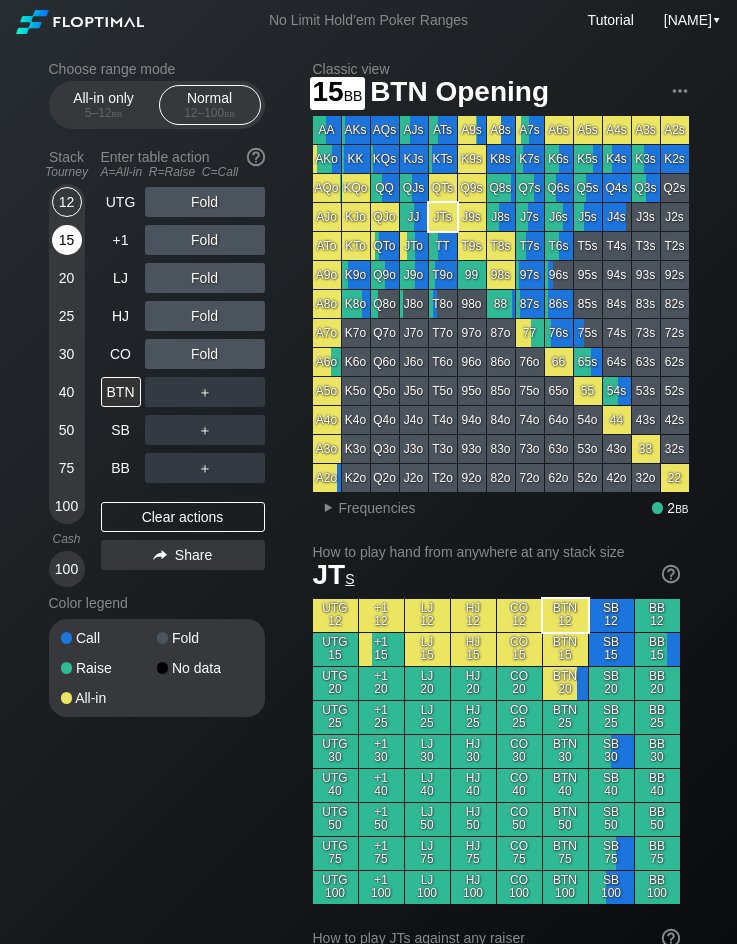 click on "15" at bounding box center (67, 240) 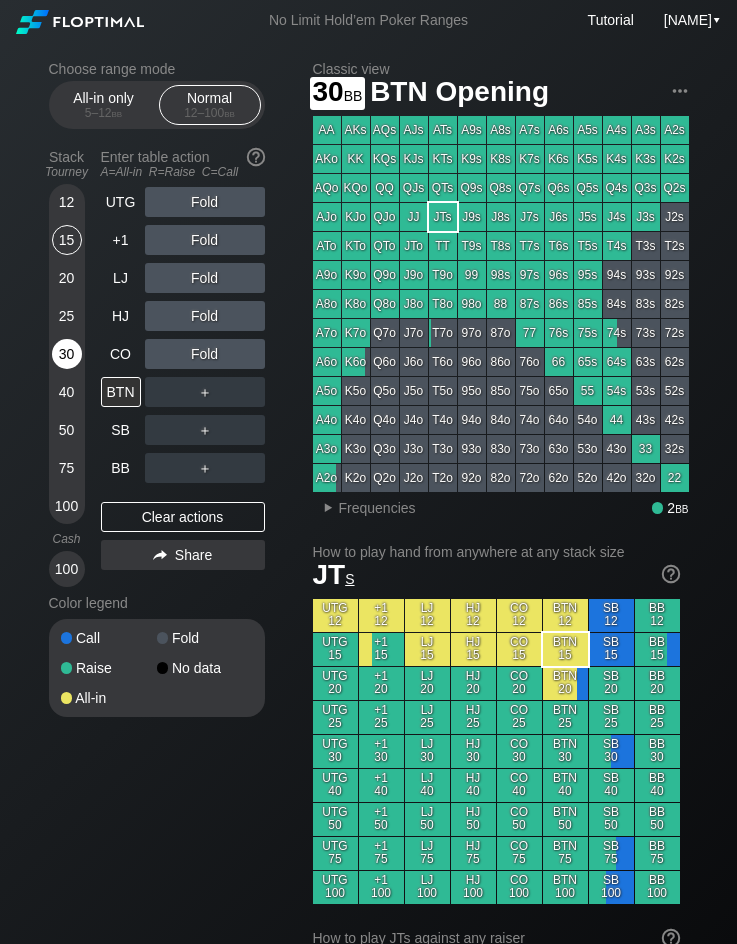 click on "30" at bounding box center [67, 354] 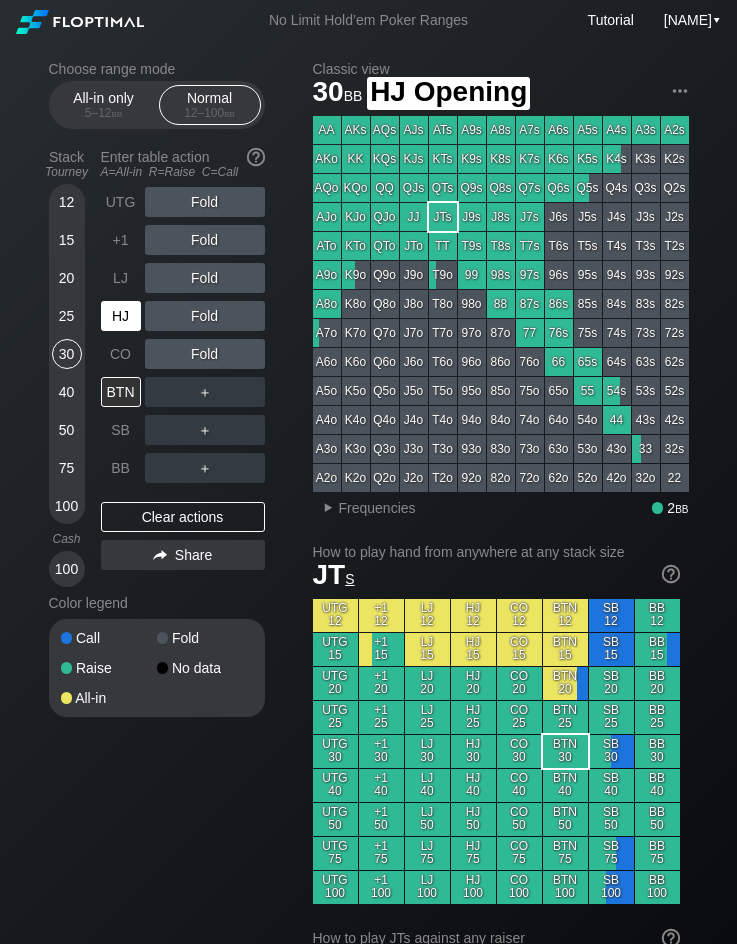 click on "HJ" at bounding box center (121, 316) 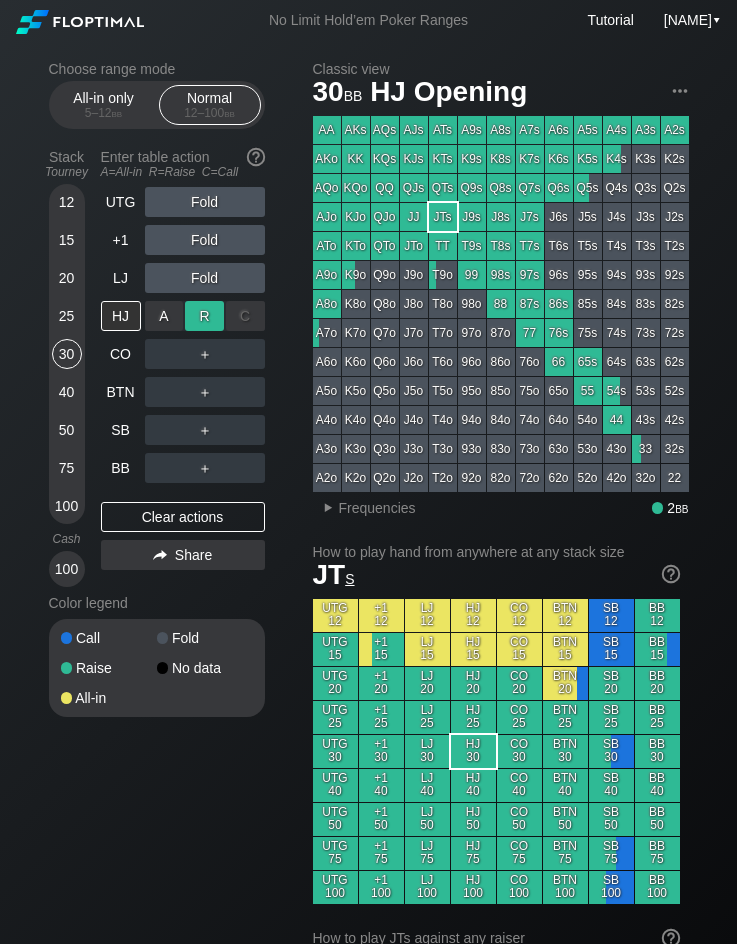click on "R ✕" at bounding box center (204, 316) 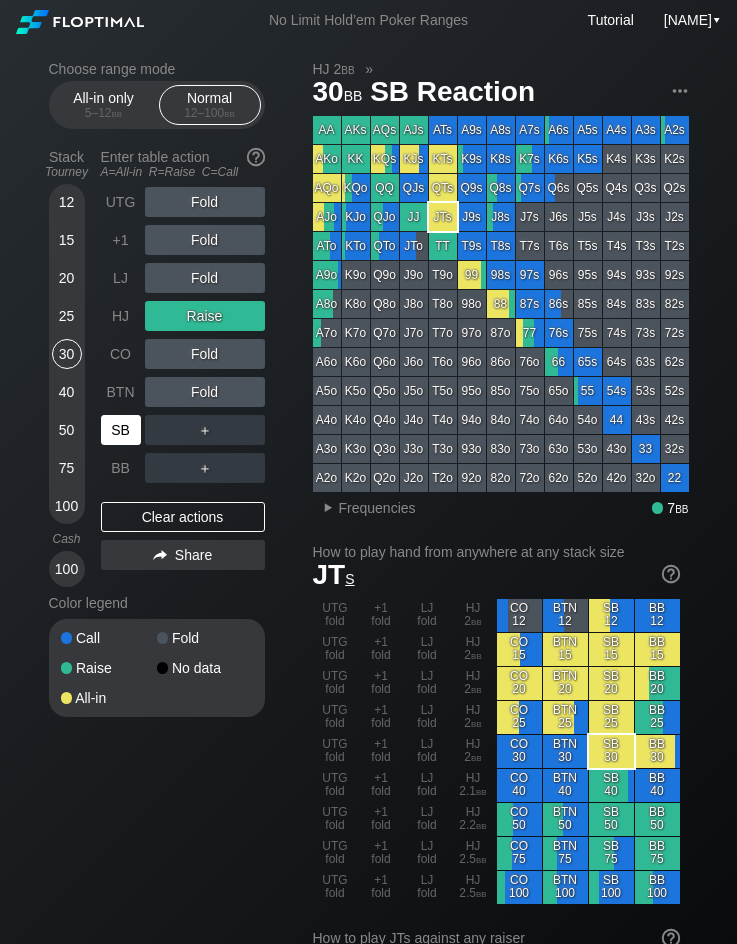 click on "SB" at bounding box center (121, 430) 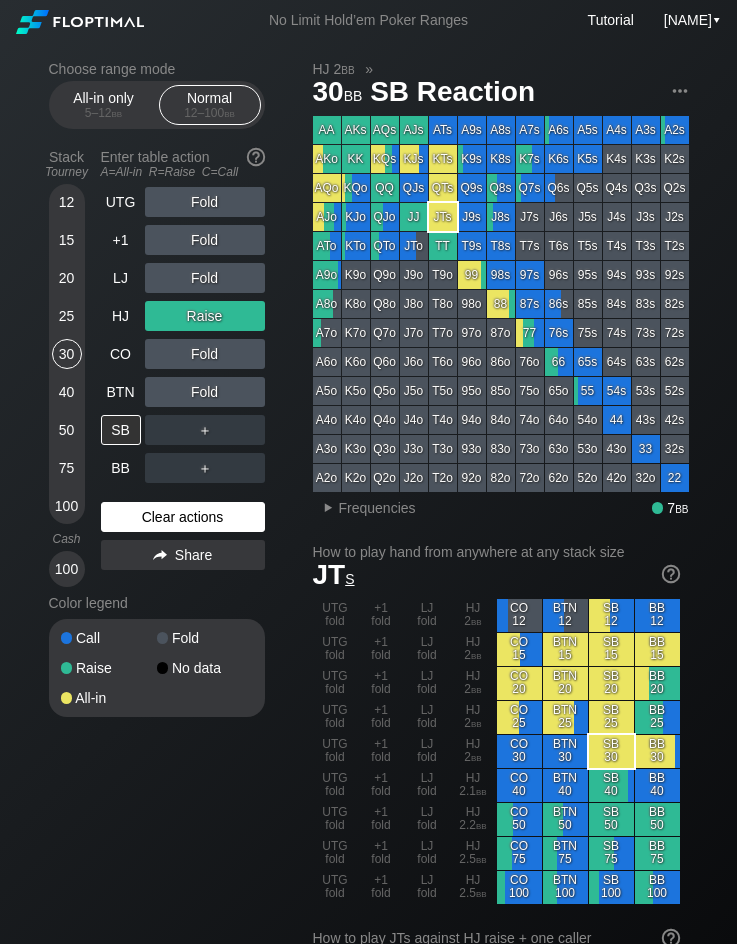 click on "Clear actions" at bounding box center [183, 517] 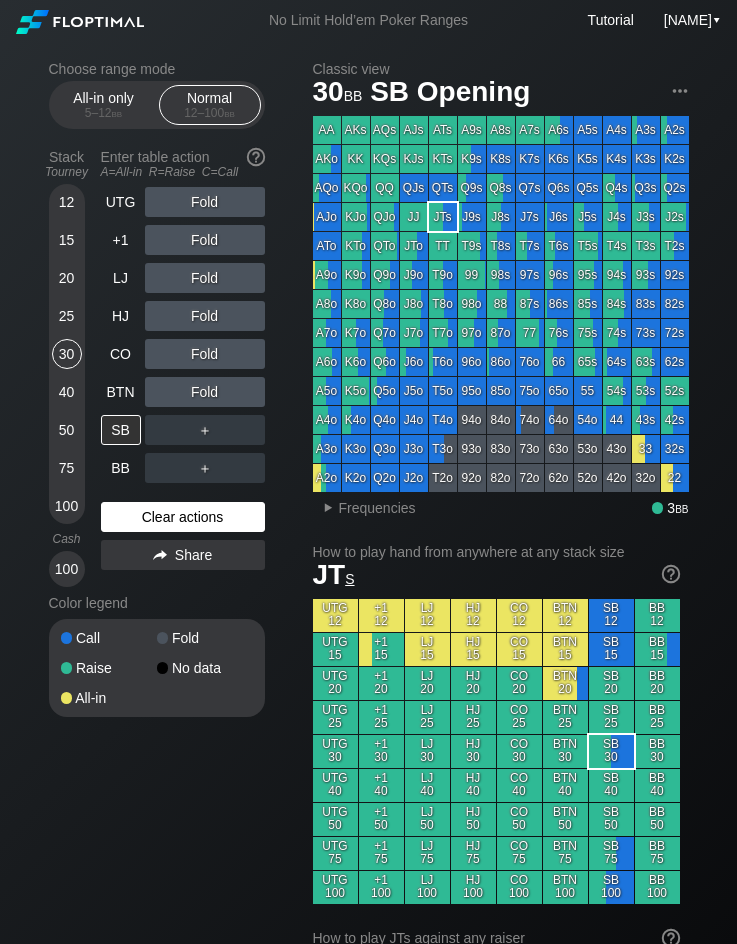 click on "Clear actions" at bounding box center (183, 517) 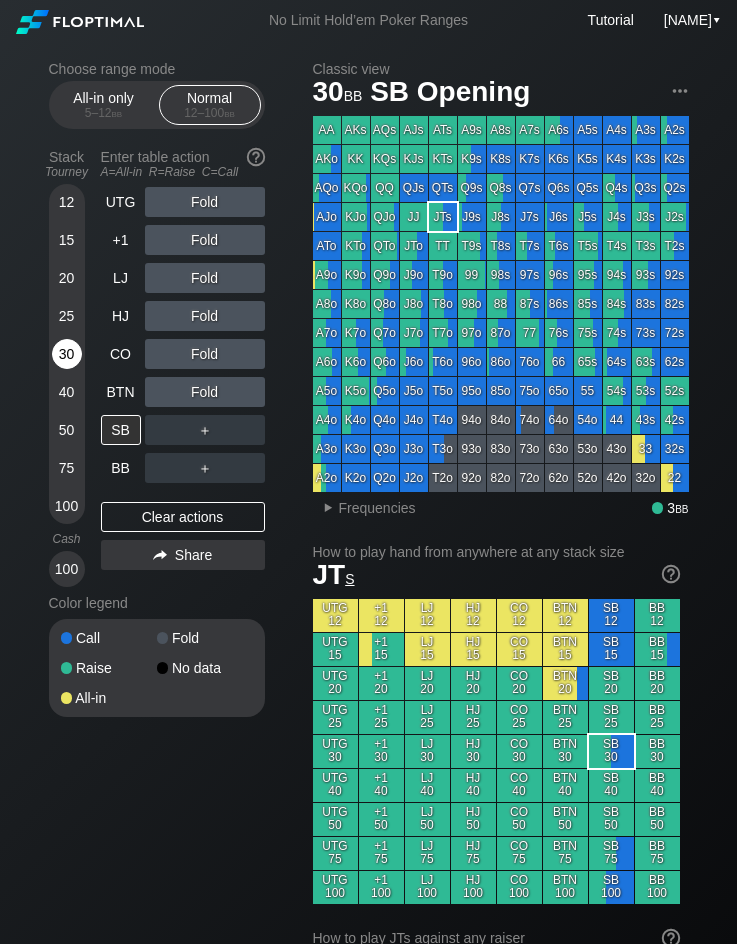 click on "30" at bounding box center [67, 354] 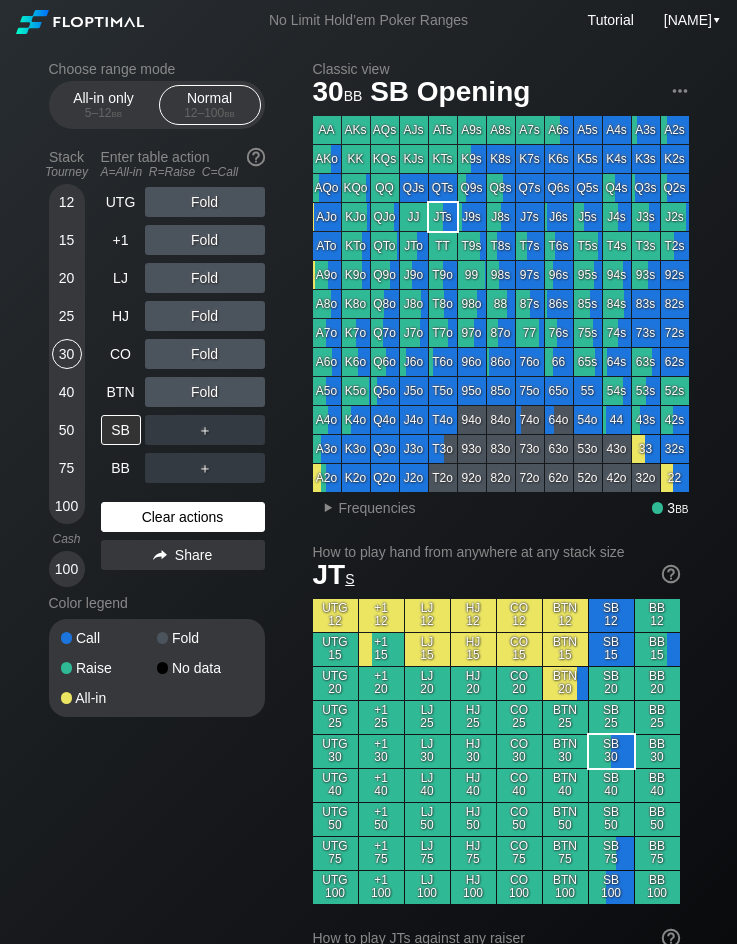 click on "Clear actions" at bounding box center [183, 517] 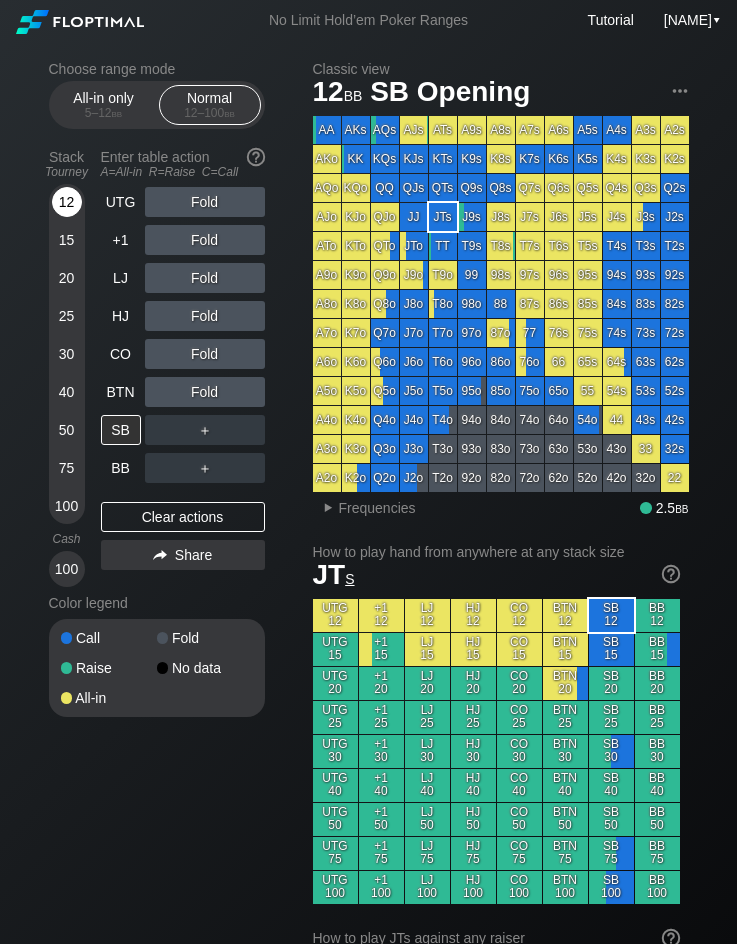 click on "12" at bounding box center [67, 202] 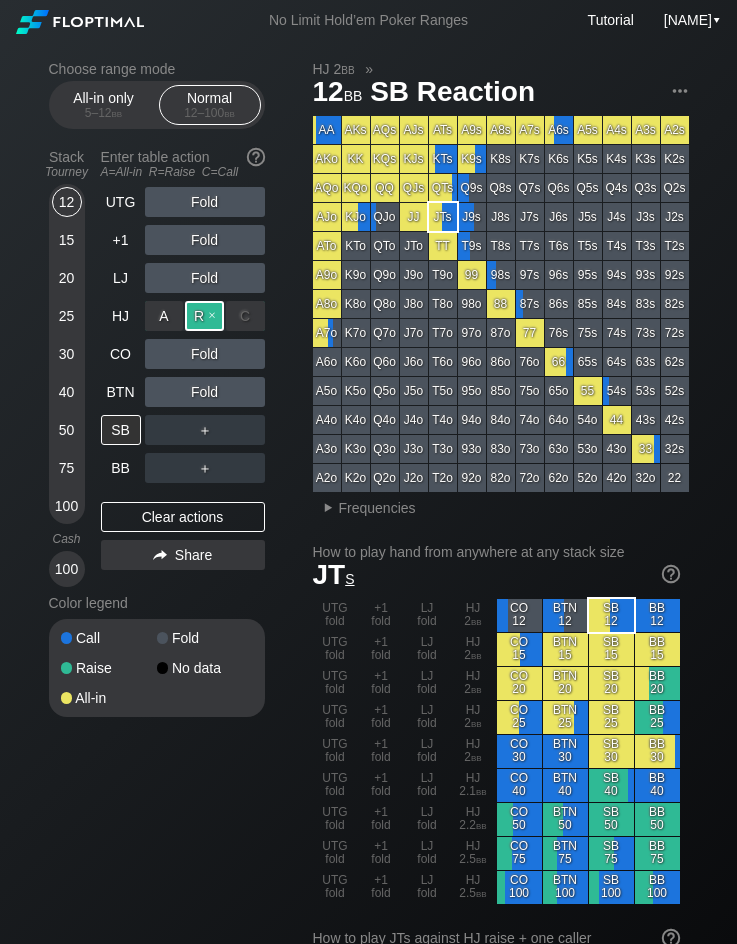 click on "R ✕" at bounding box center [204, 316] 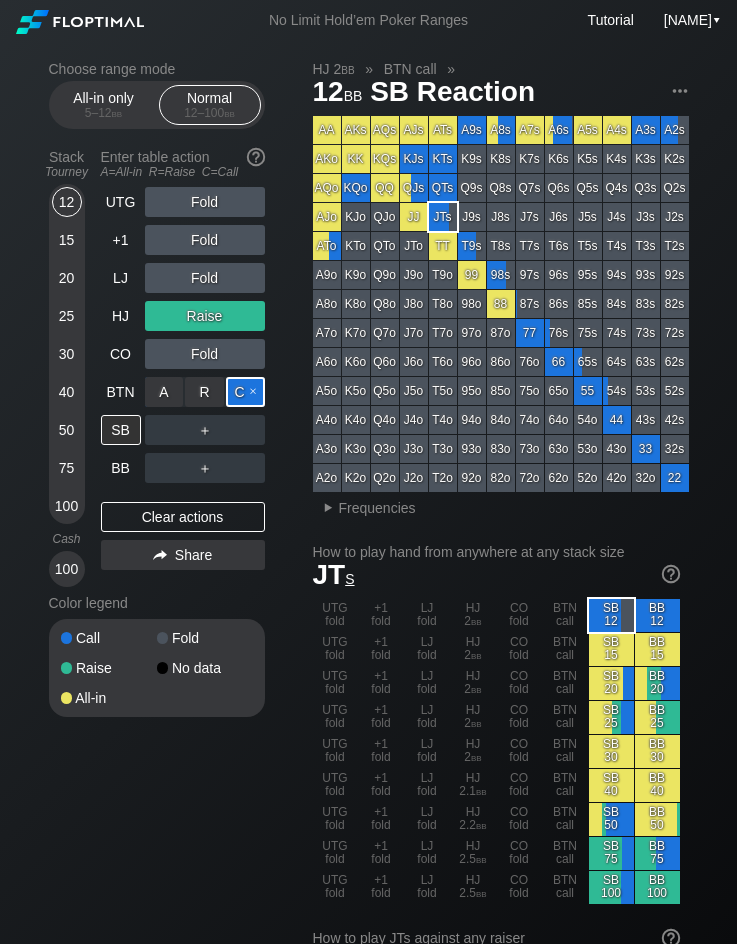 click on "C ✕" at bounding box center [245, 392] 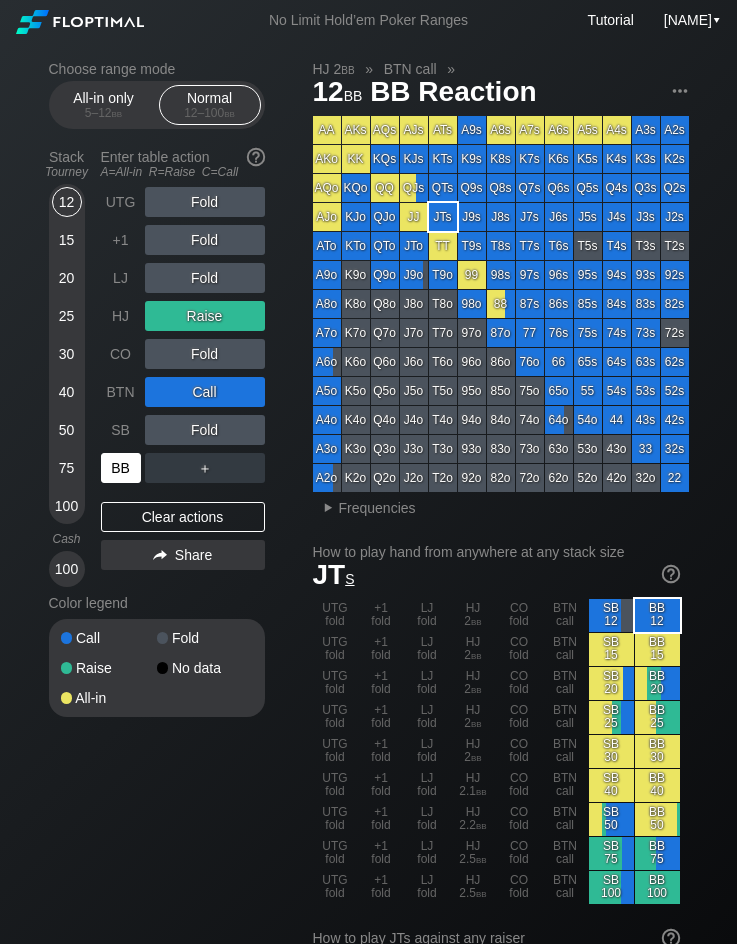 click on "BB" at bounding box center [121, 468] 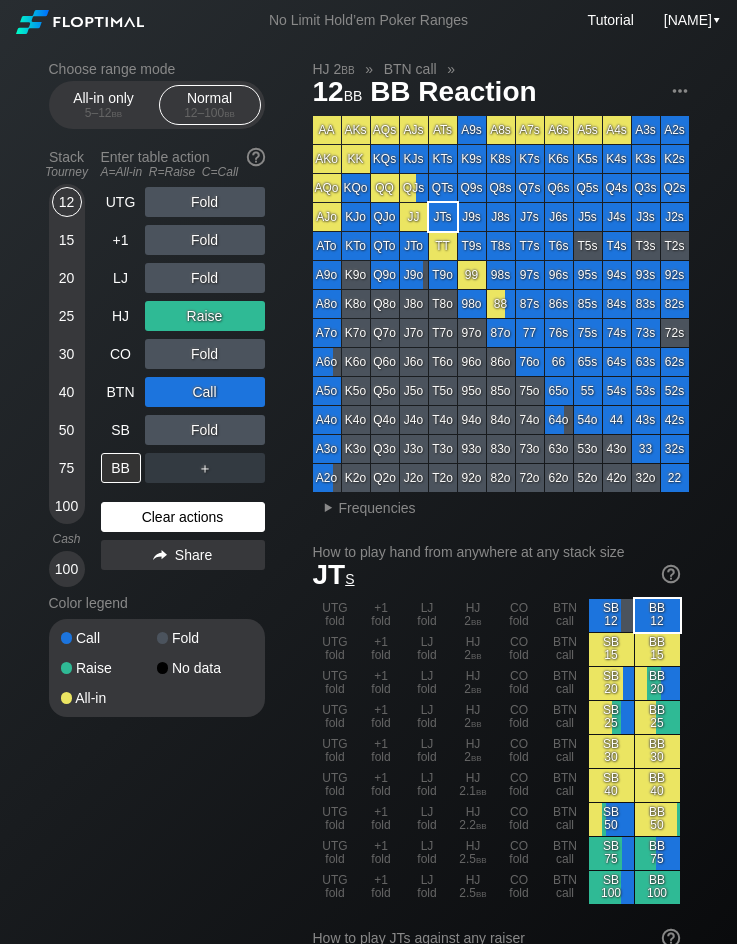 drag, startPoint x: 169, startPoint y: 534, endPoint x: 166, endPoint y: 514, distance: 20.22375 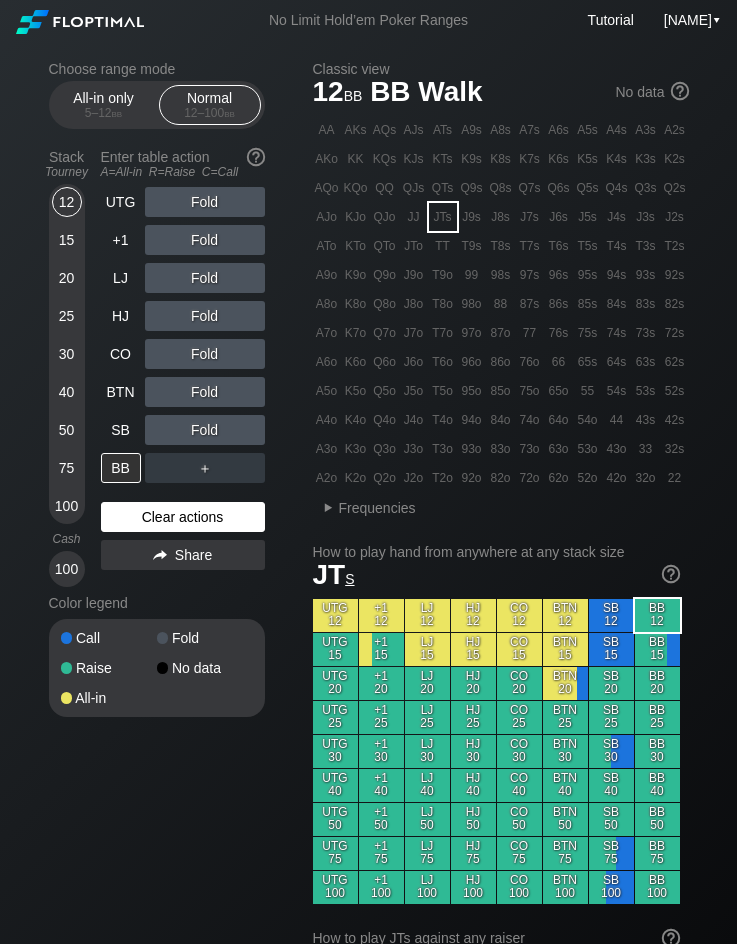 click on "Clear actions" at bounding box center [183, 517] 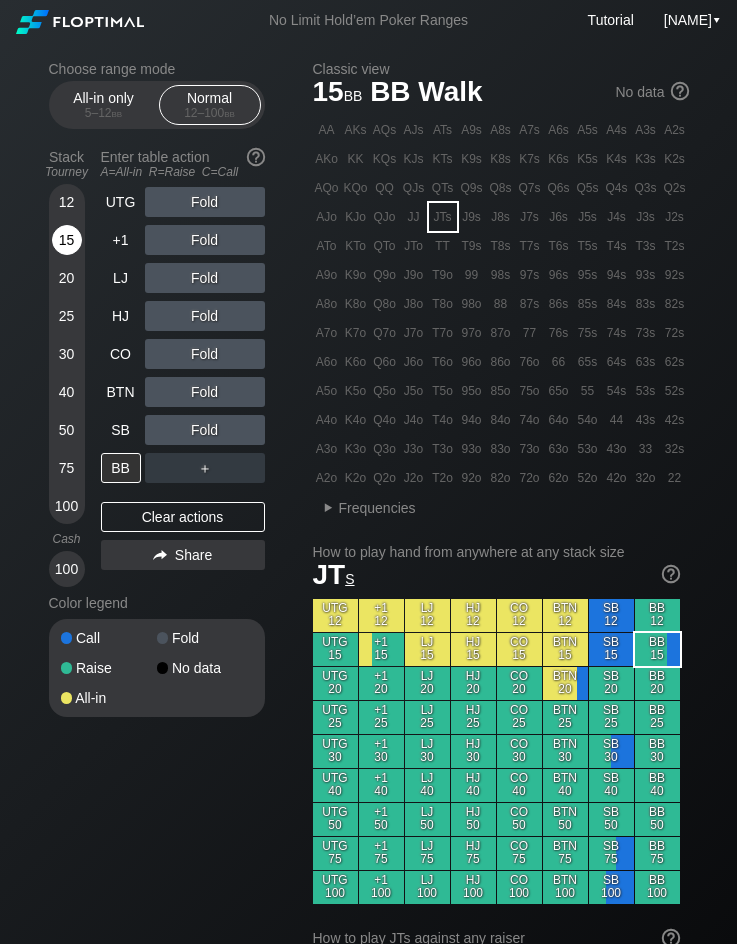 click on "15" at bounding box center (67, 240) 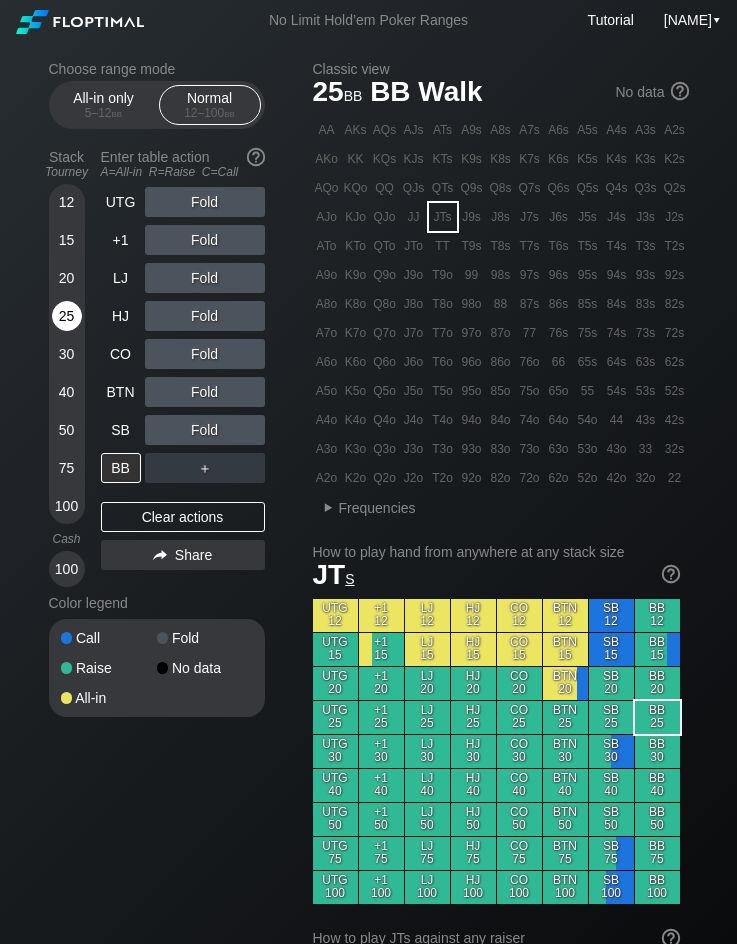 click on "25" at bounding box center (67, 320) 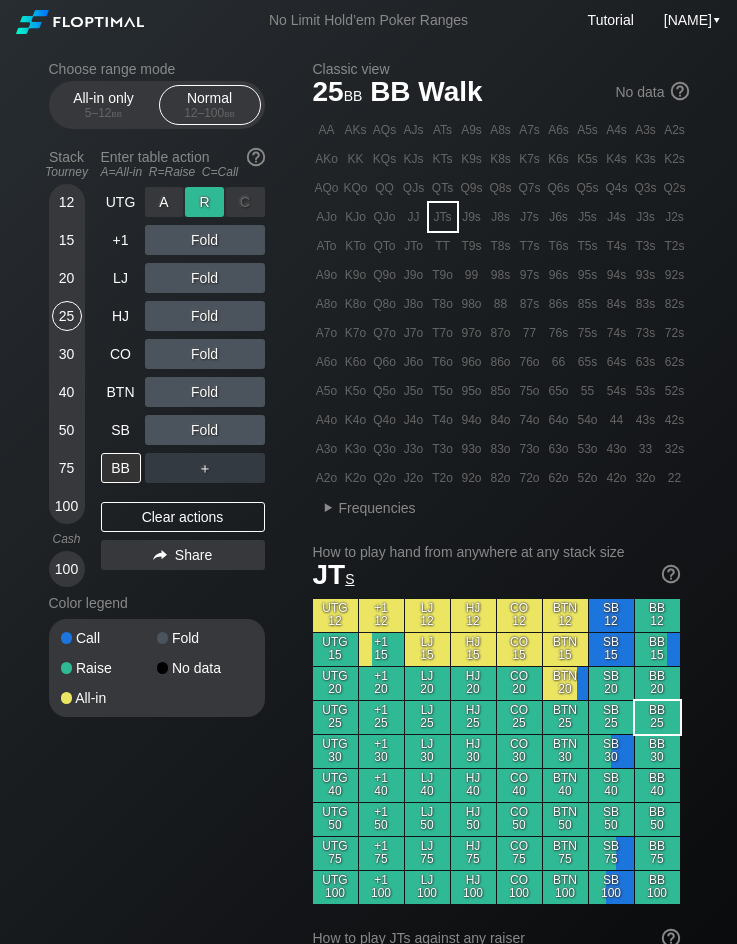 click on "R ✕" at bounding box center (204, 202) 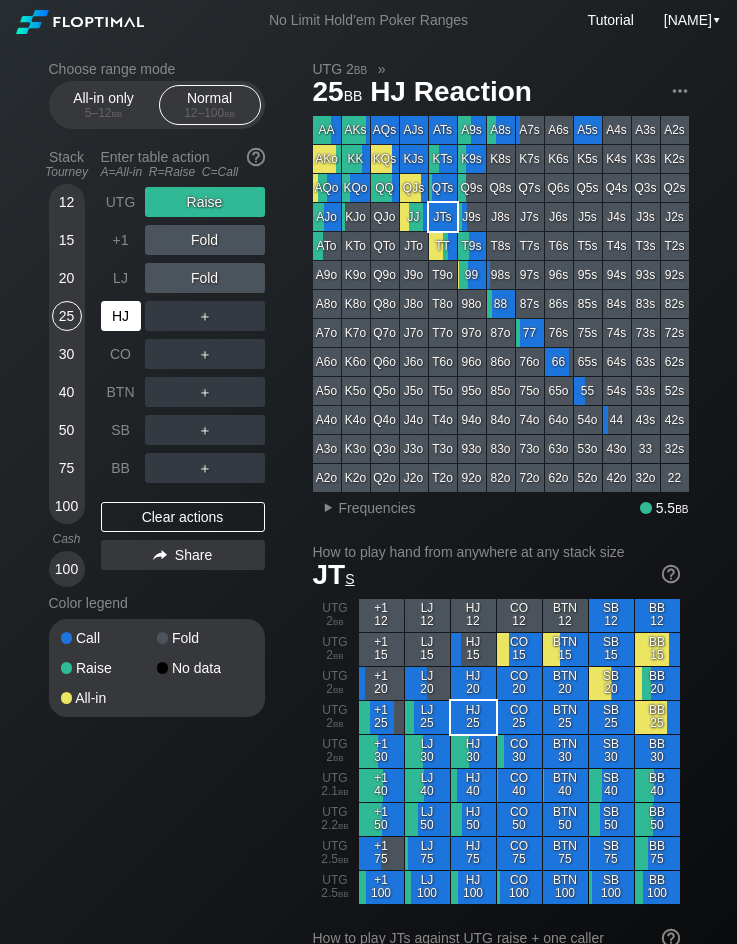 click on "HJ" at bounding box center [121, 316] 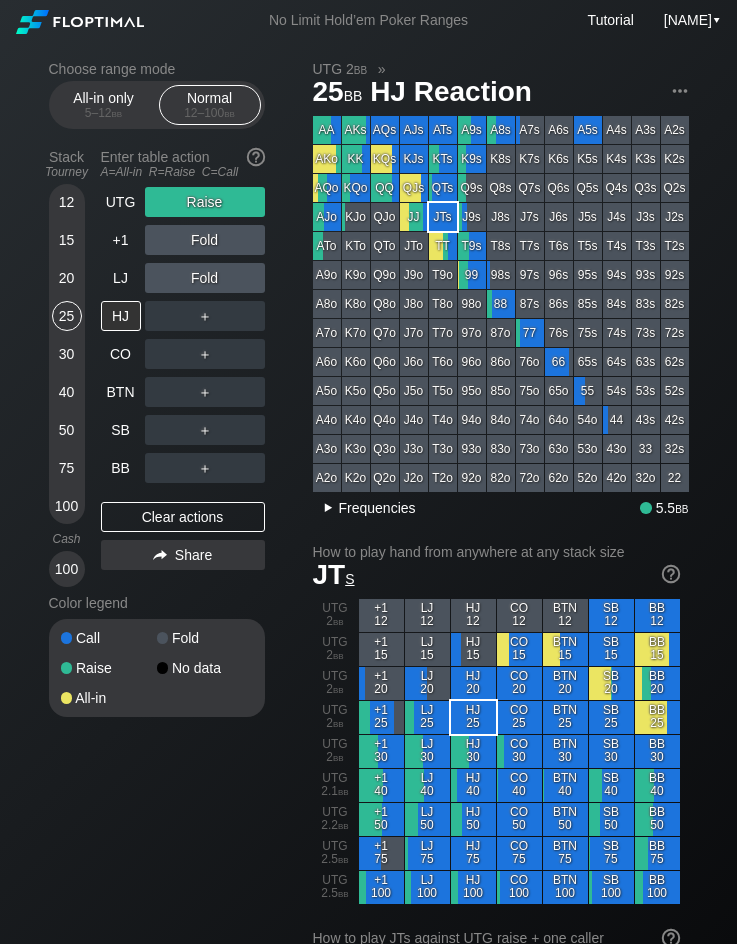 click on "Frequencies" at bounding box center [377, 508] 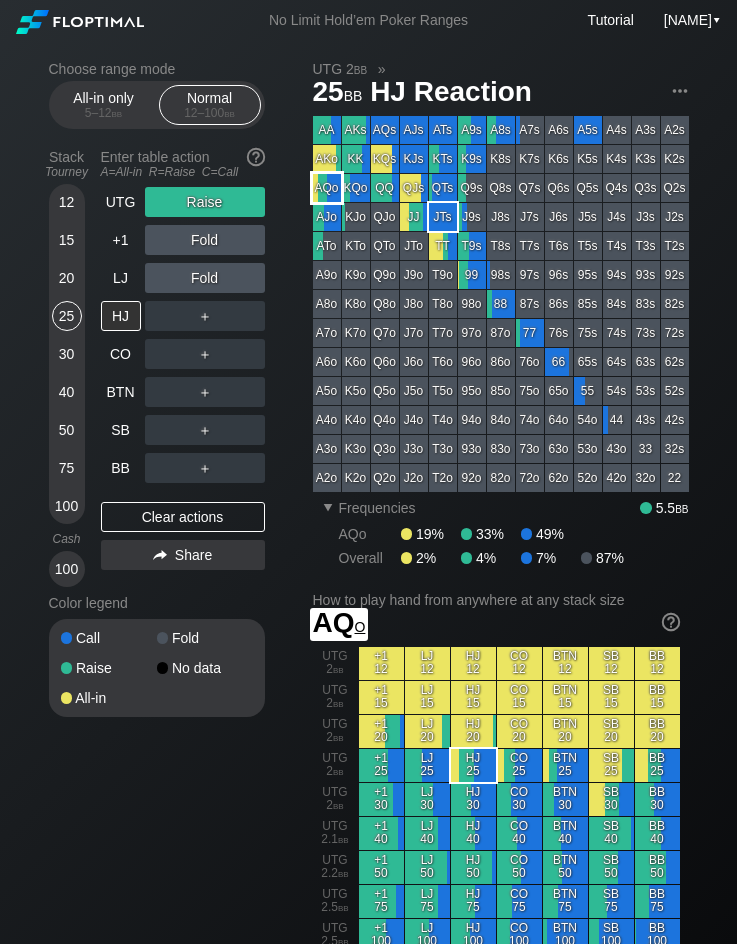 click on "AQo" at bounding box center (327, 188) 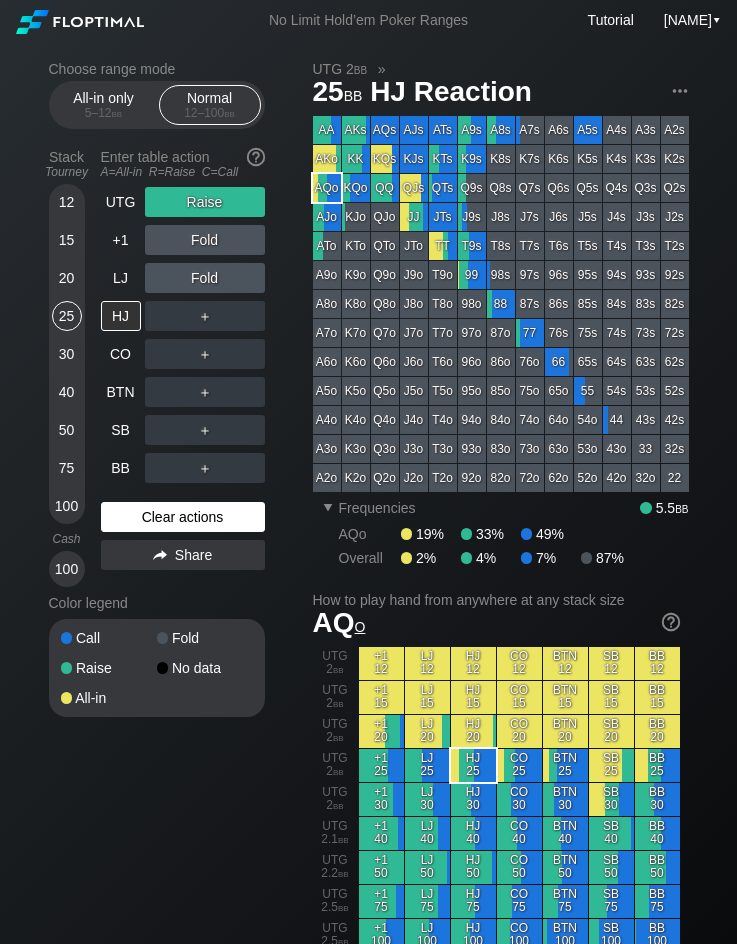 click on "Clear actions" at bounding box center (183, 517) 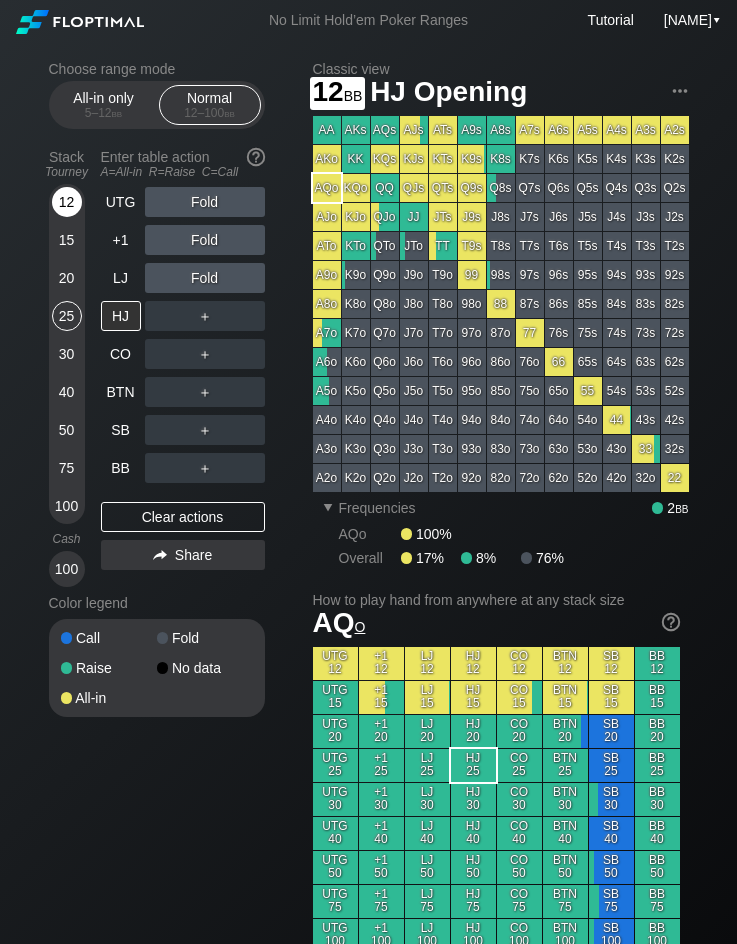 click on "12" at bounding box center (67, 202) 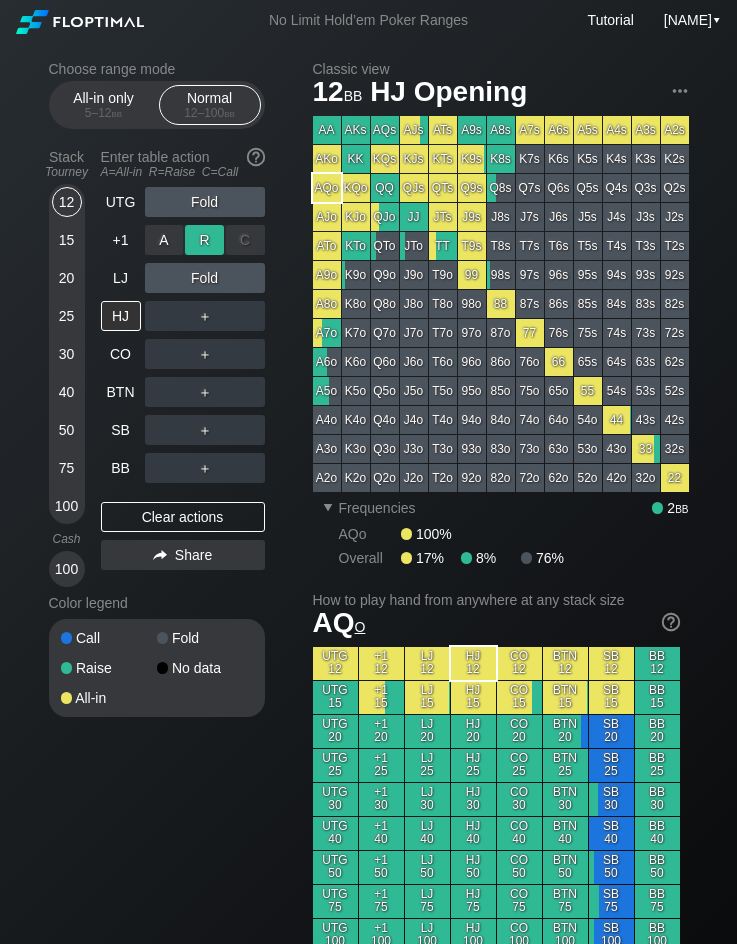 click on "R ✕" at bounding box center [204, 240] 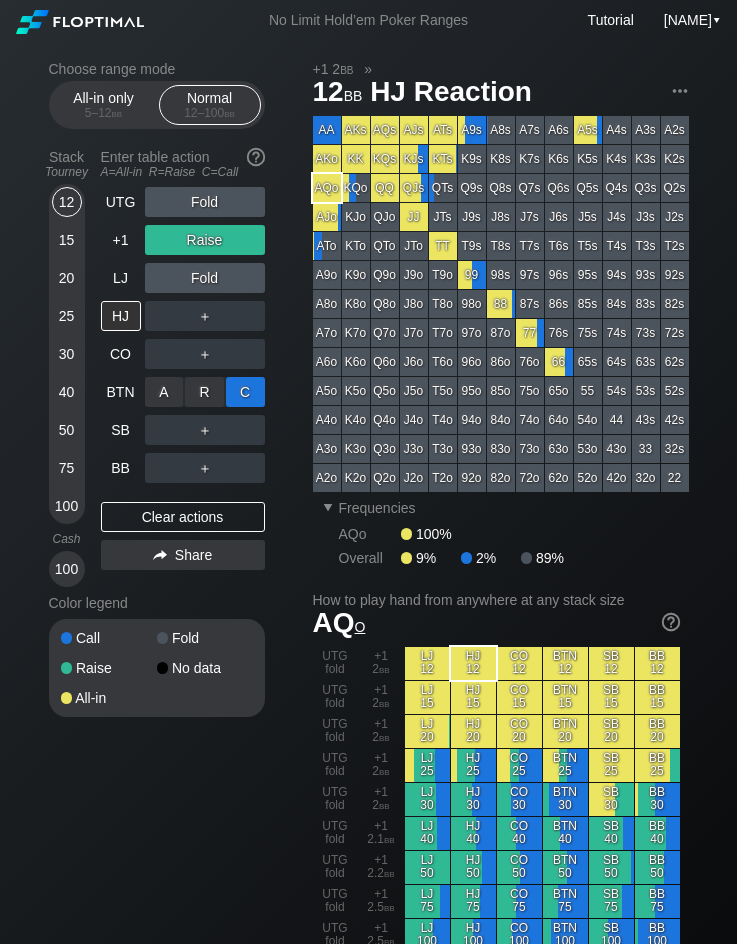 click on "C ✕" at bounding box center [245, 392] 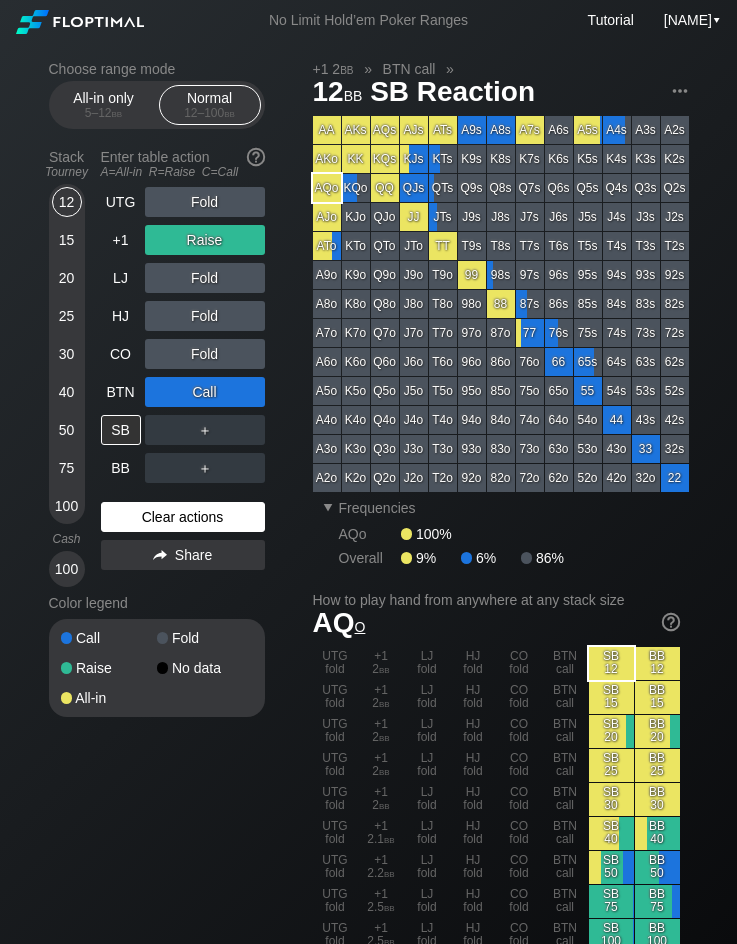 click on "Clear actions" at bounding box center (183, 517) 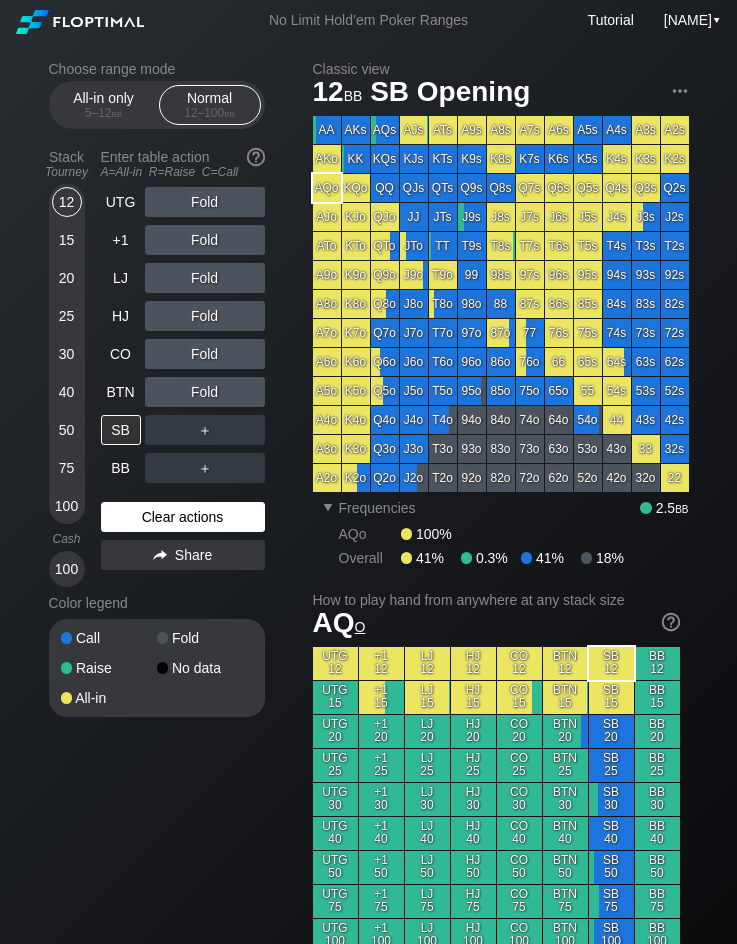 click on "Clear actions" at bounding box center [183, 517] 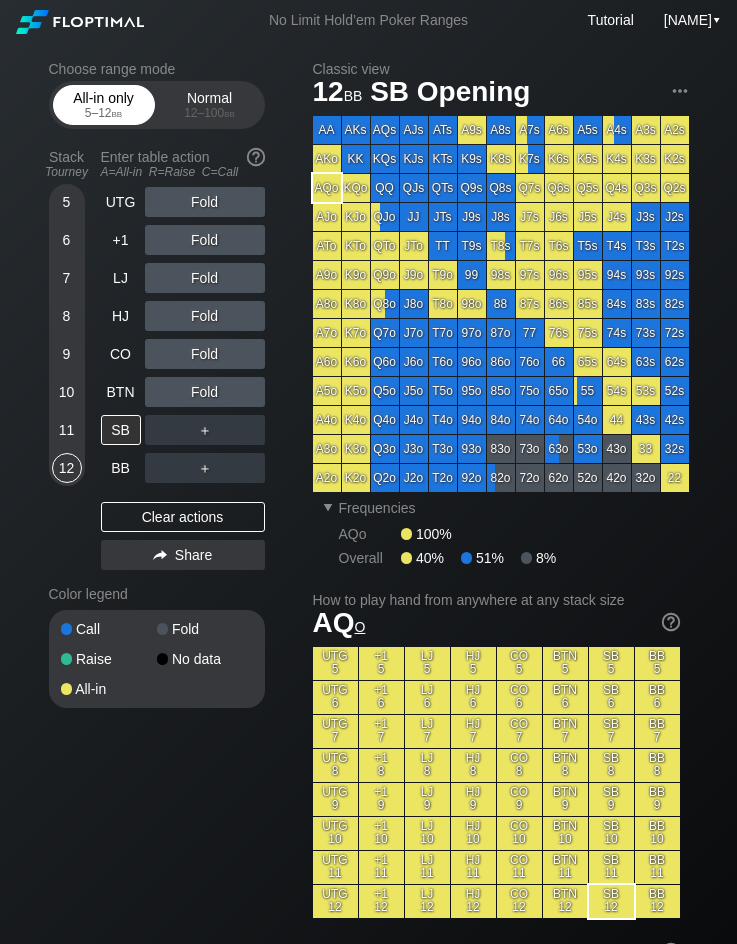 click on "All-in only 5 – 12 bb" at bounding box center [104, 105] 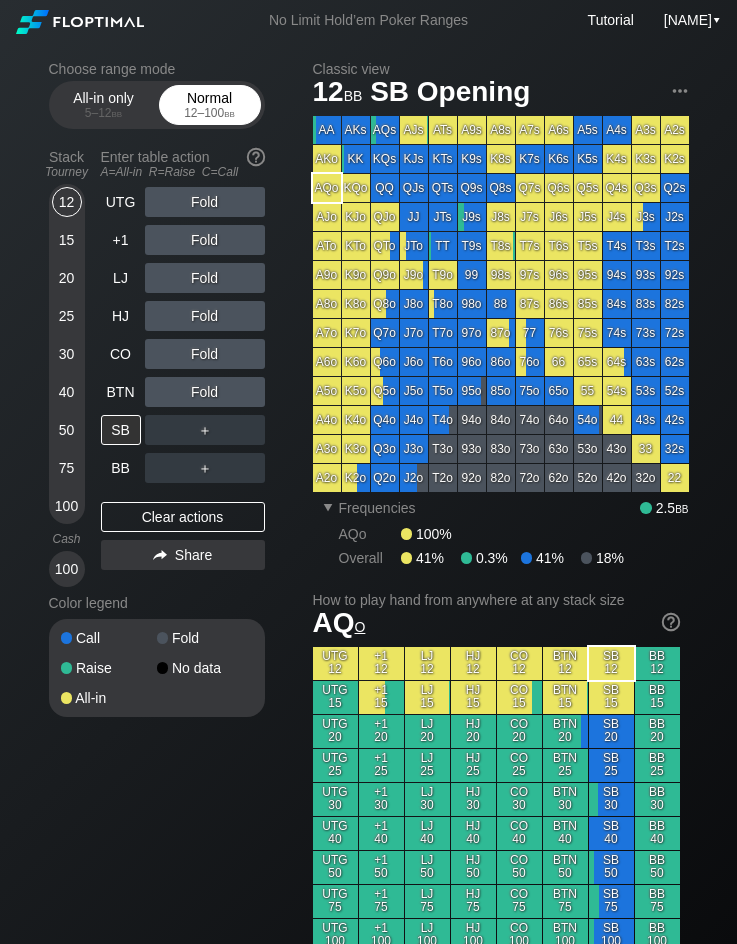 click on "Normal 12 – 100 bb" at bounding box center (210, 105) 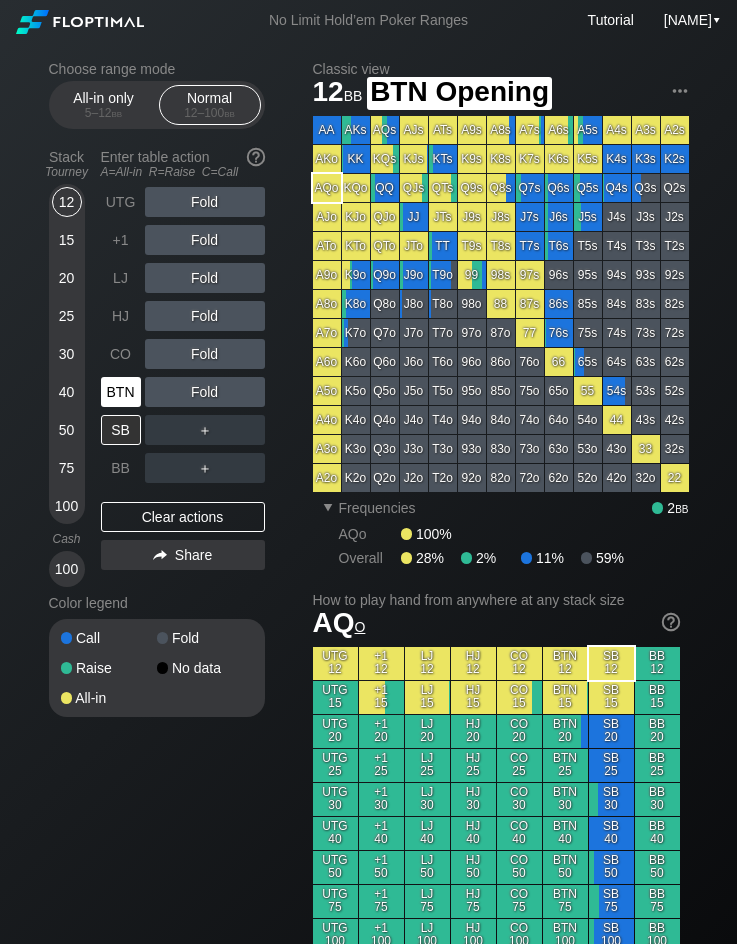 click on "BTN" at bounding box center (121, 392) 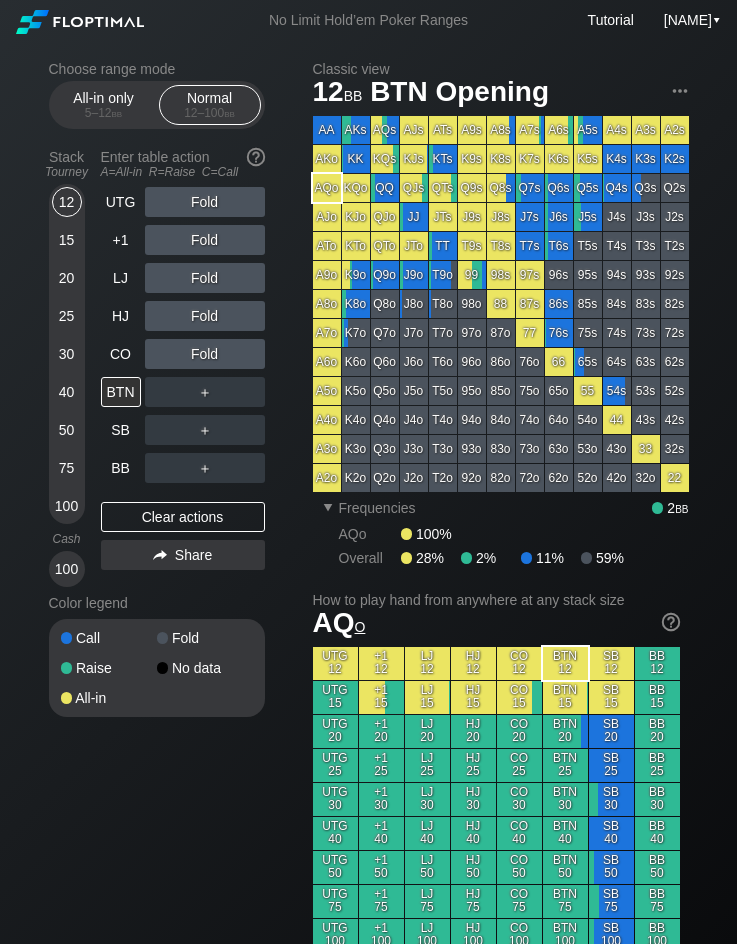click on "Choose range mode All-in only 5 – 12 bb Normal 12 – 100 bb Stack Tourney Enter table action A=All-in  R=Raise  C=Call 12 15 20 25 30 40 50 75 100 Cash 100 UTG Fold +1 Fold LJ Fold HJ Fold CO Fold BTN ＋ SB ＋ BB ＋ Clear actions Share Color legend   Call   Fold   Raise   No data   All-in" at bounding box center [157, 389] 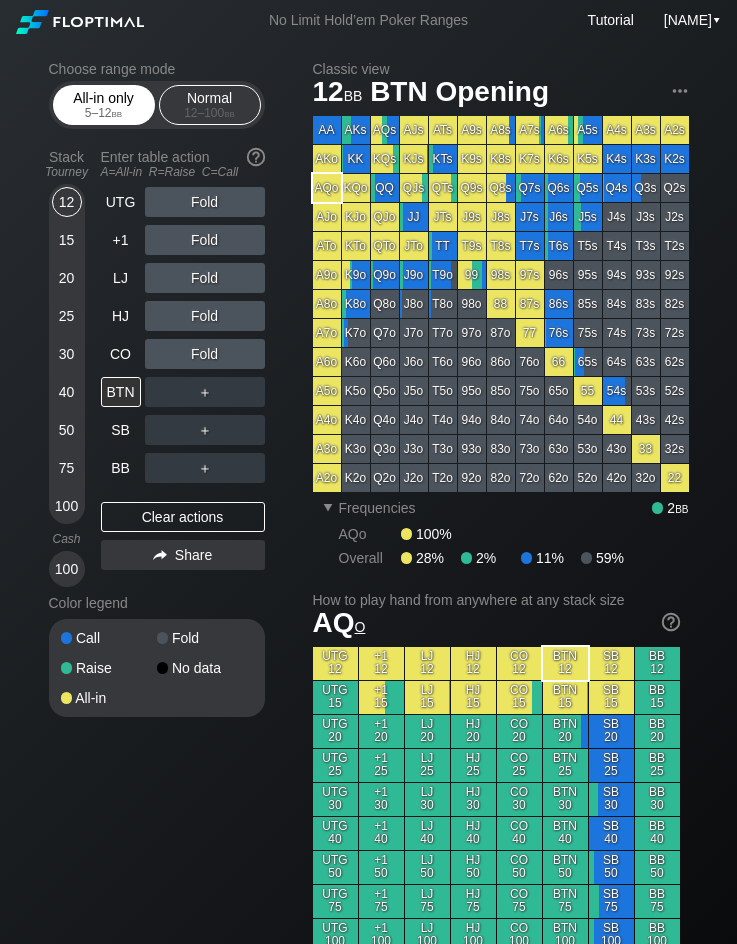 click on "All-in only 5 – 12 bb" at bounding box center [104, 105] 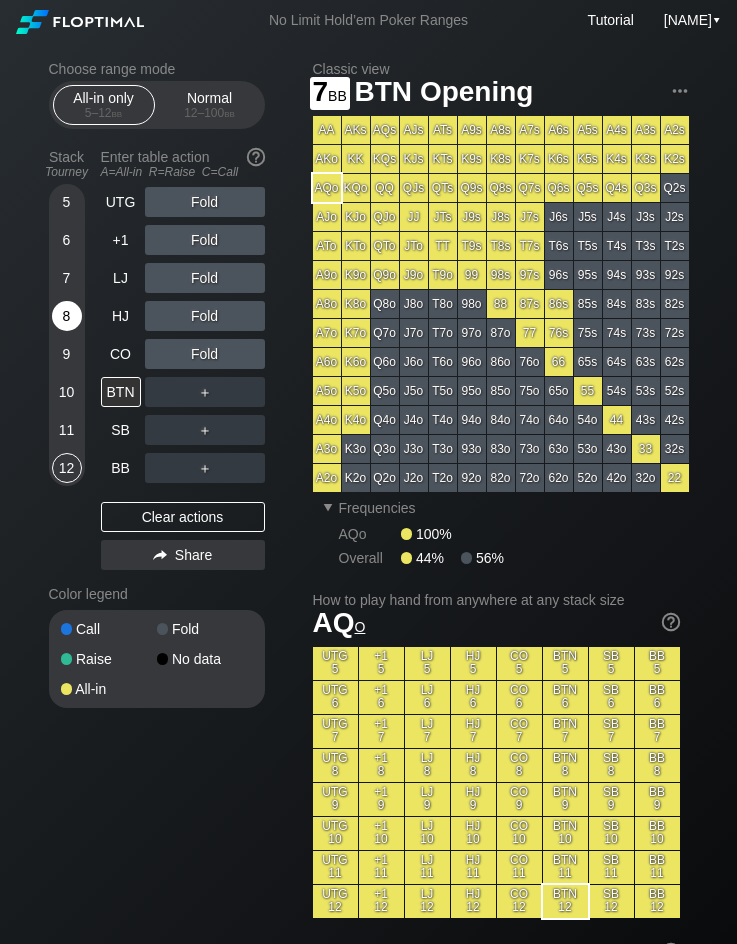 click on "8" at bounding box center (67, 316) 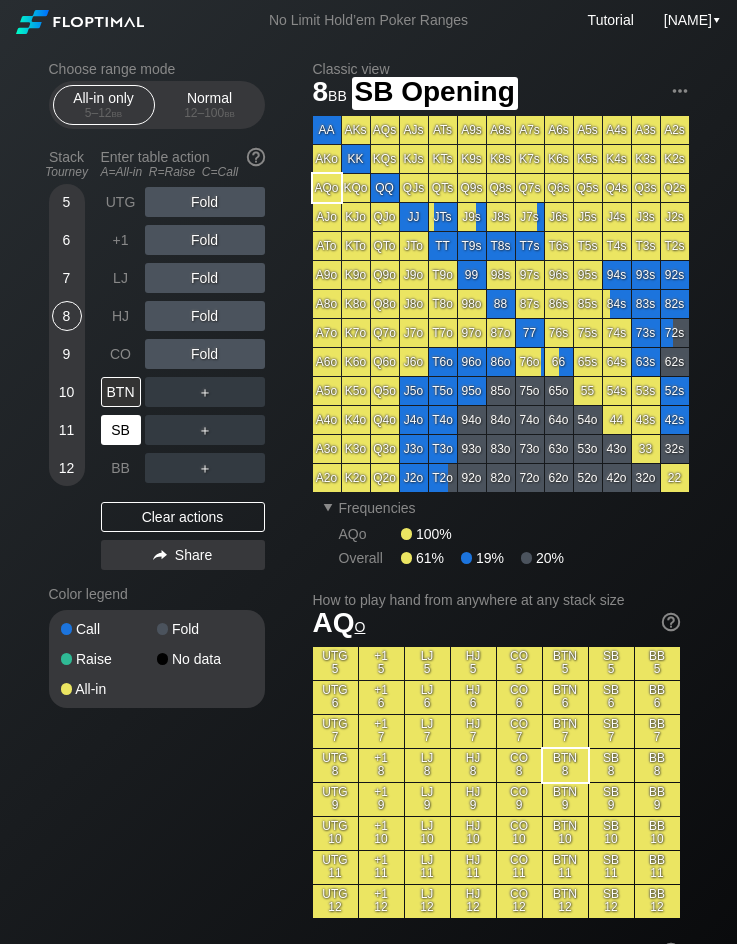 click on "SB" at bounding box center [121, 430] 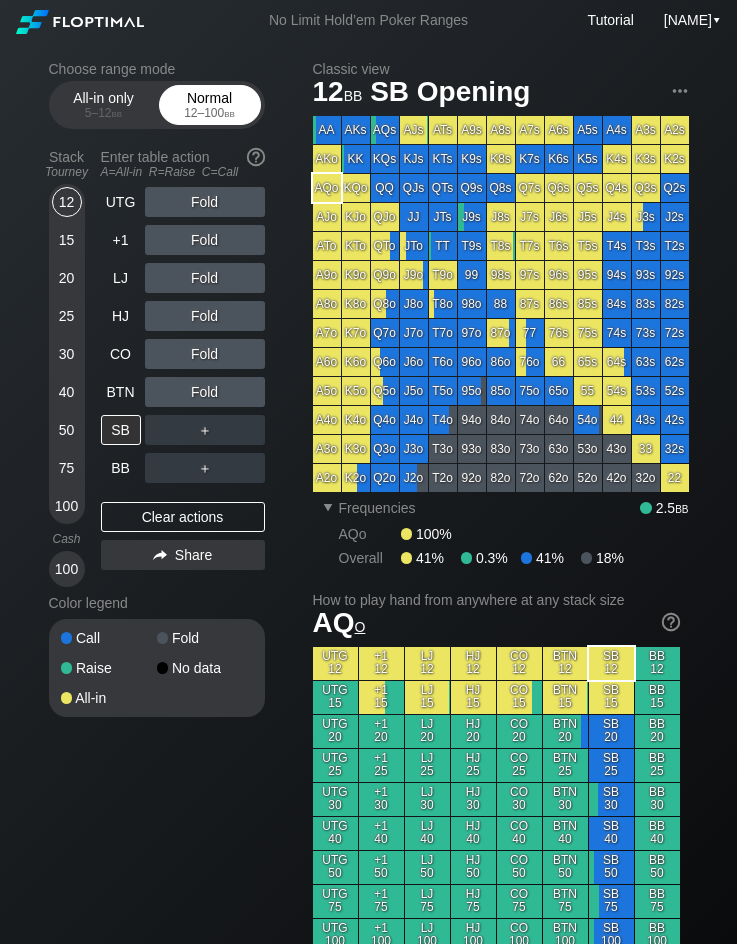 click on "Normal 12 – 100 bb" at bounding box center (210, 105) 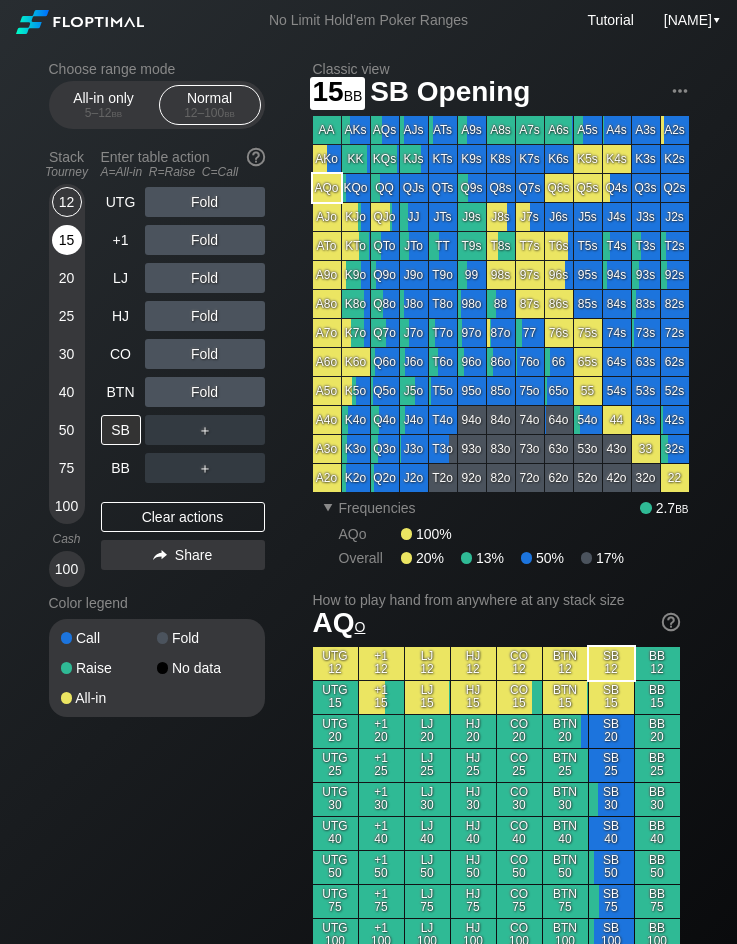 click on "15" at bounding box center [67, 240] 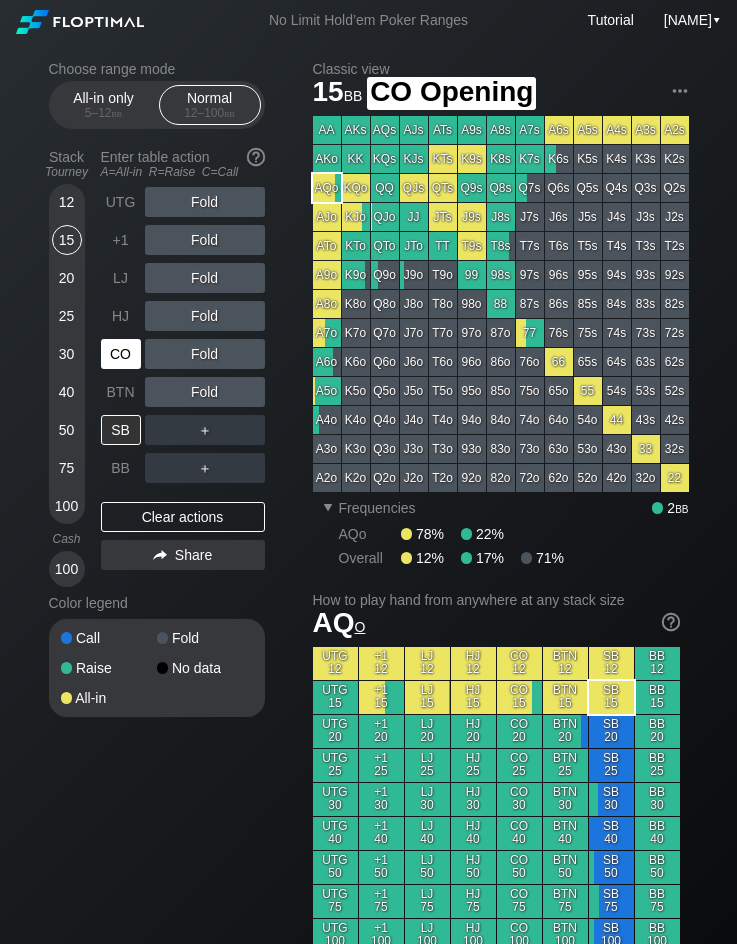 click on "CO" at bounding box center [121, 354] 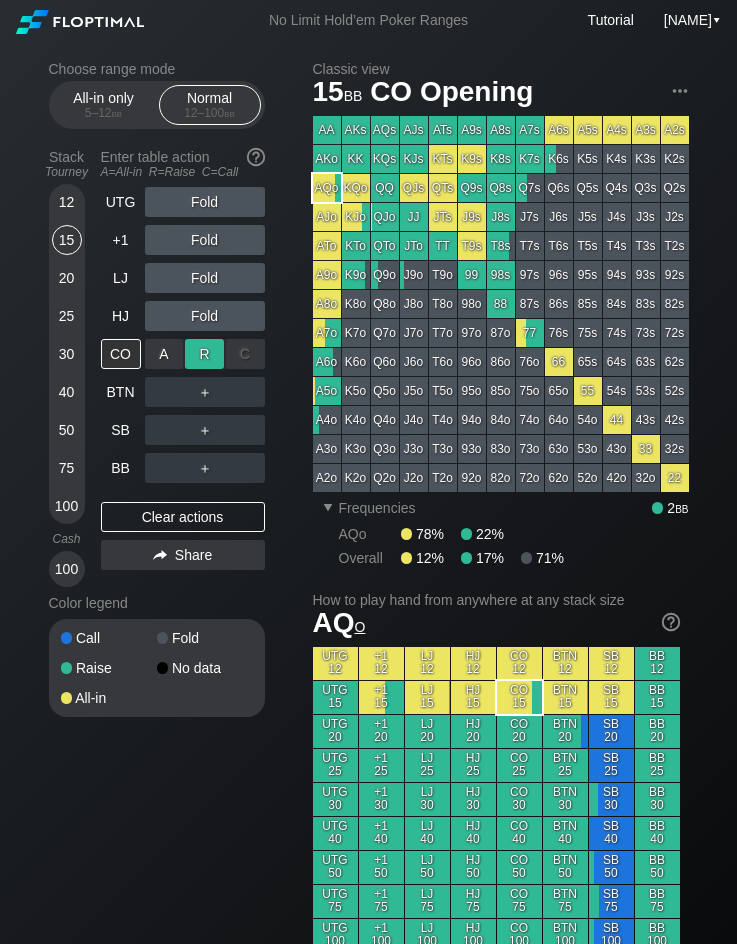 drag, startPoint x: 150, startPoint y: 351, endPoint x: 189, endPoint y: 349, distance: 39.051247 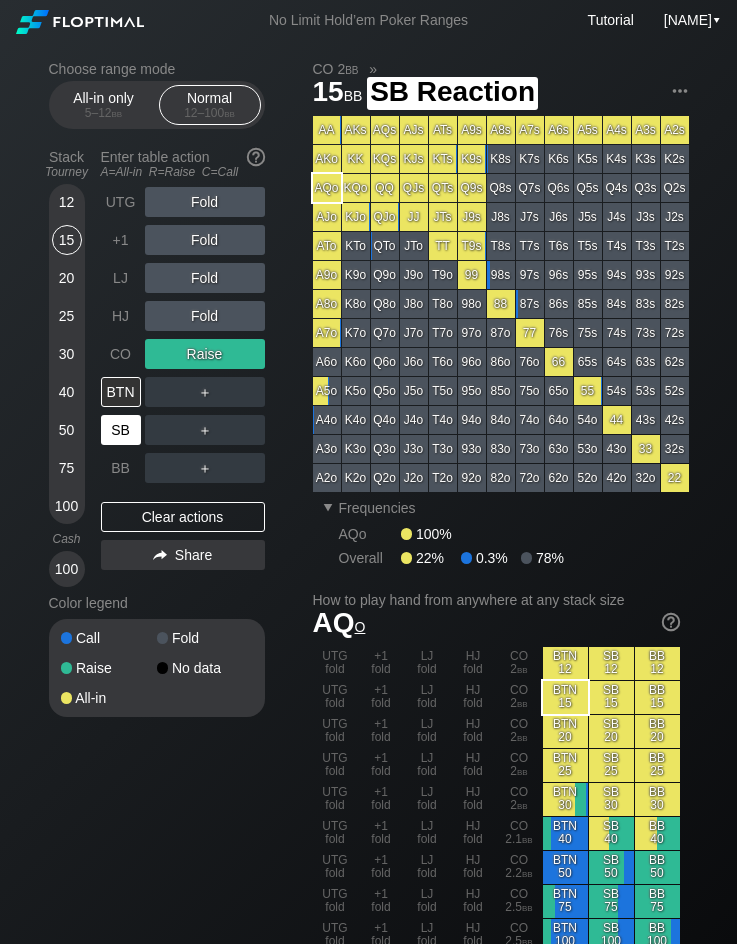 click on "SB" at bounding box center (121, 430) 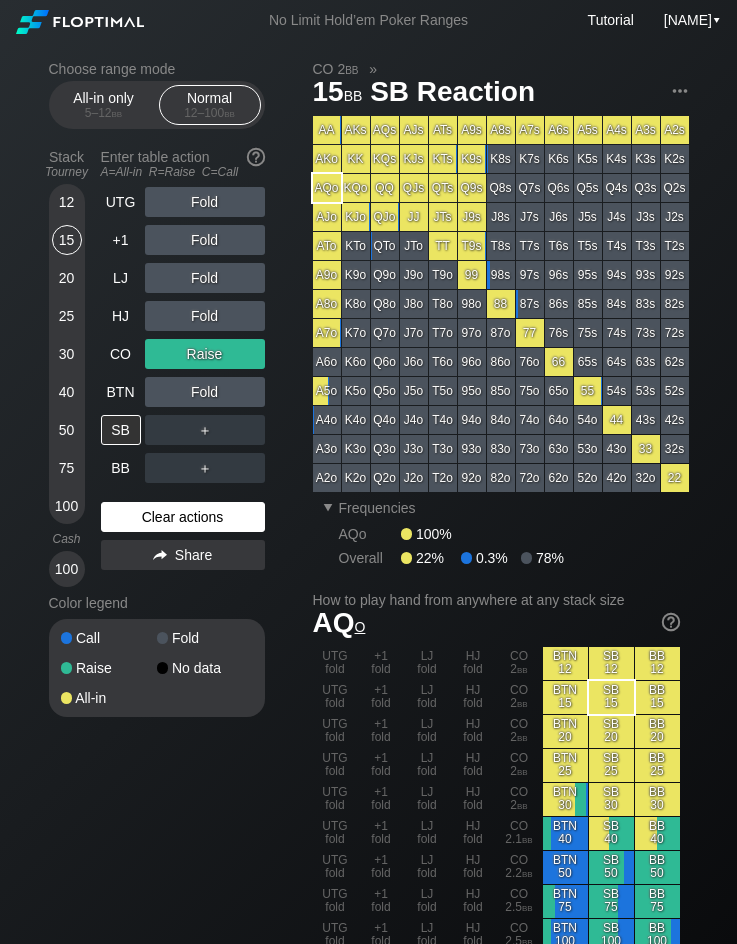 click on "Clear actions" at bounding box center (183, 517) 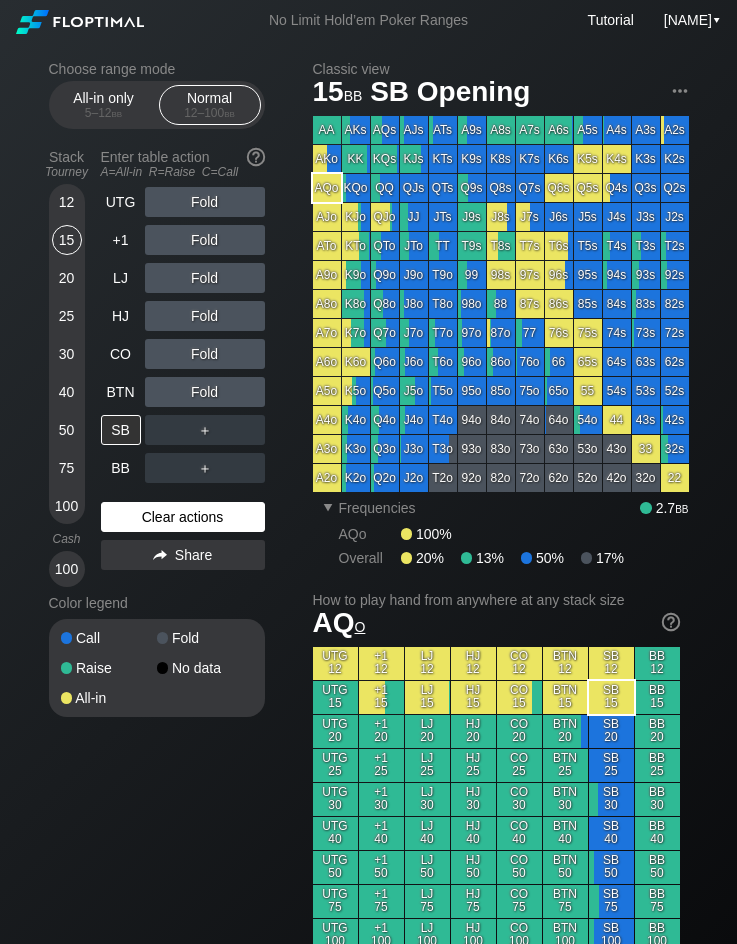 click on "Clear actions" at bounding box center [183, 517] 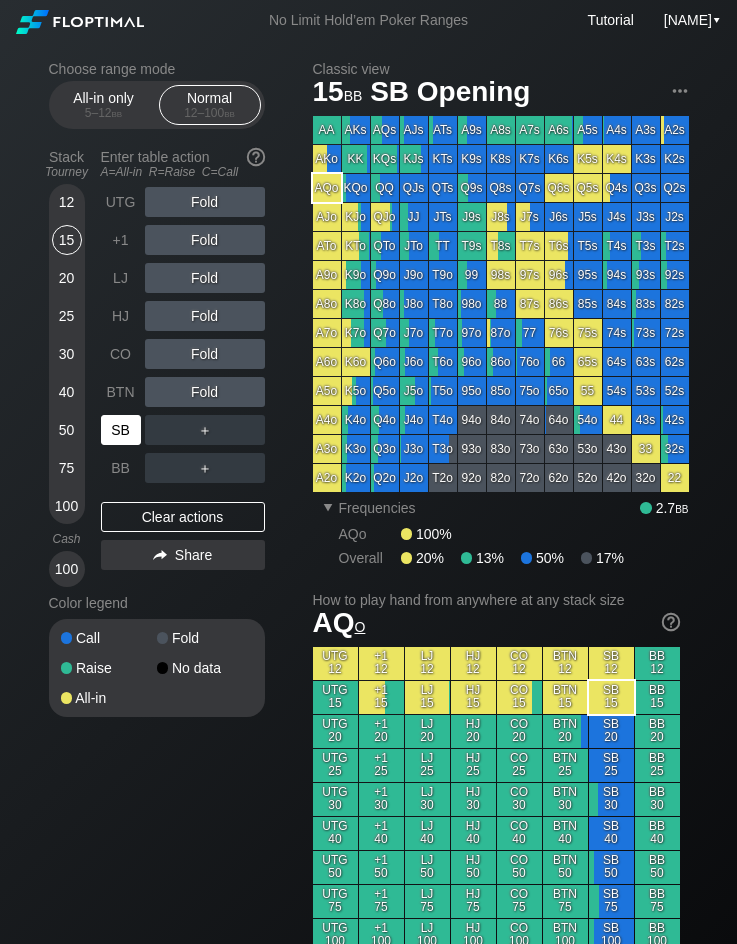 click on "SB" at bounding box center [121, 430] 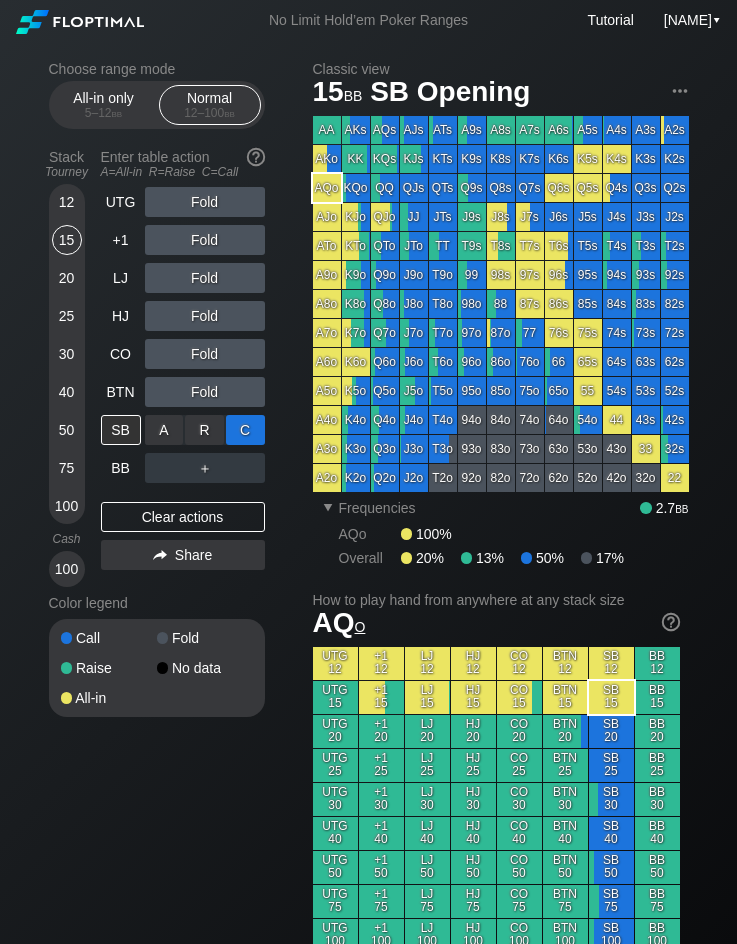 click on "C ✕" at bounding box center [245, 430] 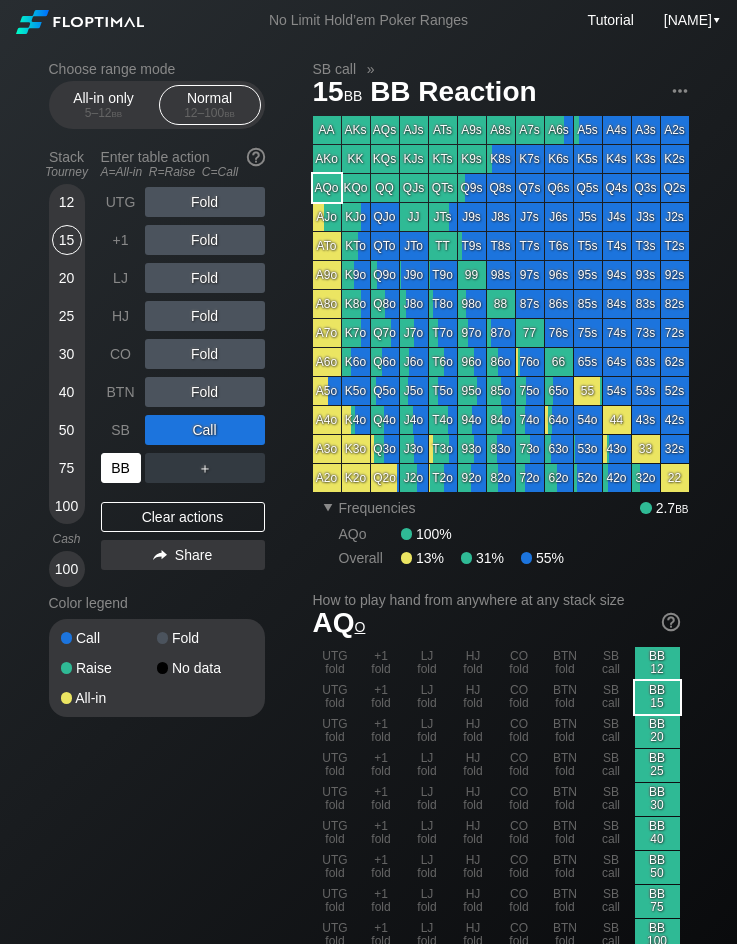 click on "BB" at bounding box center (121, 468) 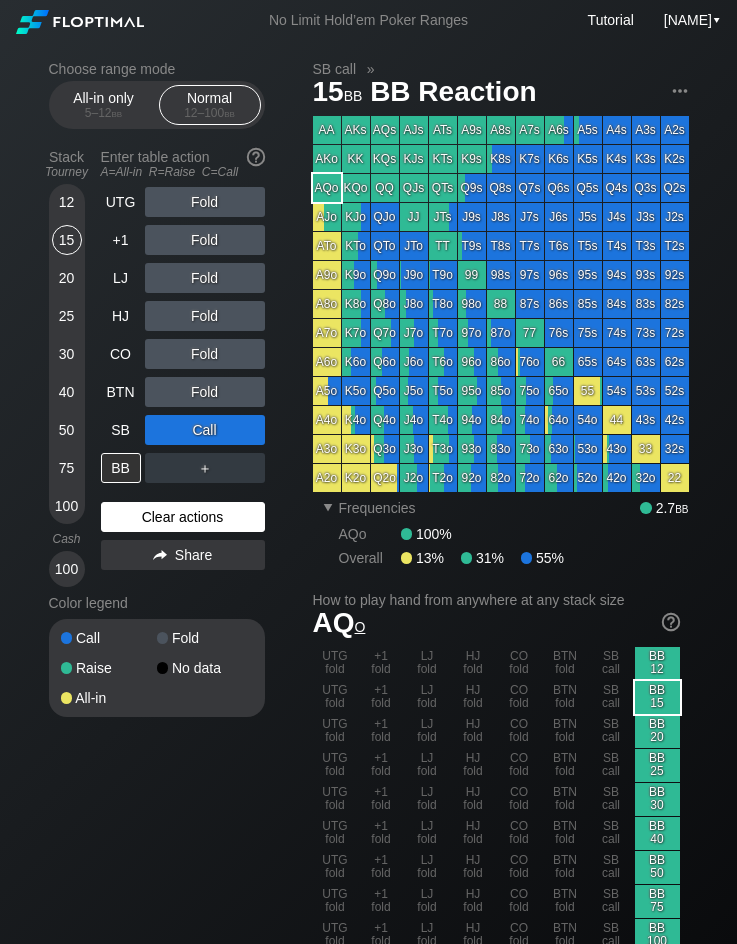 click on "Clear actions" at bounding box center [183, 517] 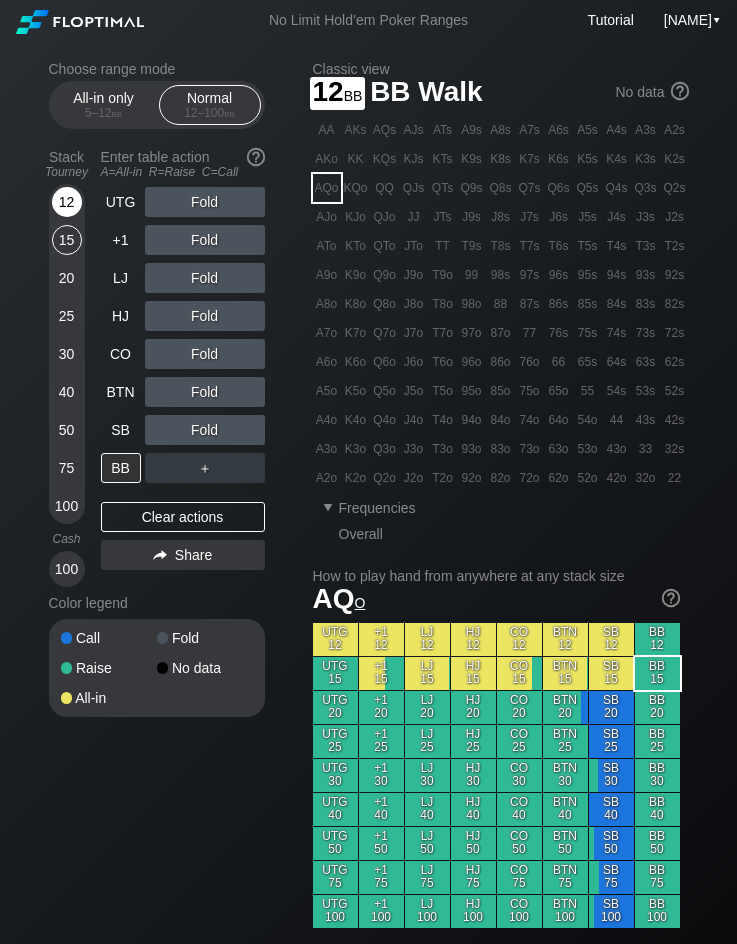 click on "12" at bounding box center (67, 202) 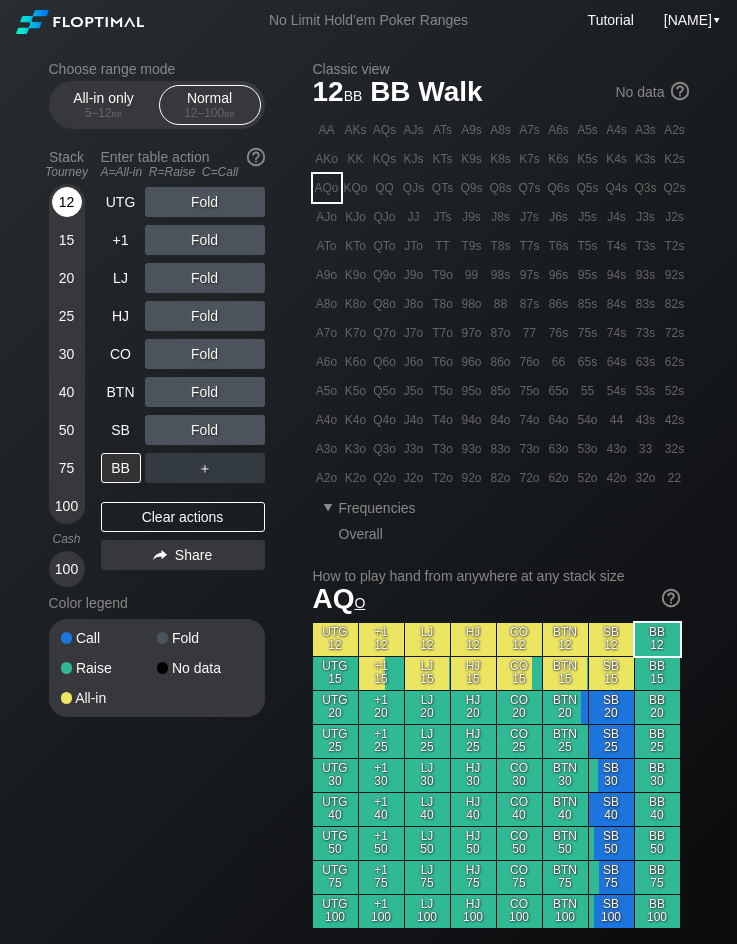 click on "12" at bounding box center [67, 202] 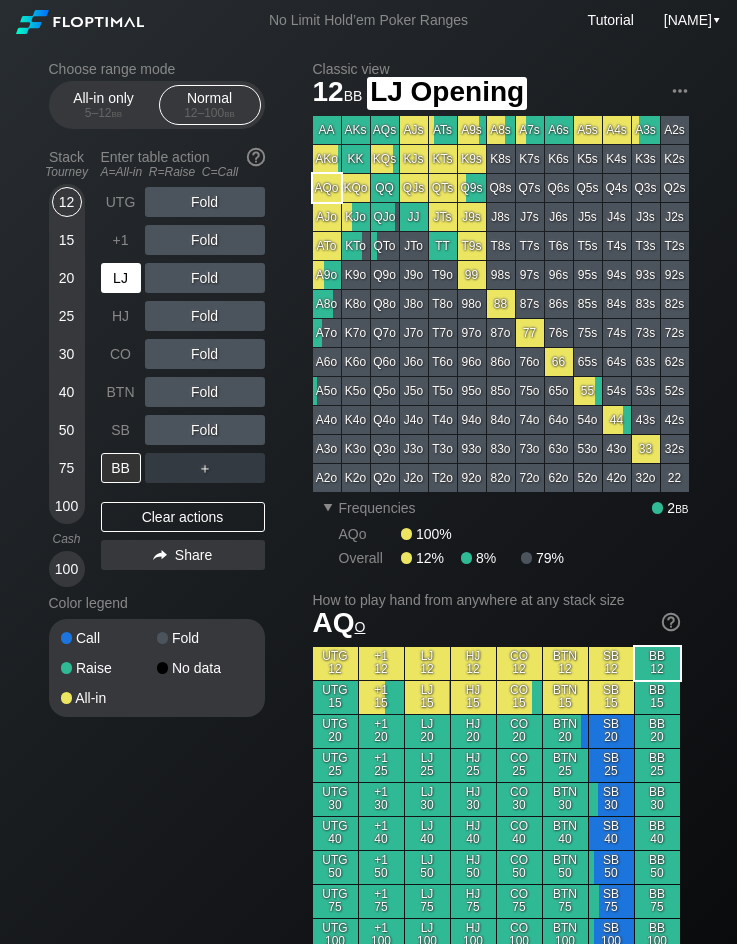 click on "LJ" at bounding box center [121, 278] 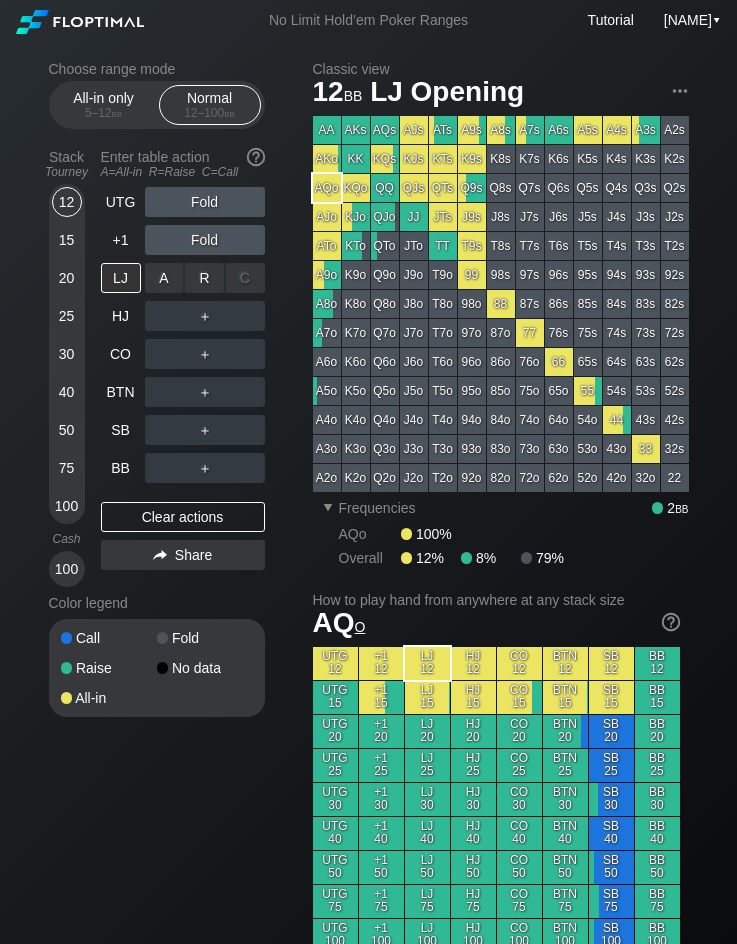 click on "R ✕" at bounding box center [204, 278] 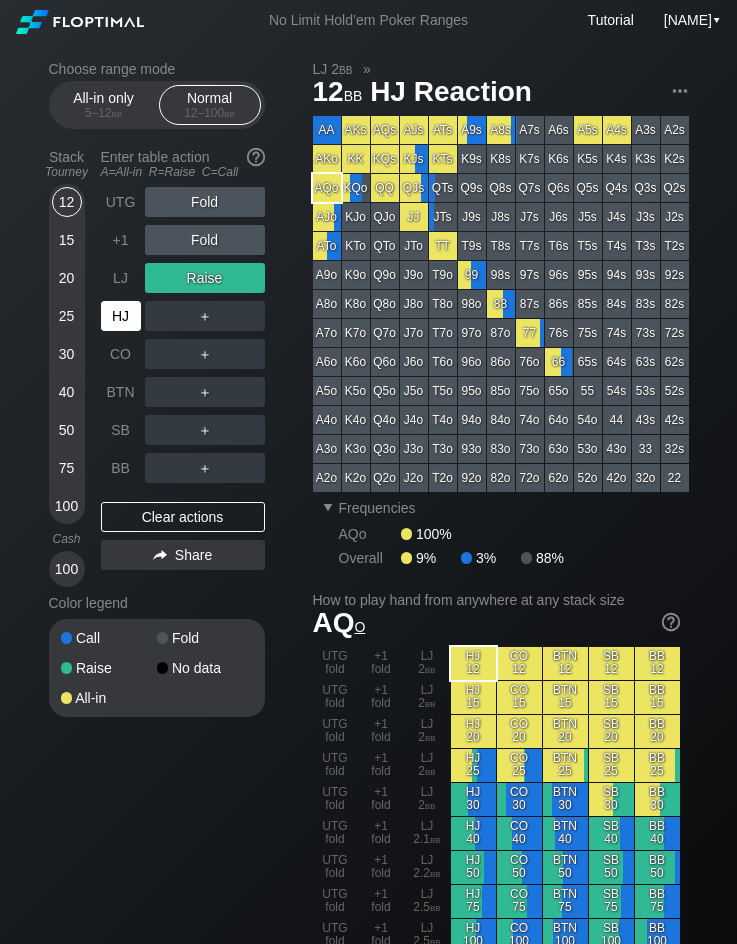click on "HJ" at bounding box center (121, 316) 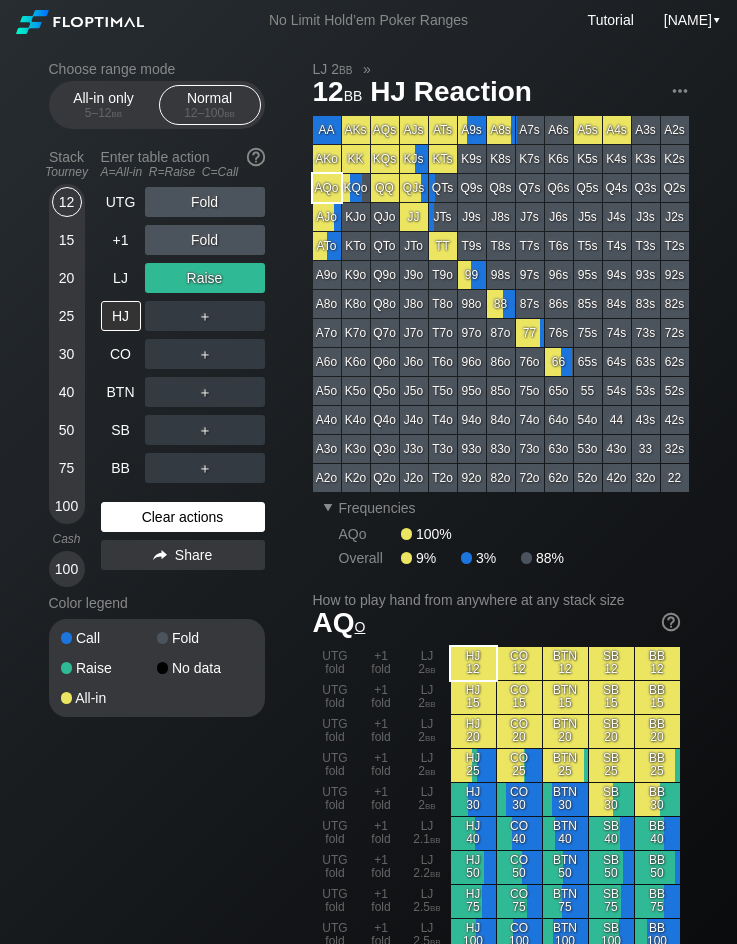 click on "Clear actions" at bounding box center [183, 517] 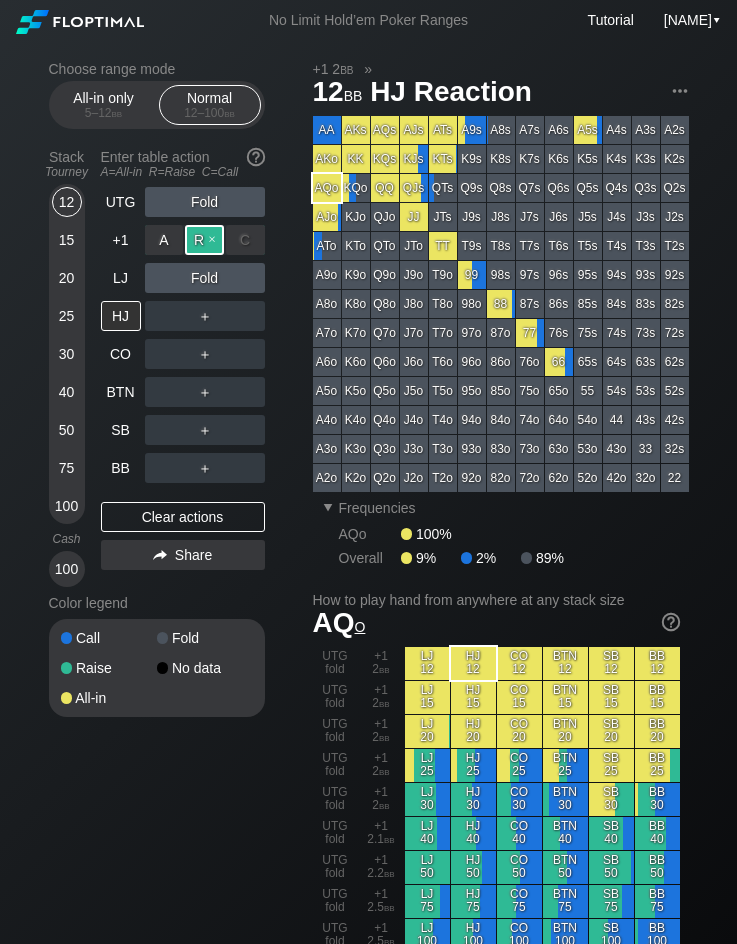 click on "R ✕" at bounding box center [204, 240] 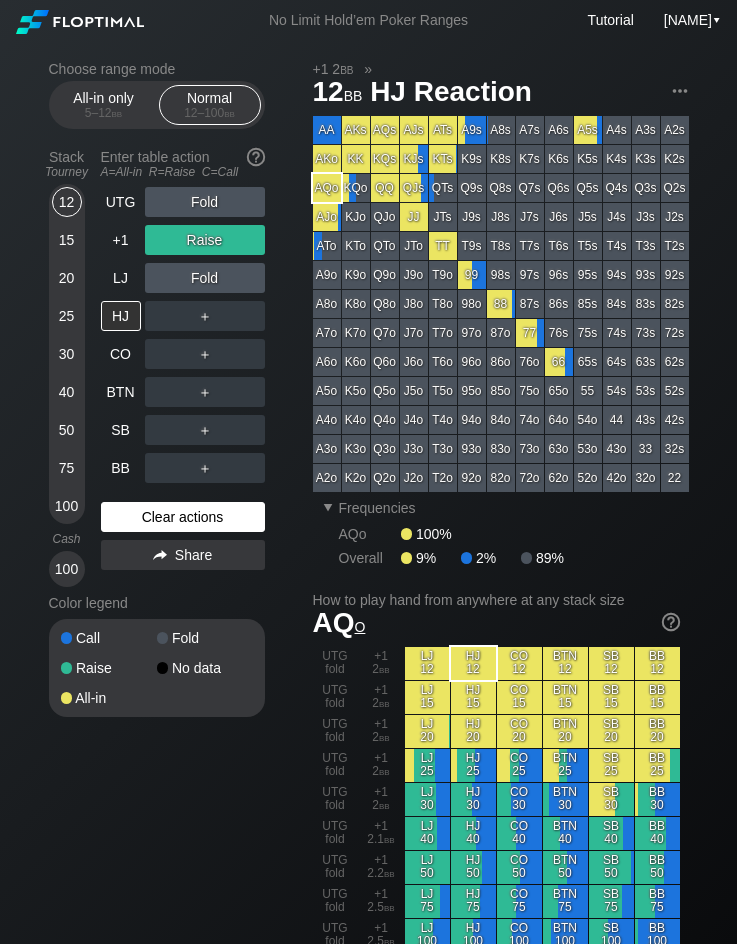 click on "Clear actions" at bounding box center (183, 517) 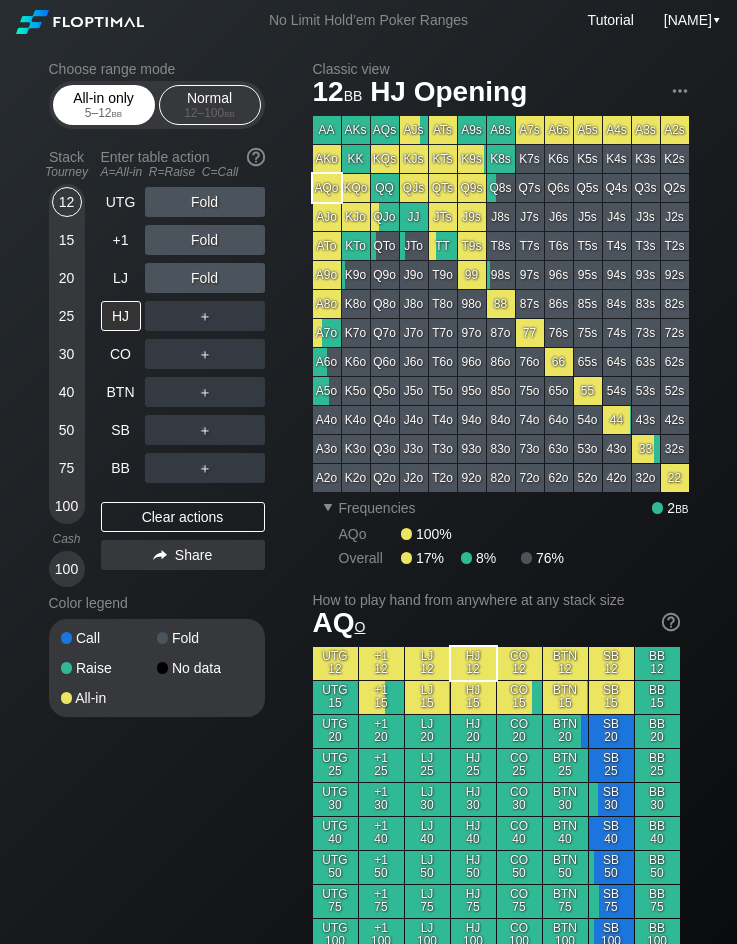 click on "All-in only 5 – 12 bb" at bounding box center [104, 105] 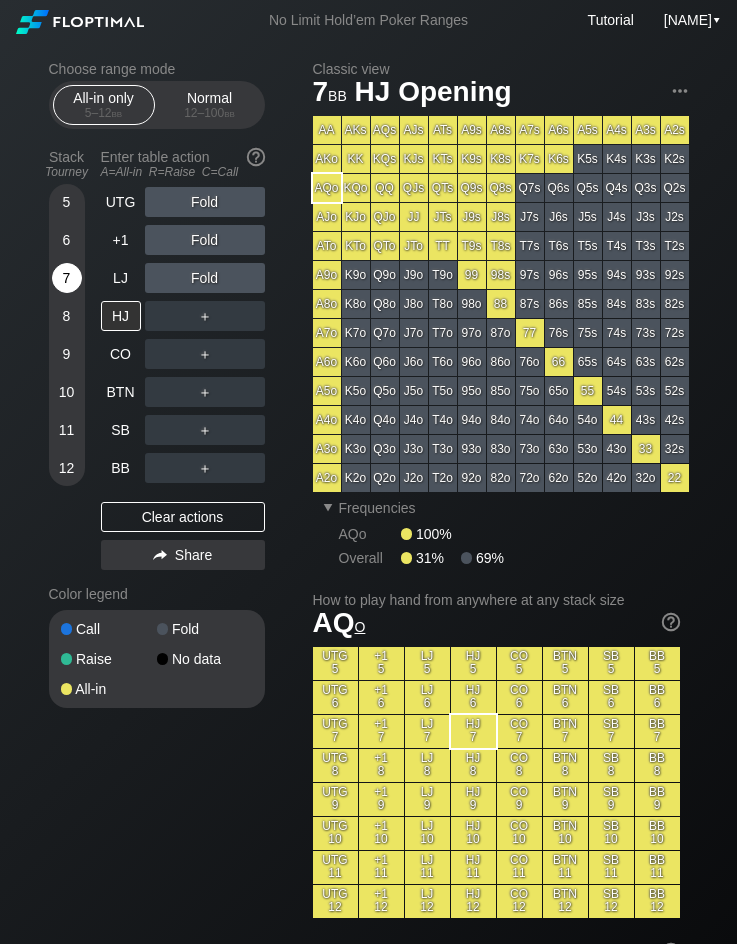 click on "7" at bounding box center (67, 278) 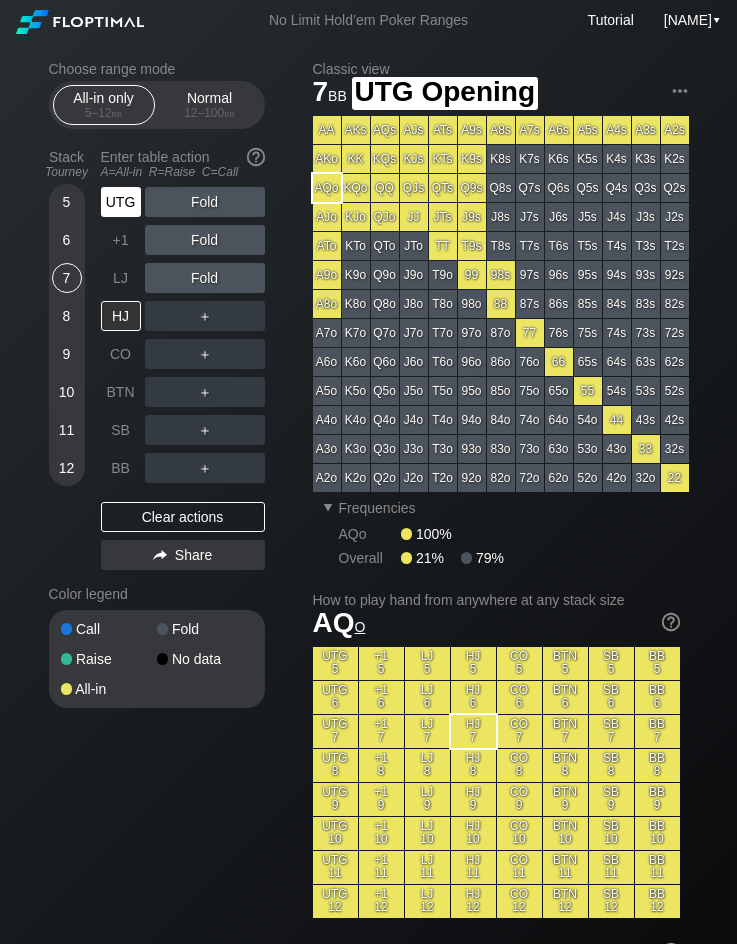 click on "UTG" at bounding box center (121, 202) 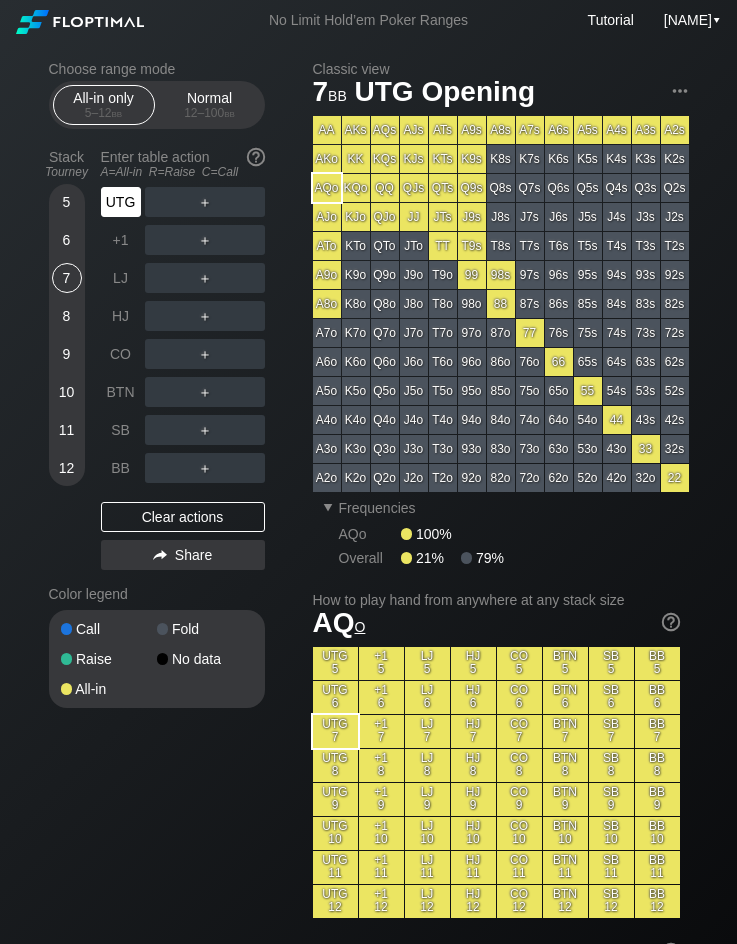 click on "UTG" at bounding box center [121, 202] 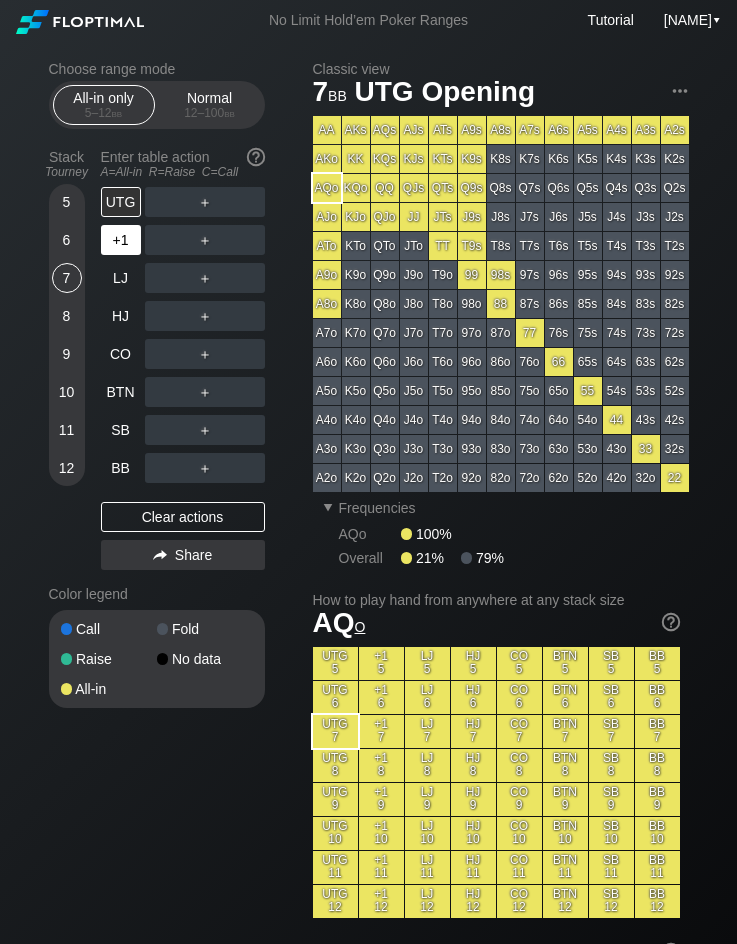click on "+1" at bounding box center [121, 240] 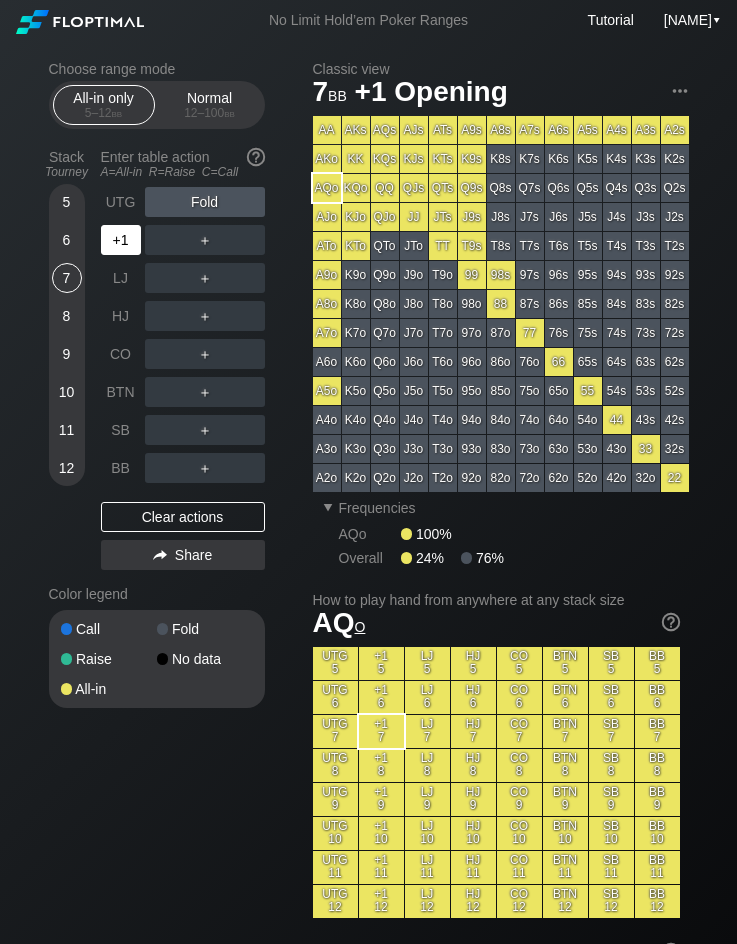 click on "+1" at bounding box center [121, 240] 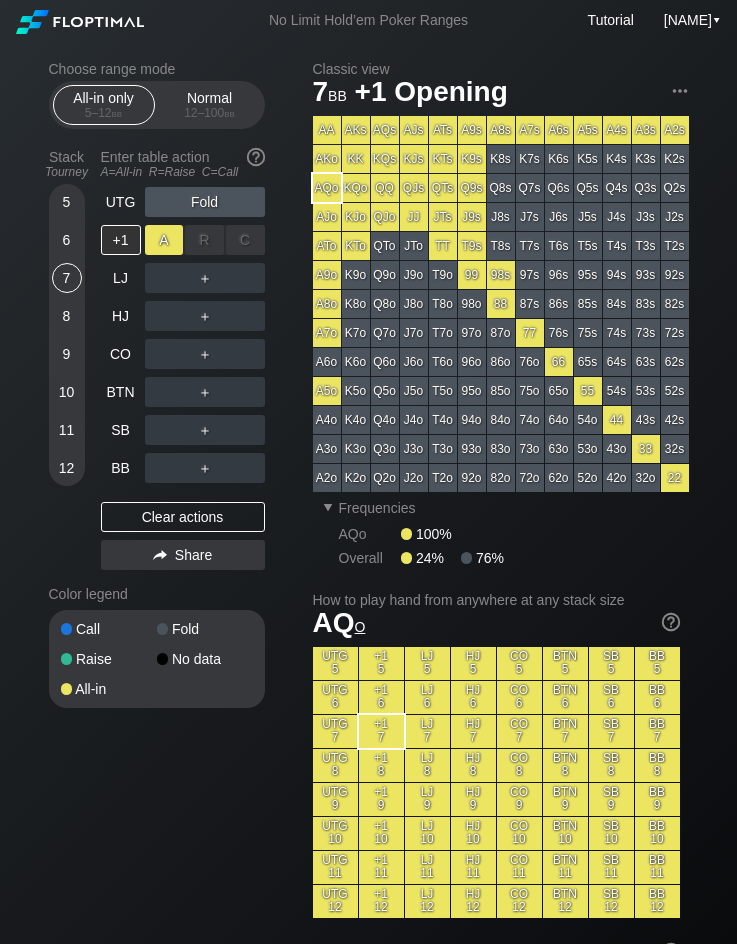 click on "A ✕" at bounding box center [164, 240] 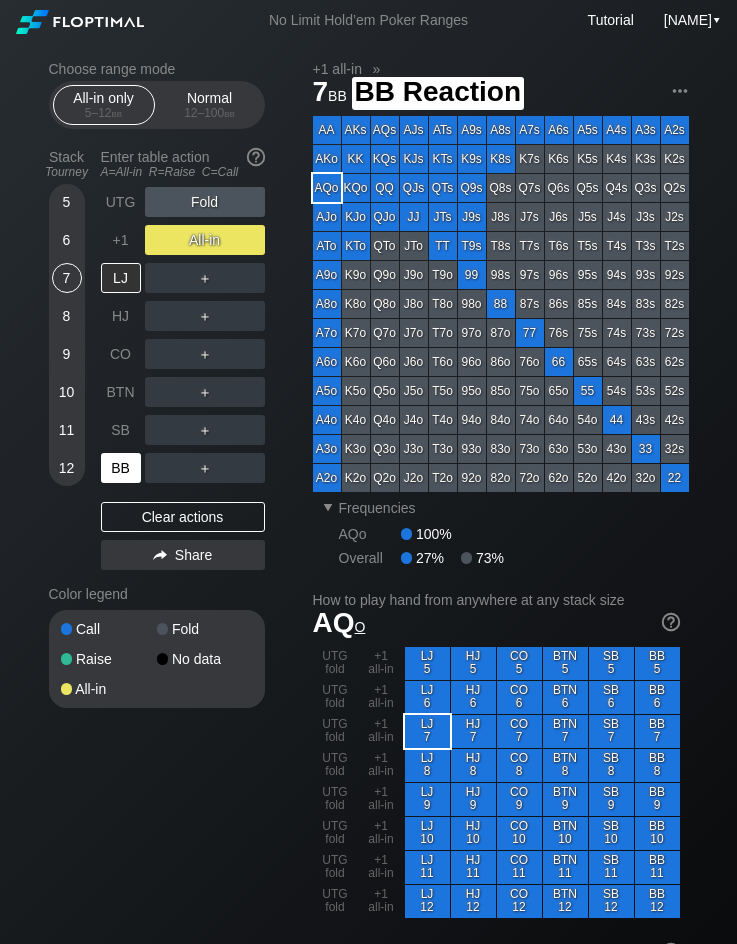 click on "BB" at bounding box center (121, 468) 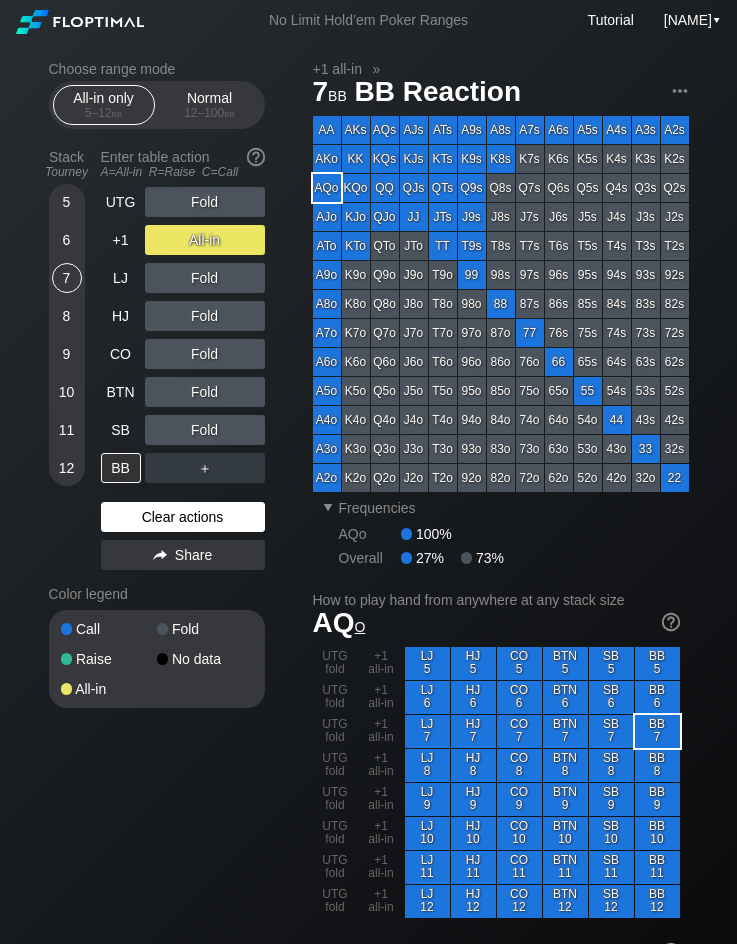 click on "Clear actions" at bounding box center [183, 517] 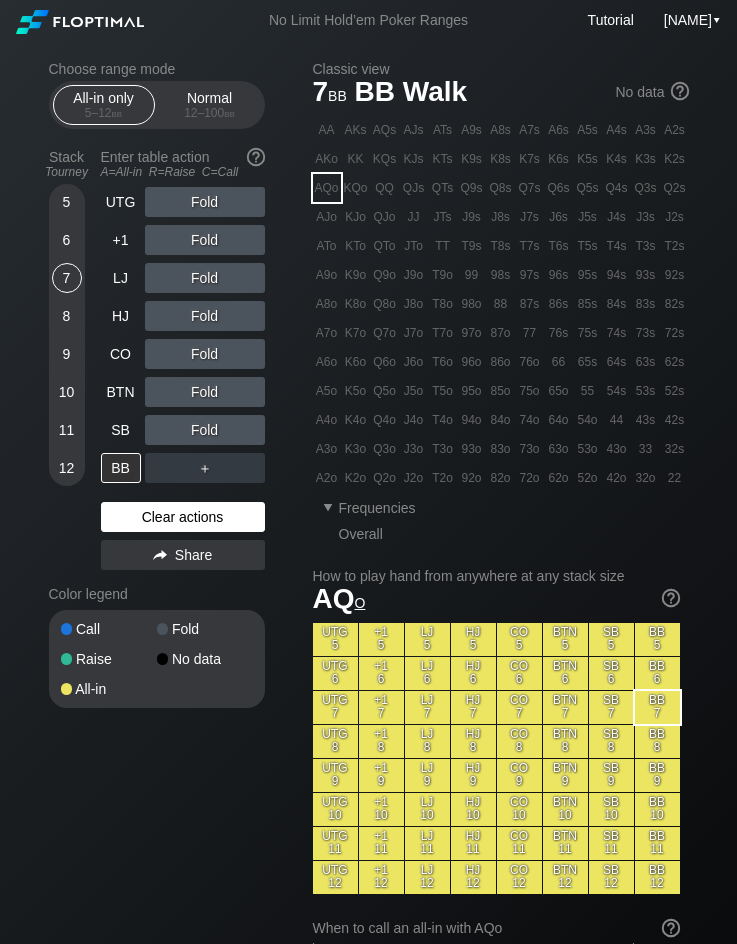 click on "Clear actions" at bounding box center (183, 517) 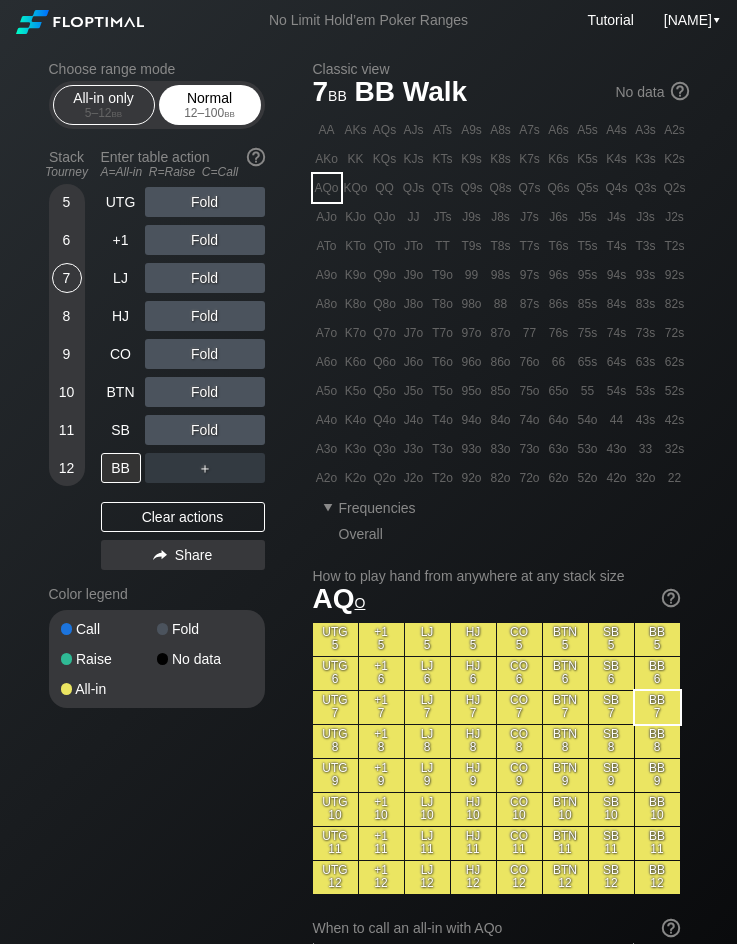 click on "12 – 100 bb" at bounding box center [210, 113] 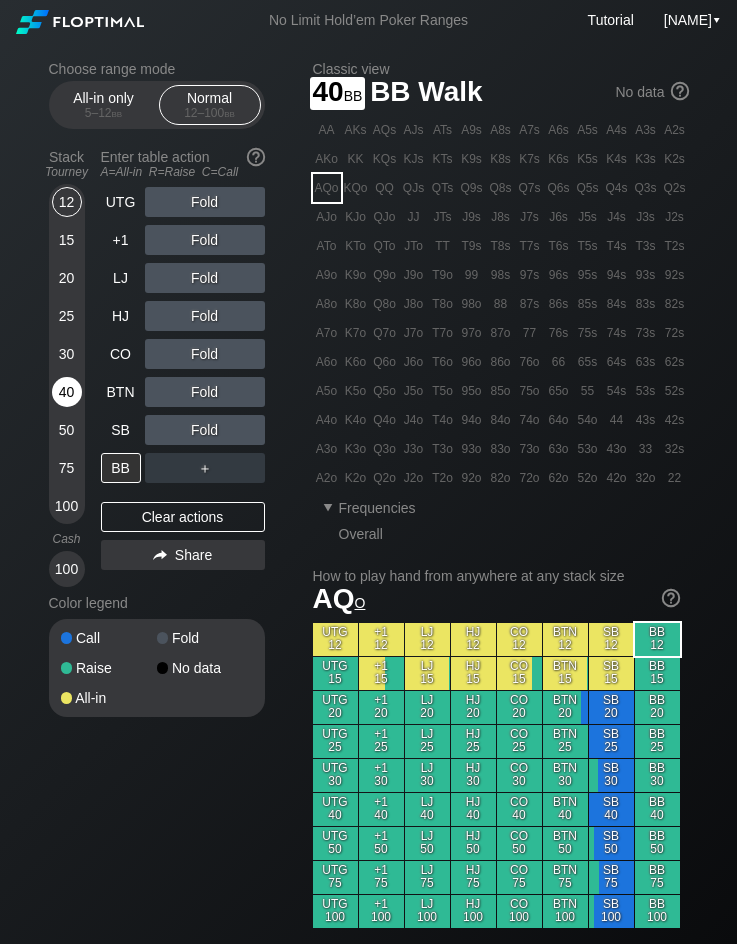 click on "40" at bounding box center (67, 392) 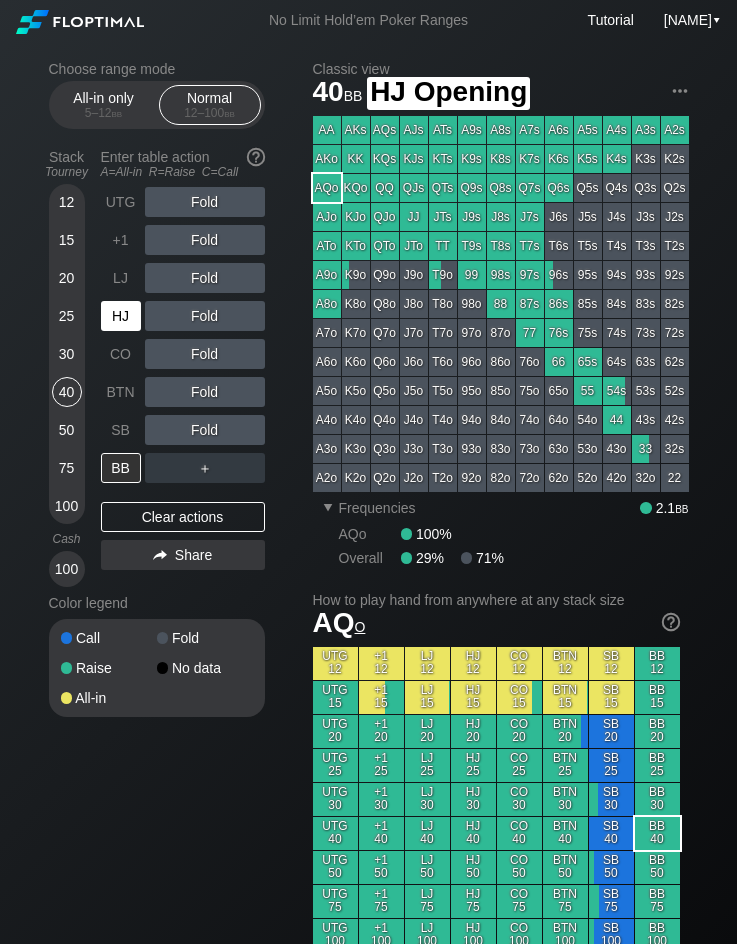 click on "HJ" at bounding box center (121, 316) 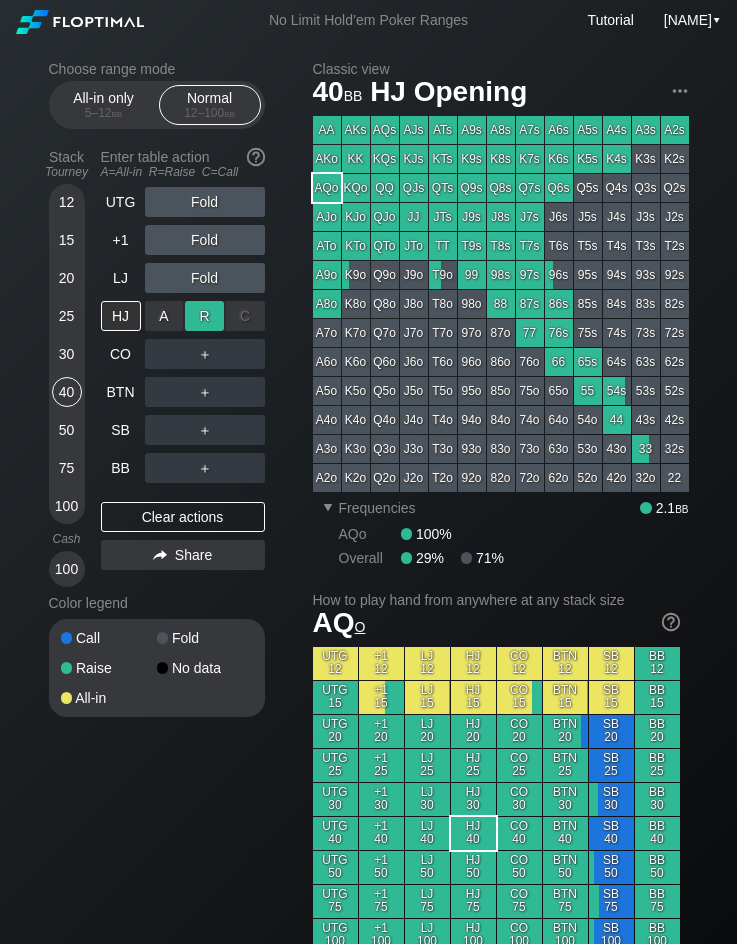 click on "R ✕" at bounding box center (204, 316) 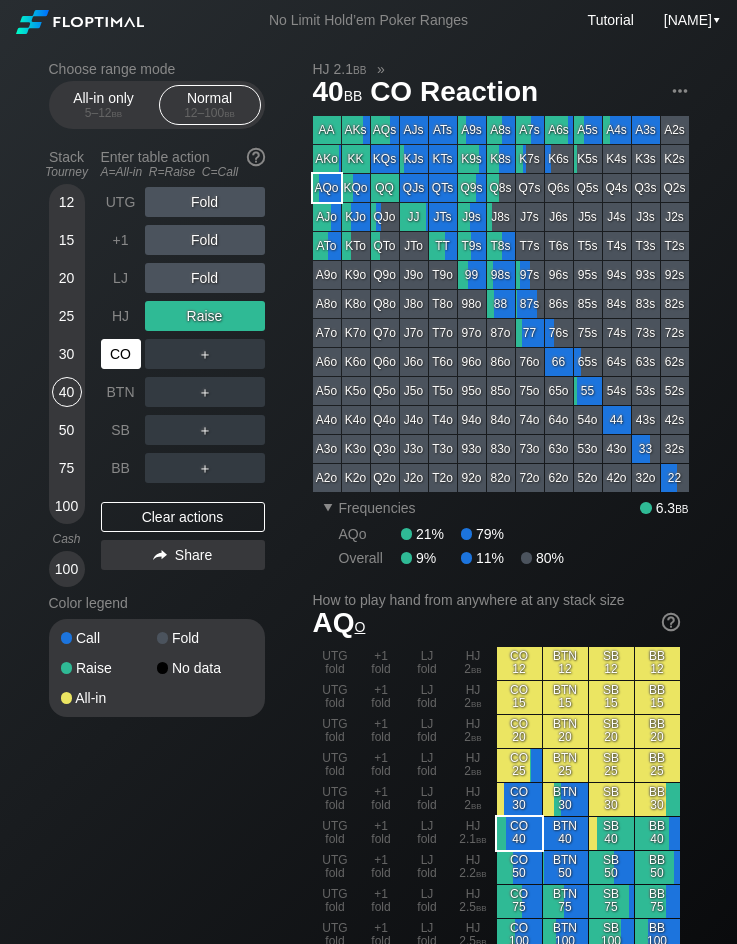 click on "CO" at bounding box center (121, 354) 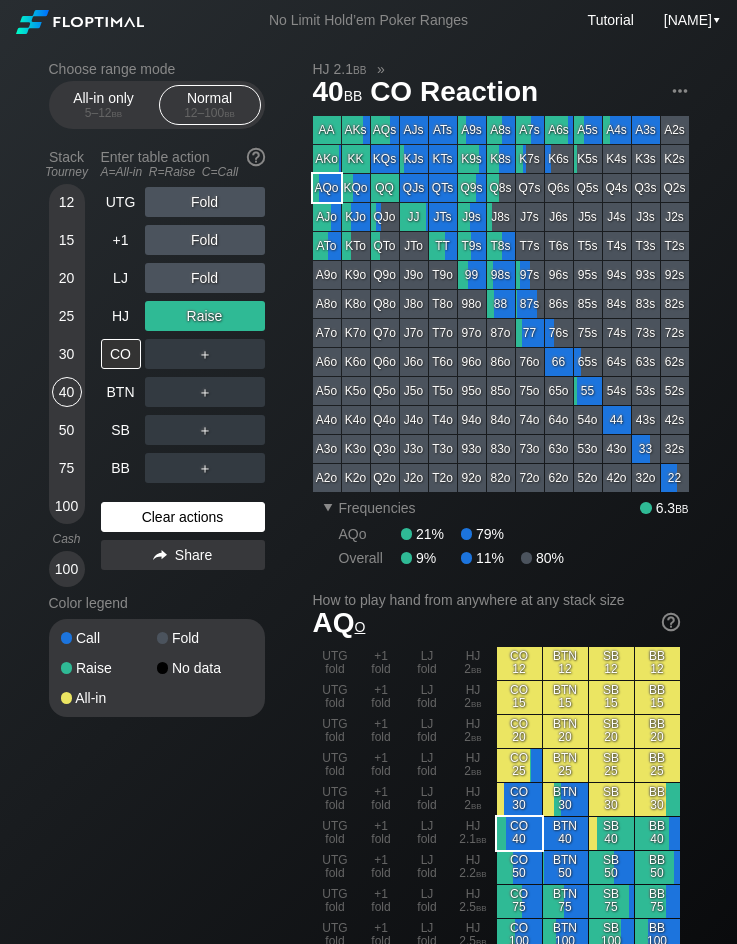 click on "Clear actions" at bounding box center (183, 517) 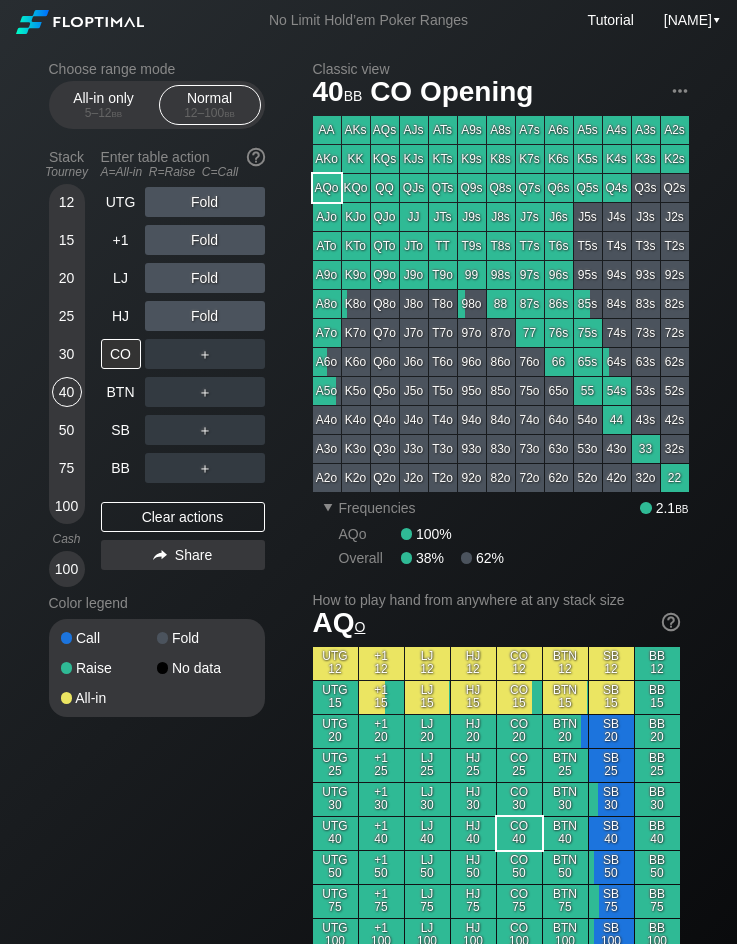click on "Choose range mode All-in only 5 – 12 bb Normal 12 – 100 bb Stack Tourney Enter table action A=All-in  R=Raise  C=Call 12 15 20 25 30 40 50 75 100 Cash 100 UTG Fold +1 Fold LJ Fold HJ Fold CO ＋ BTN ＋ SB ＋ BB ＋ Clear actions Share Color legend   Call   Fold   Raise   No data   All-in" at bounding box center [157, 389] 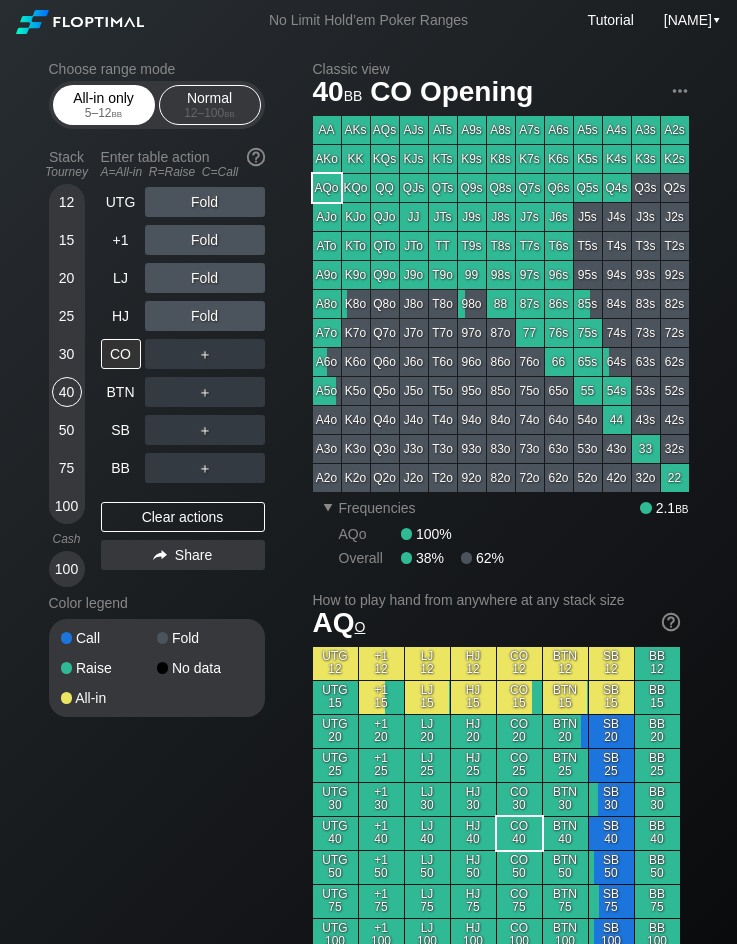 click on "5 – 12 bb" at bounding box center [104, 113] 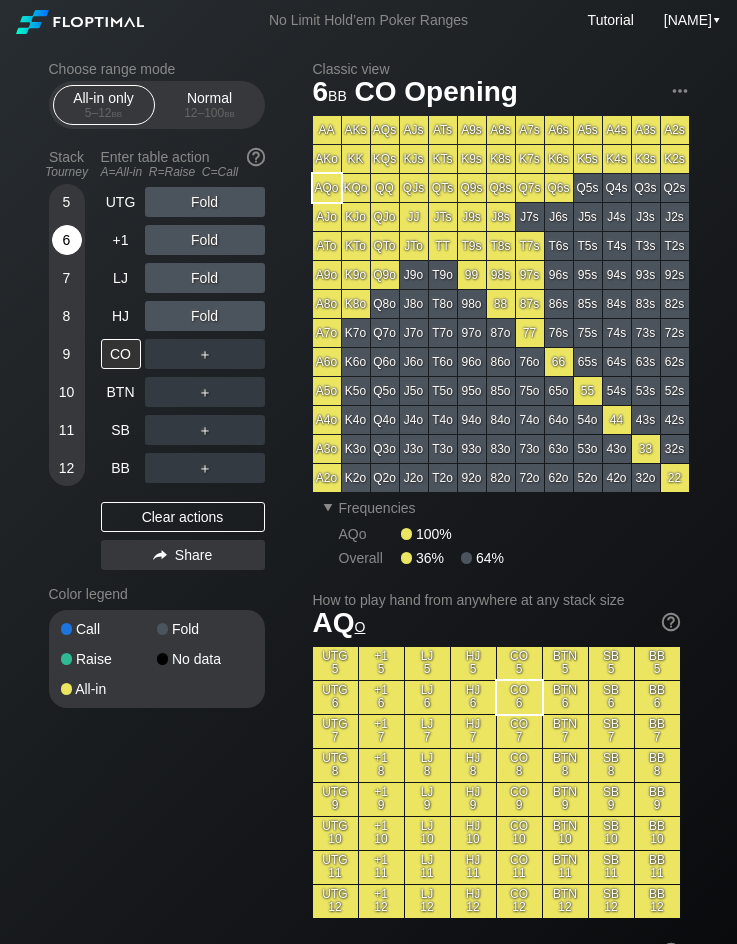 click on "6" at bounding box center [67, 240] 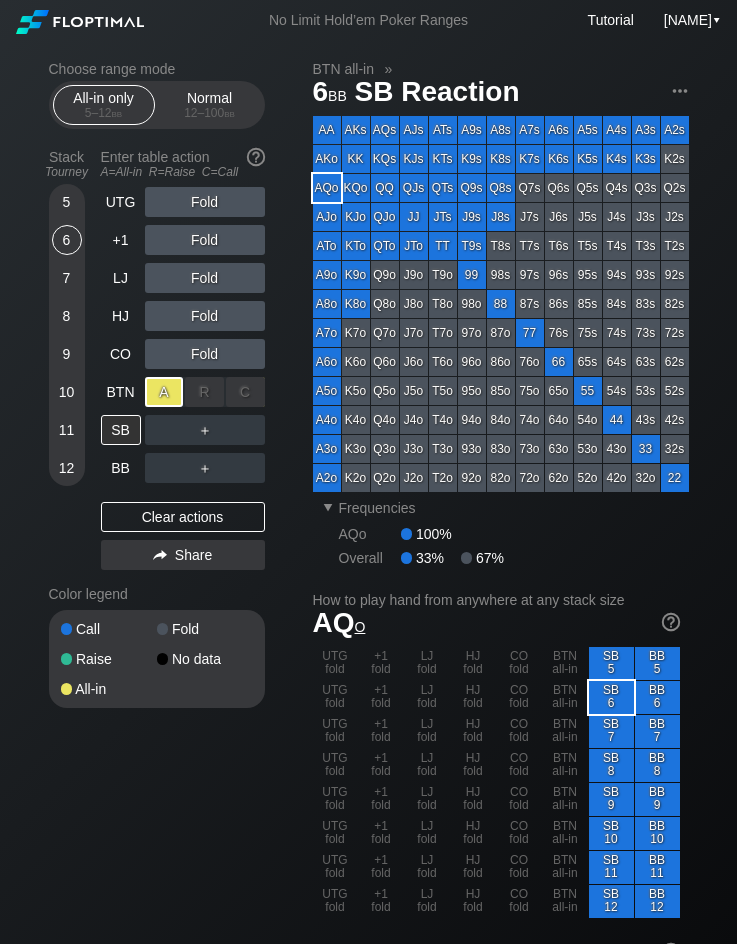 click on "A ✕" at bounding box center [164, 392] 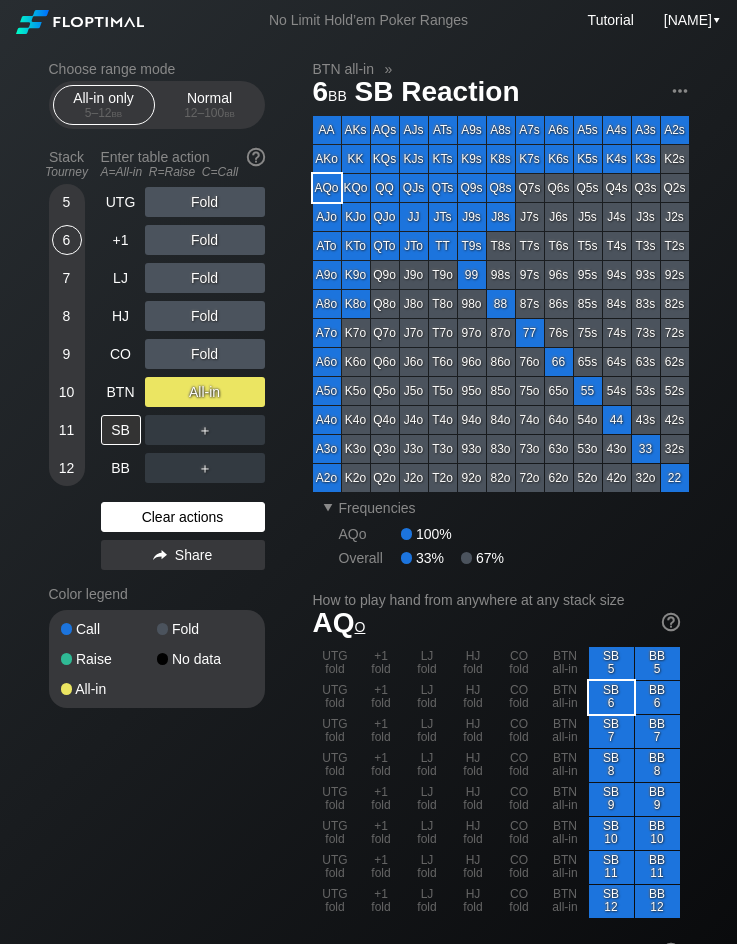 click on "Clear actions" at bounding box center (183, 517) 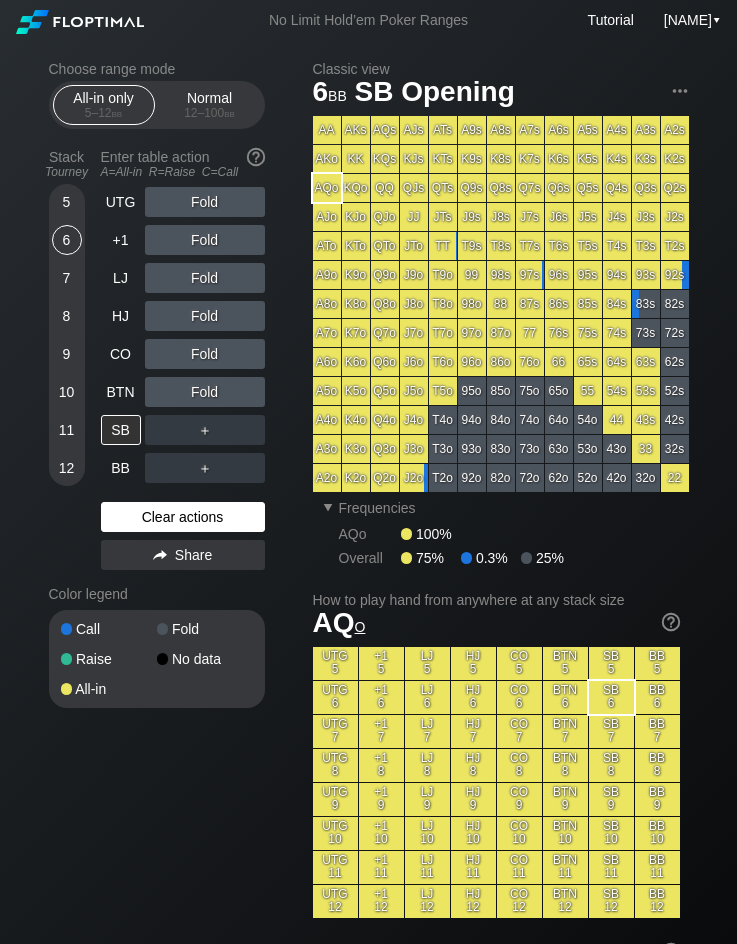 click on "Clear actions" at bounding box center [183, 517] 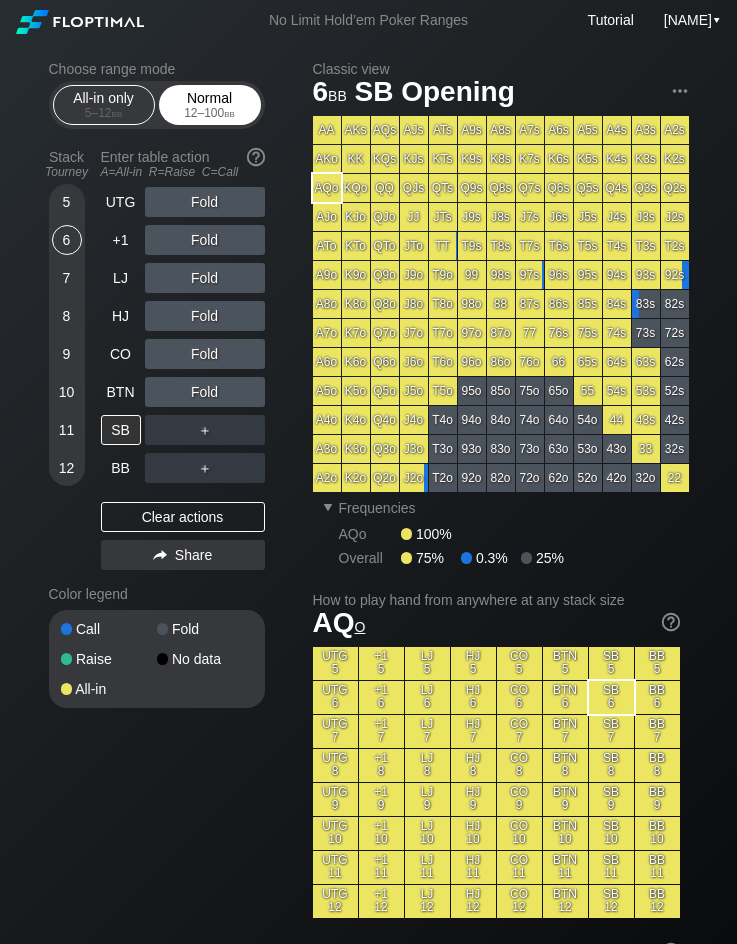 click on "Normal 12 – 100 bb" at bounding box center [210, 105] 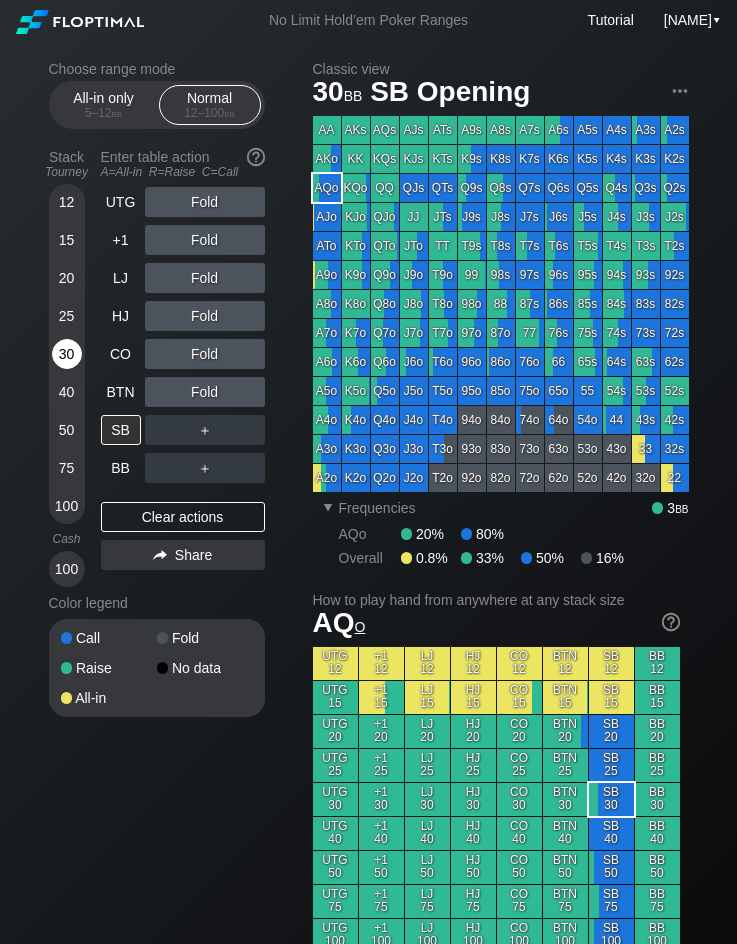 click on "30" at bounding box center (67, 354) 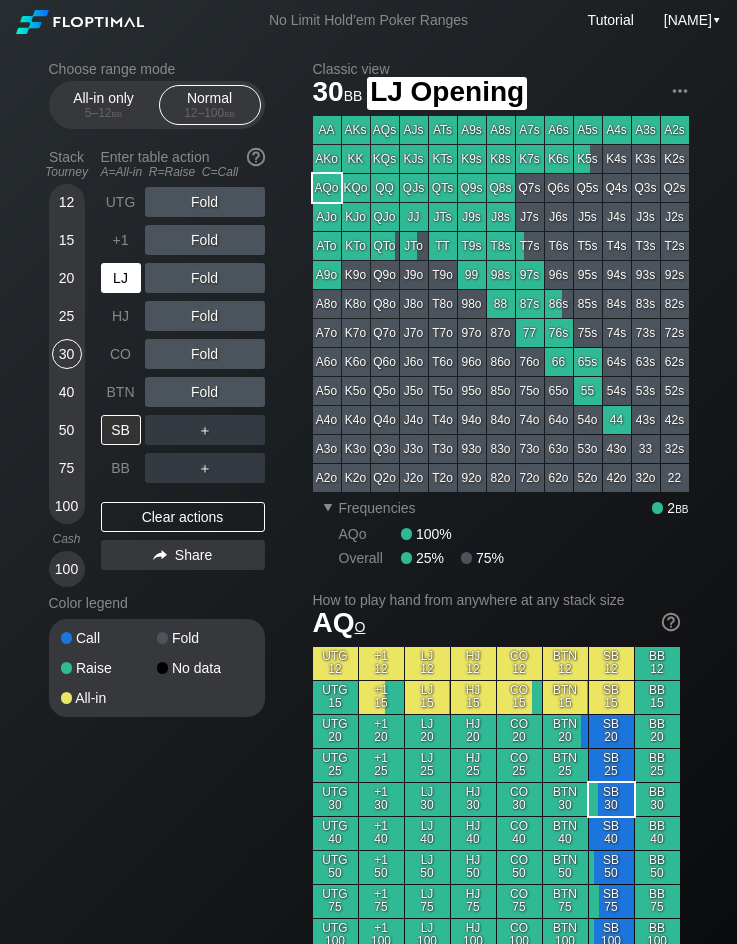 click on "LJ" at bounding box center [121, 278] 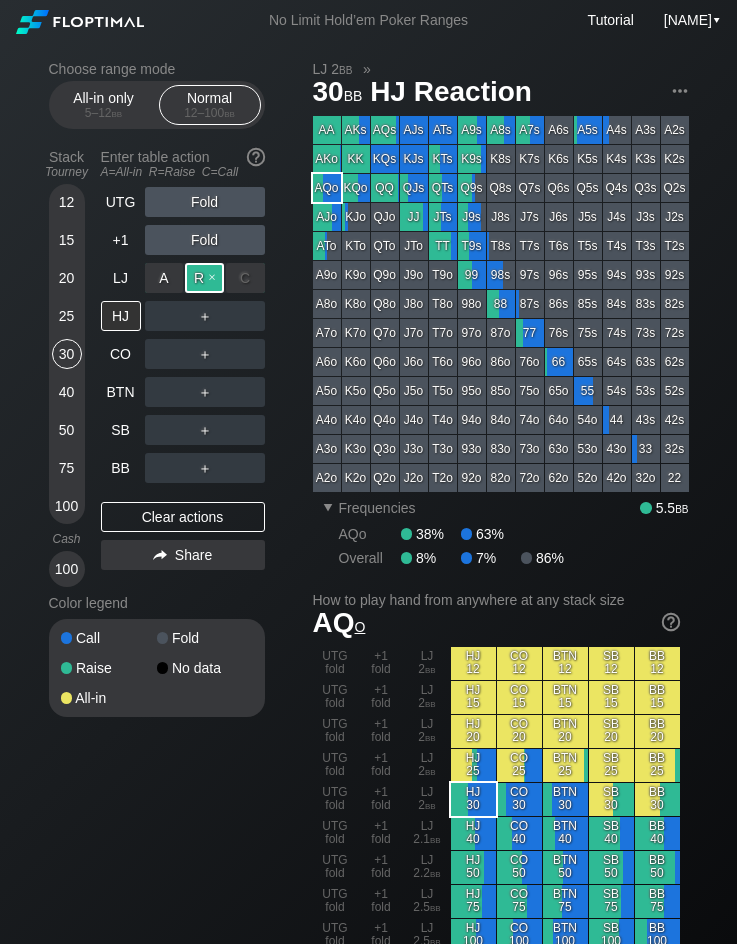 click on "R ✕" at bounding box center (204, 278) 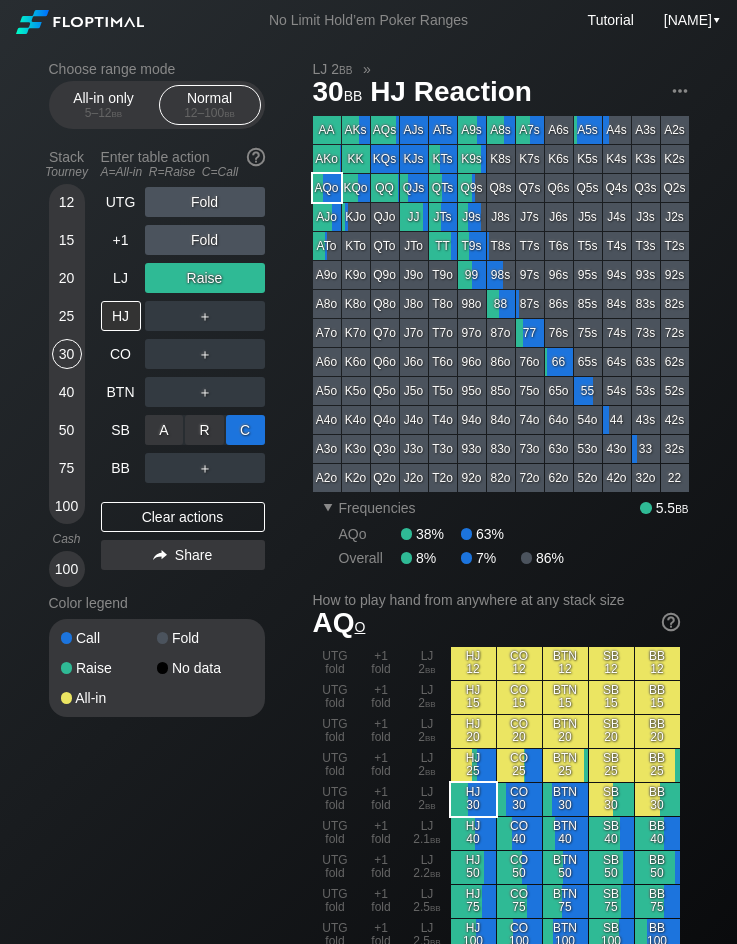 click on "C ✕" at bounding box center (245, 430) 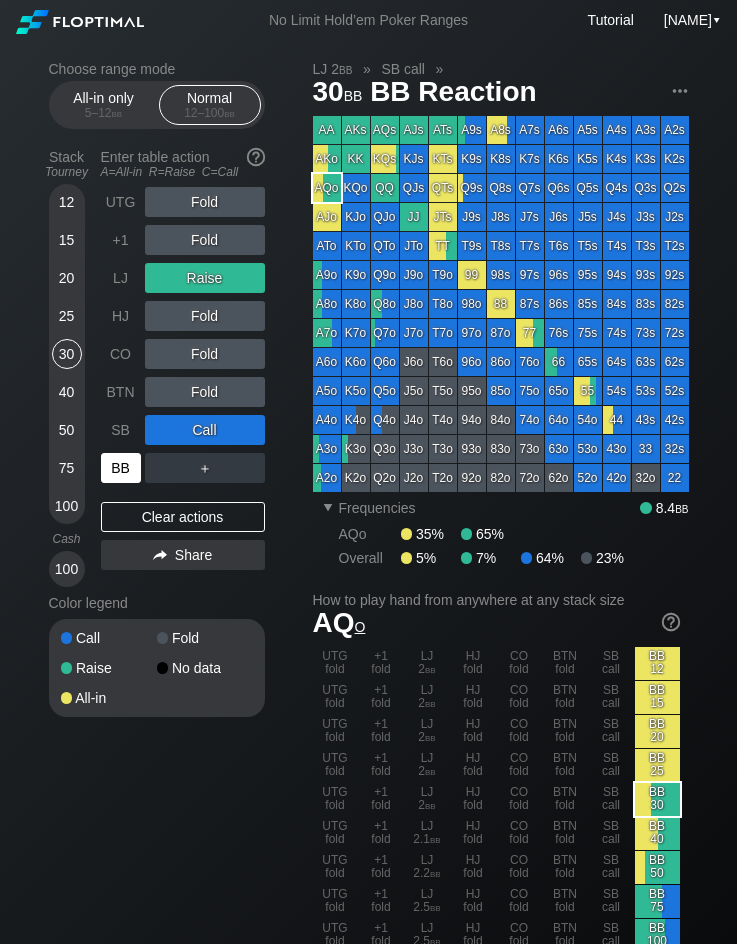 click on "BB" at bounding box center [121, 468] 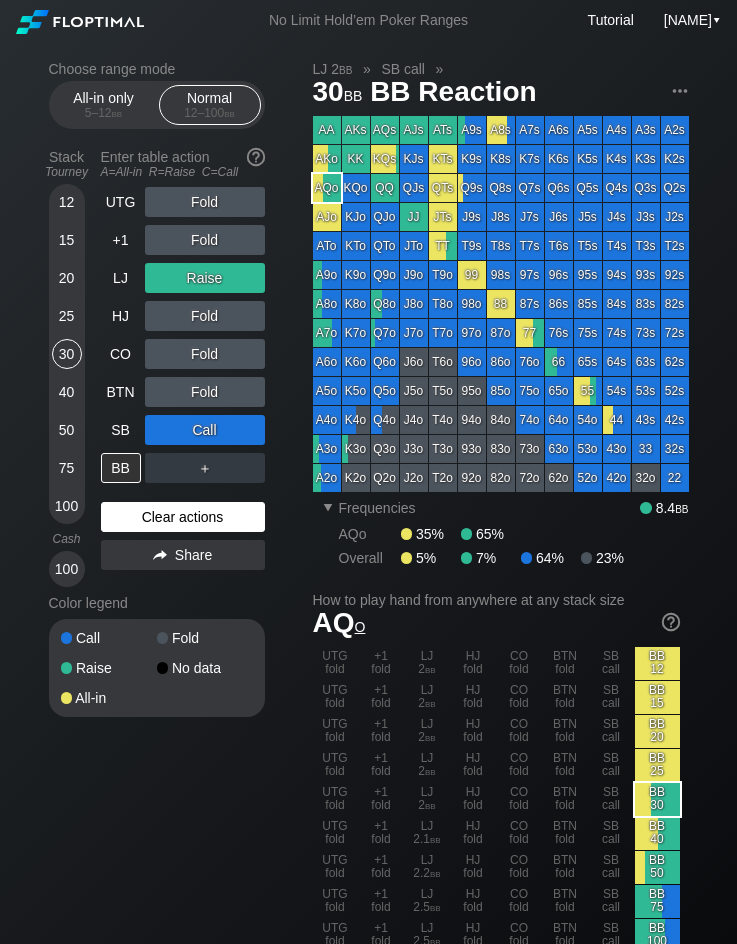 click on "Clear actions" at bounding box center [183, 517] 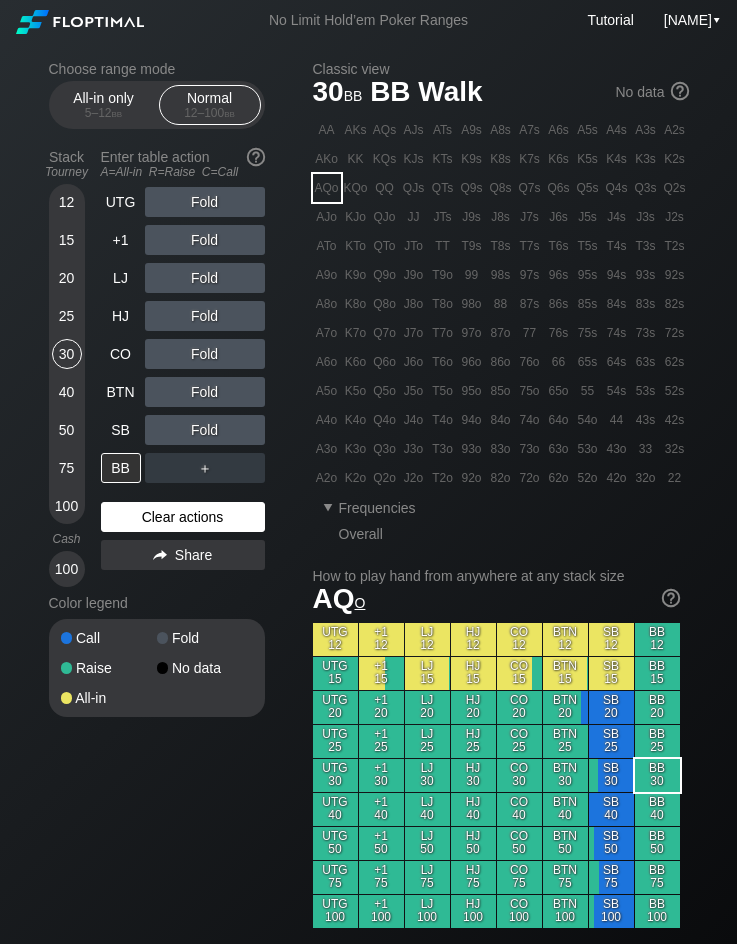 click on "Clear actions" at bounding box center (183, 517) 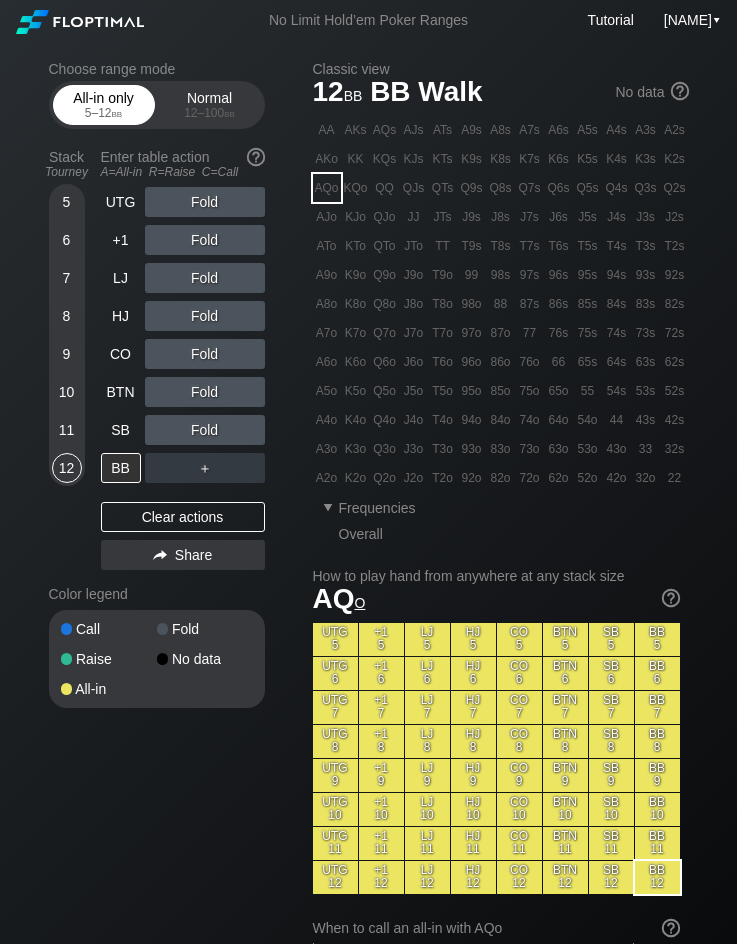 click on "5 – 12 bb" at bounding box center (104, 113) 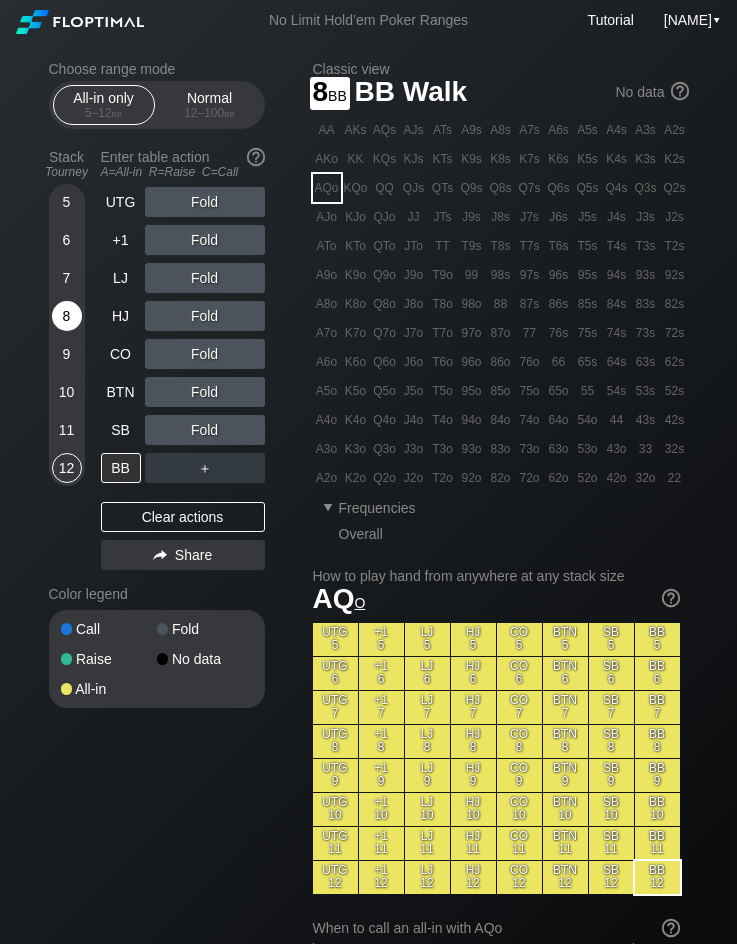 click on "8" at bounding box center [67, 316] 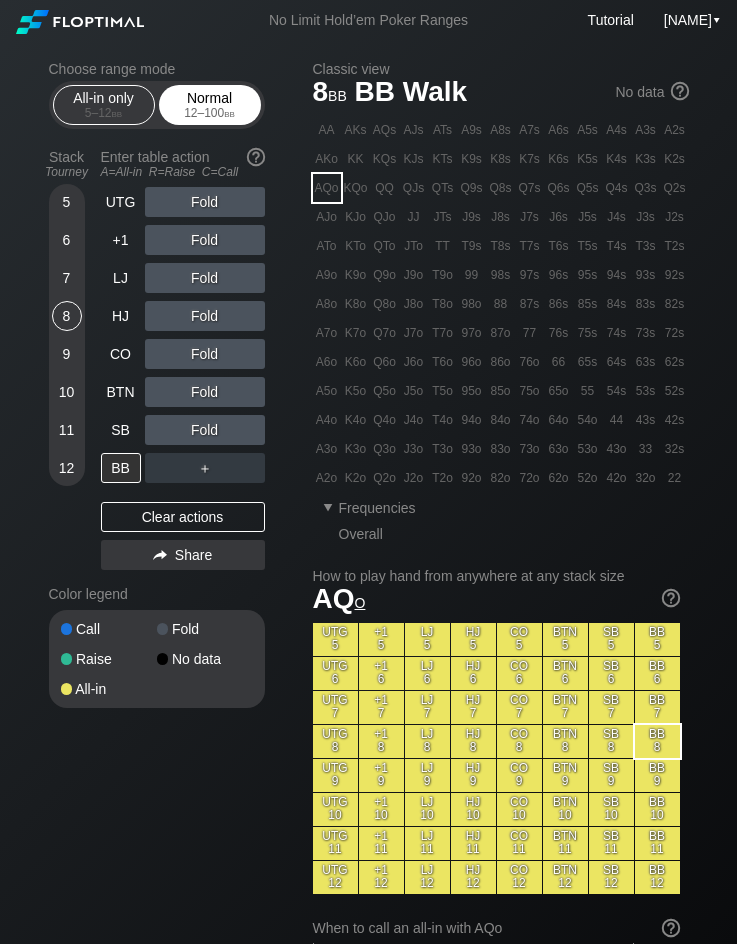click on "12 – 100 bb" at bounding box center (210, 113) 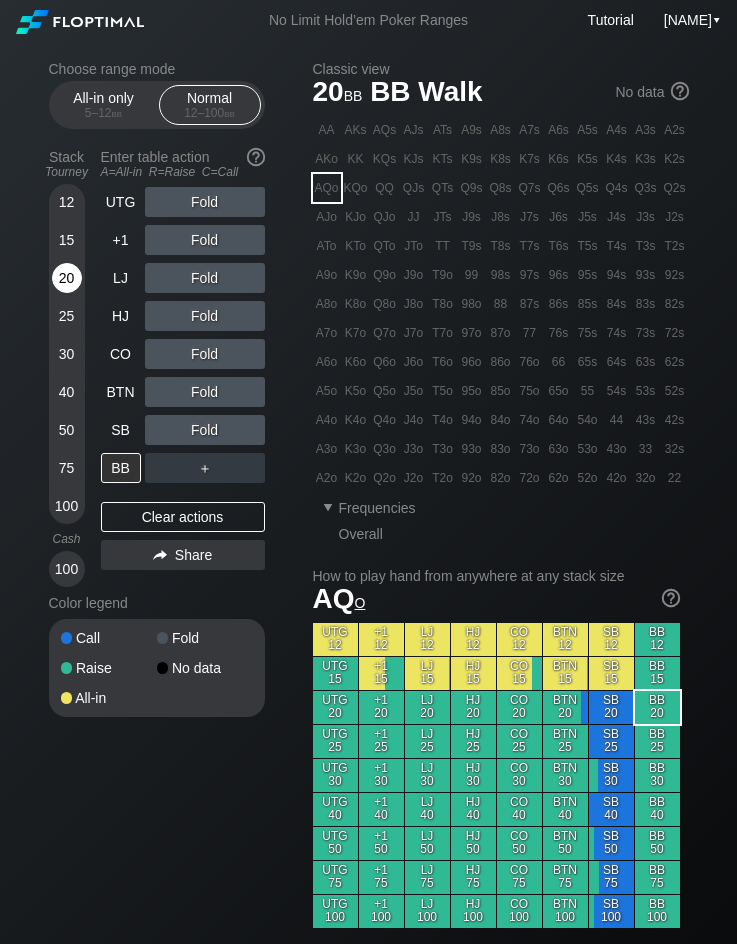 click on "20" at bounding box center (67, 278) 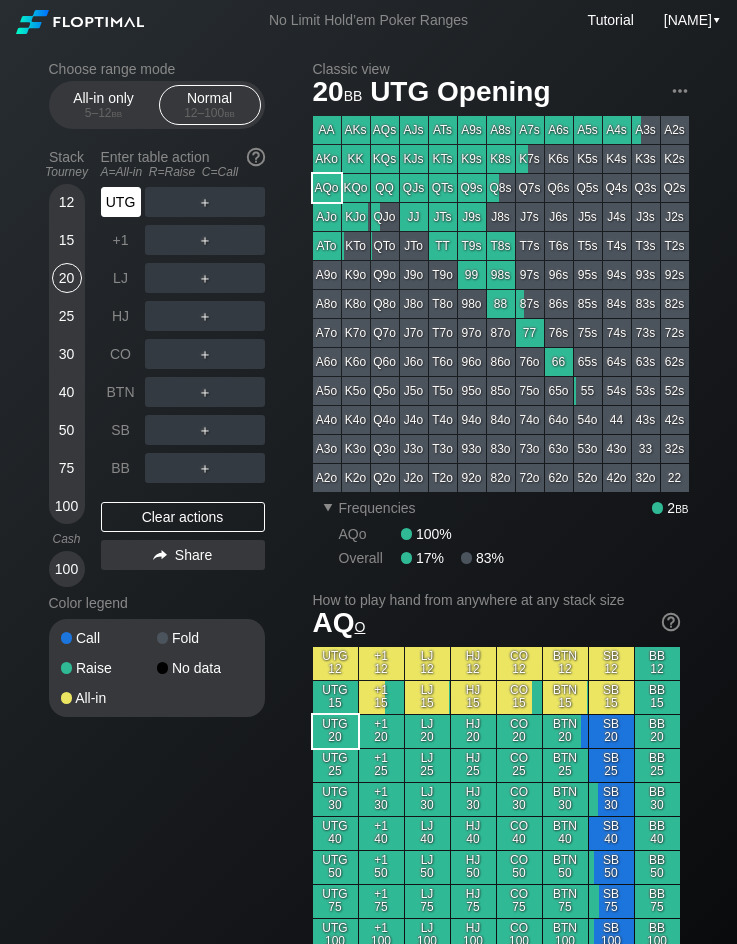 click on "UTG" at bounding box center (121, 202) 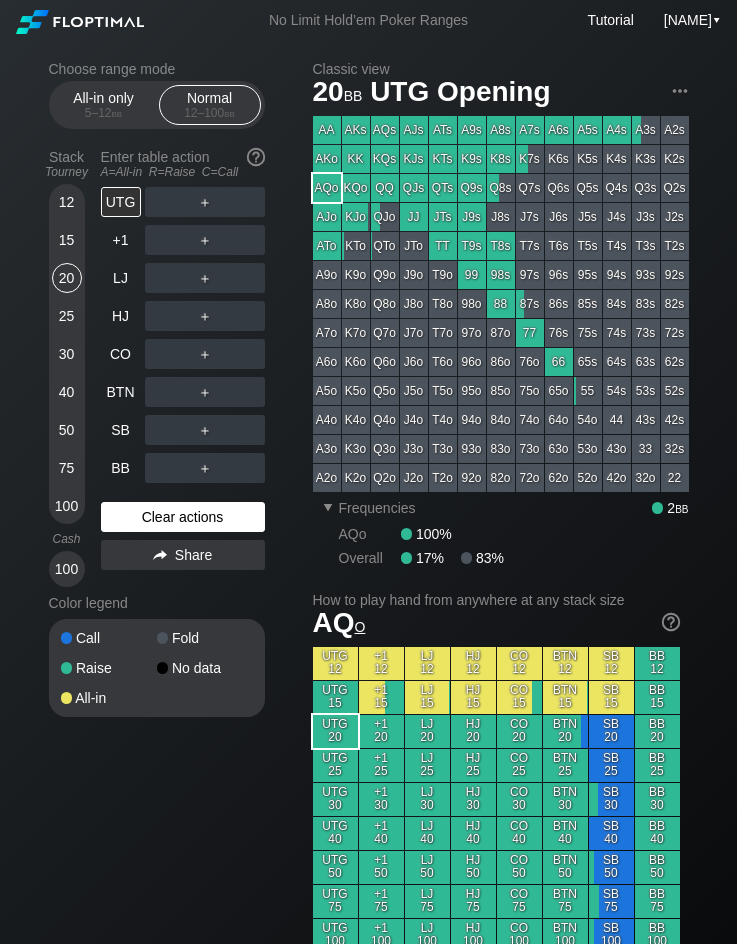 click on "Clear actions" at bounding box center [183, 517] 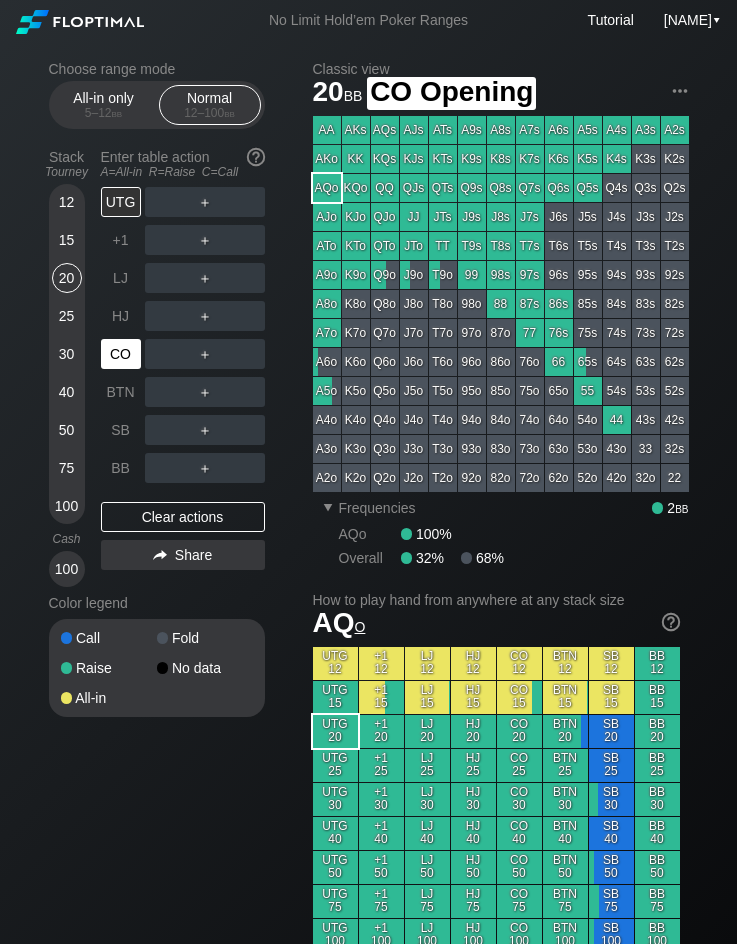 click on "CO" at bounding box center (121, 354) 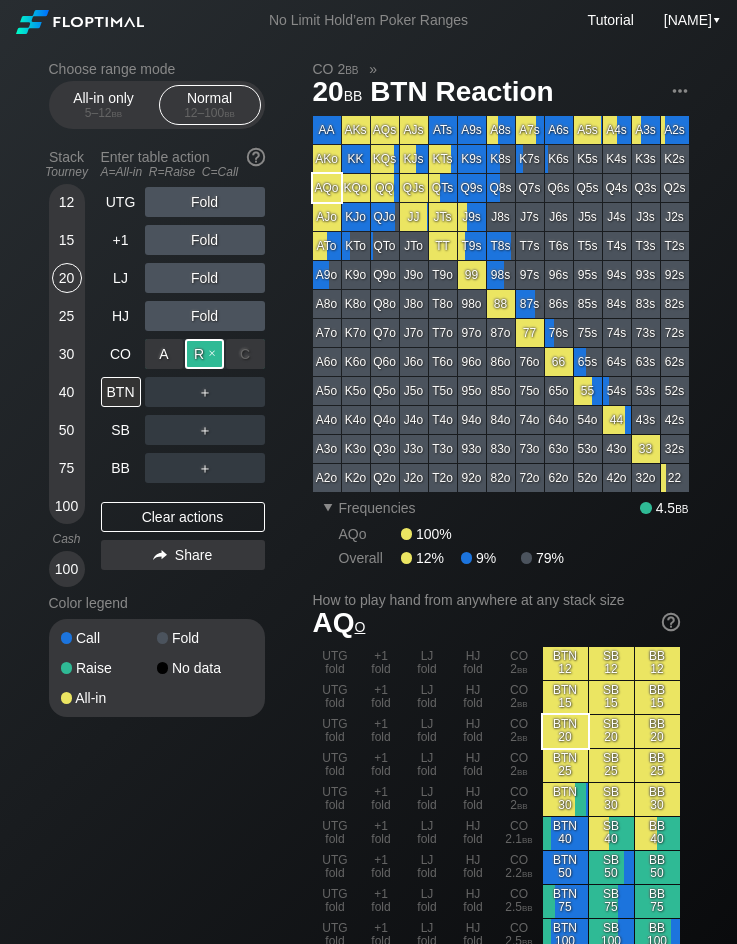 click on "R ✕" at bounding box center (204, 354) 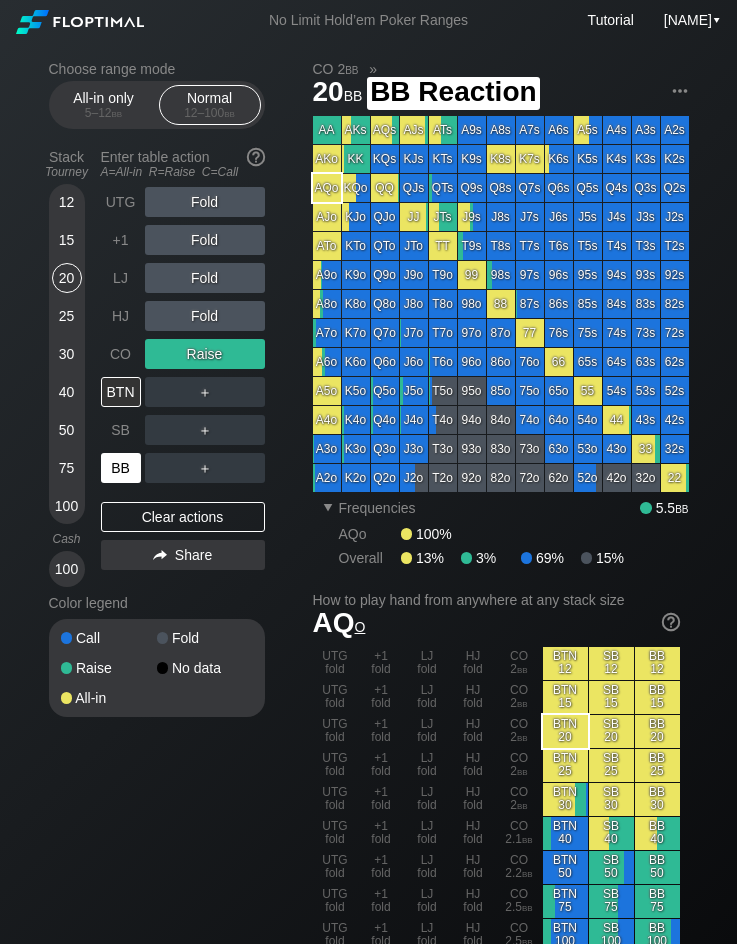 click on "BB" at bounding box center (121, 468) 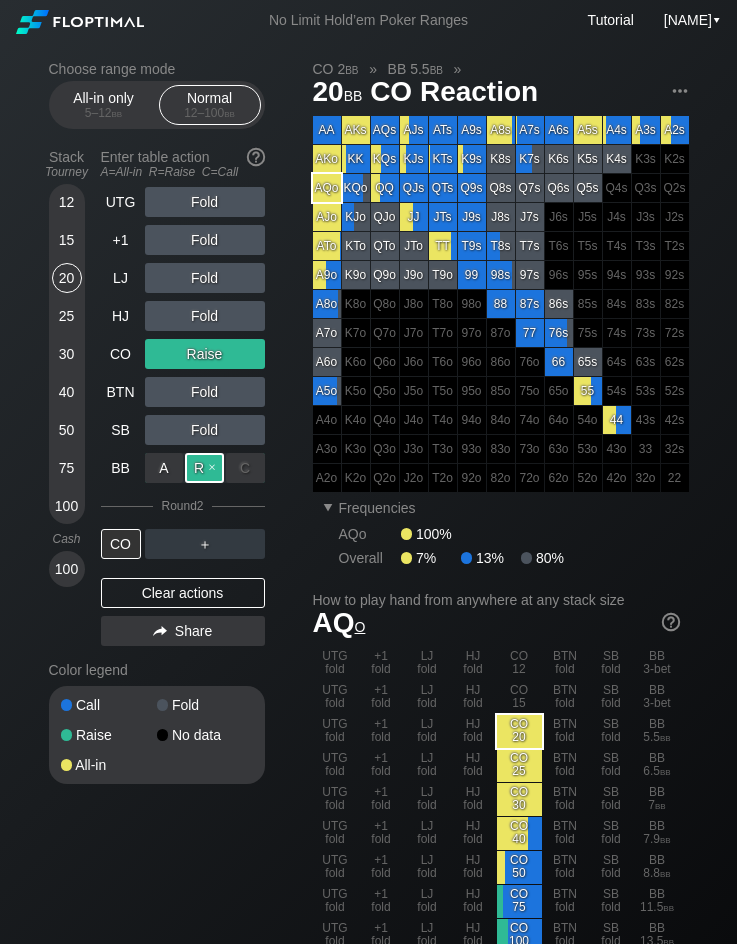 click on "R ✕" at bounding box center (204, 468) 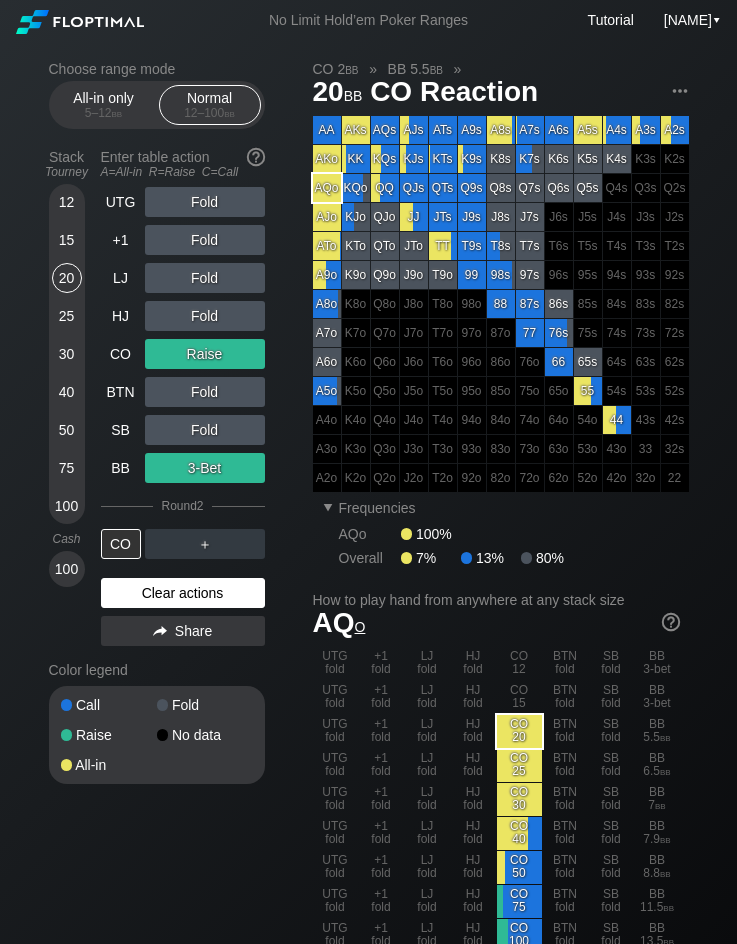 click on "Clear actions" at bounding box center (183, 593) 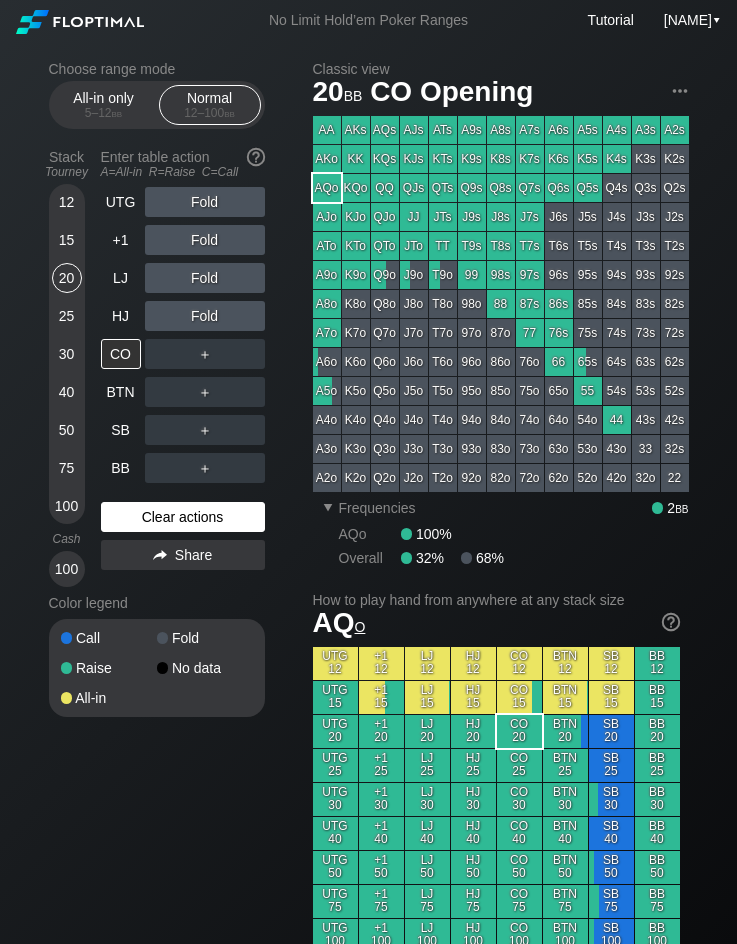 click on "Color legend" at bounding box center [157, 603] 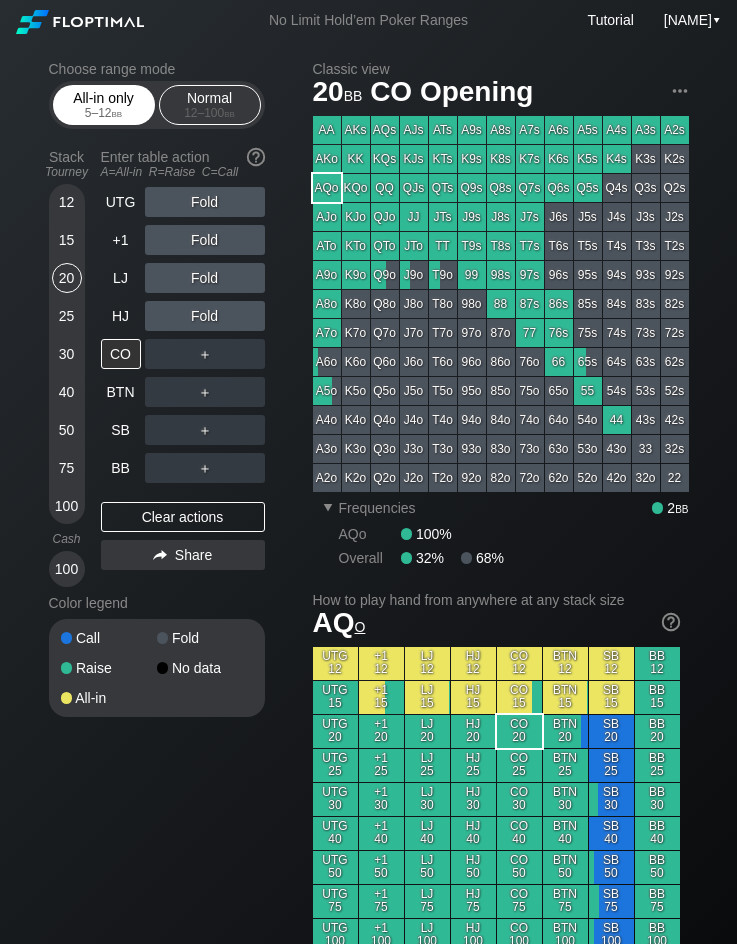 click on "All-in only 5 – 12 bb" at bounding box center [104, 105] 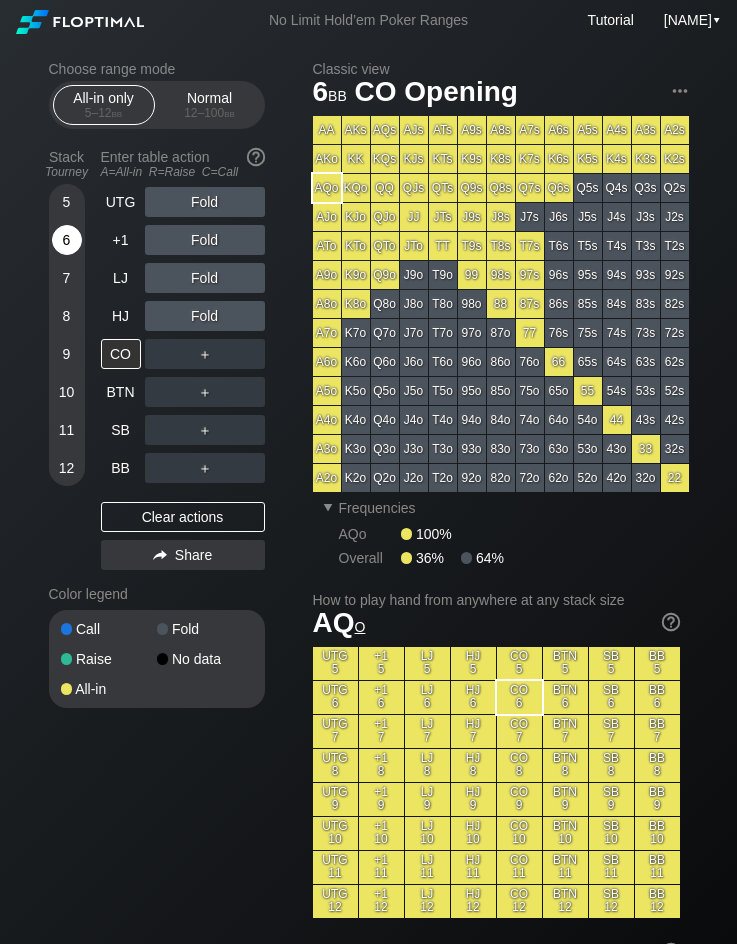 click on "6" at bounding box center (67, 240) 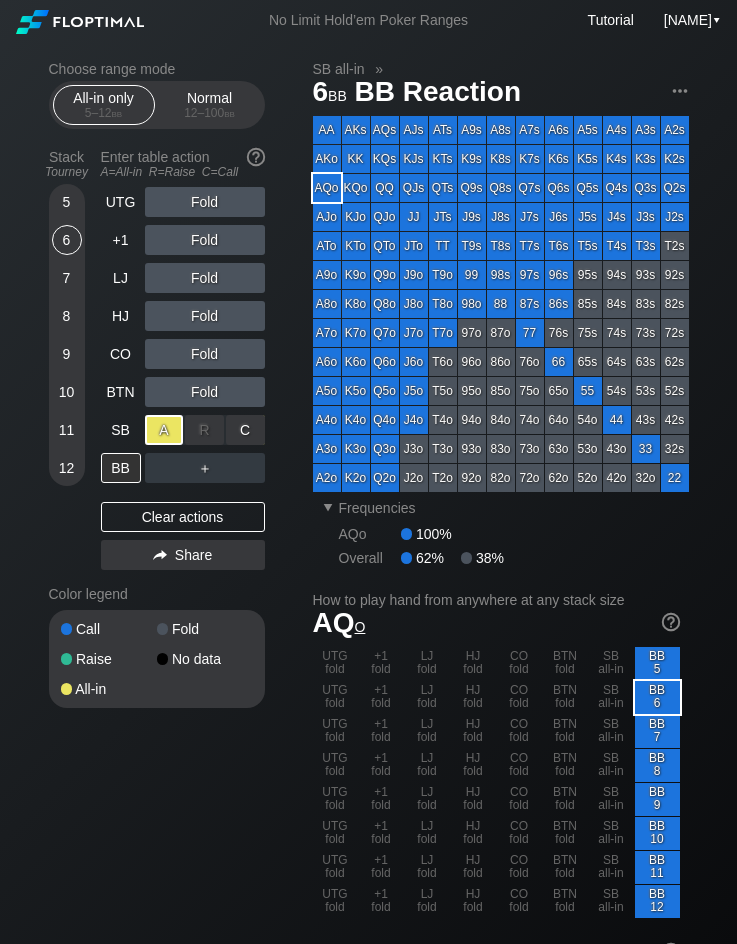 click on "A ✕" at bounding box center [164, 430] 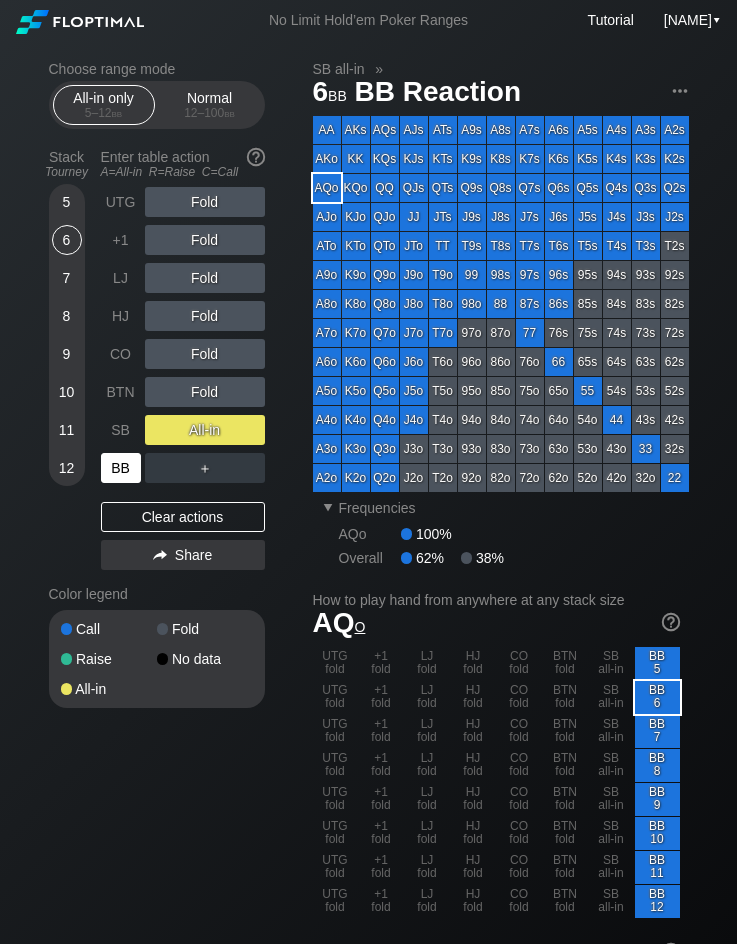 click on "BB" at bounding box center (121, 468) 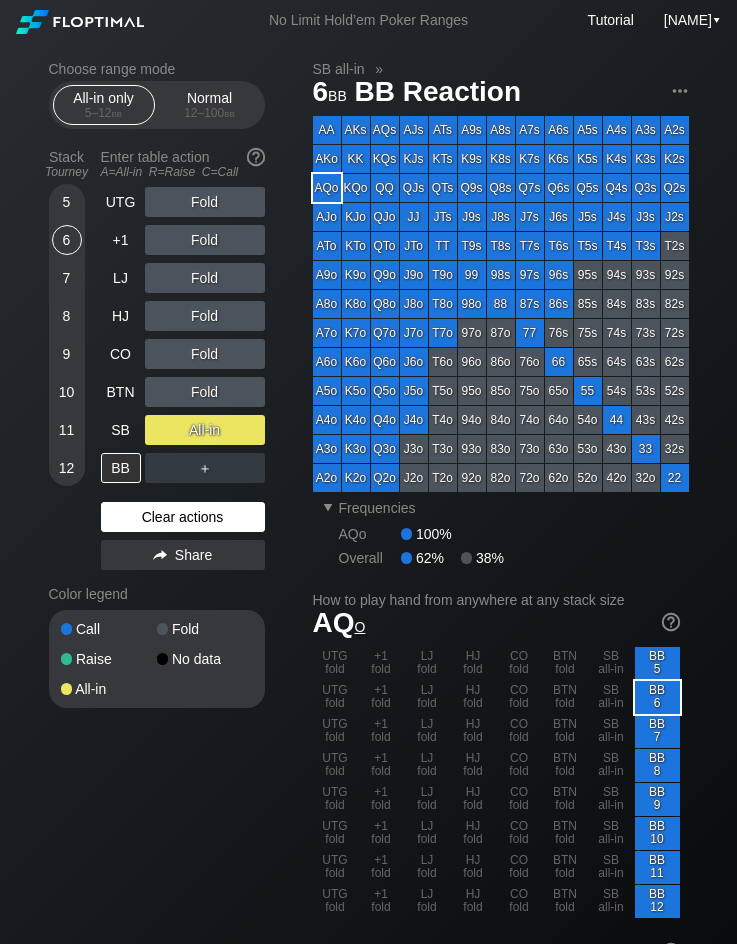 click on "Clear actions" at bounding box center (183, 517) 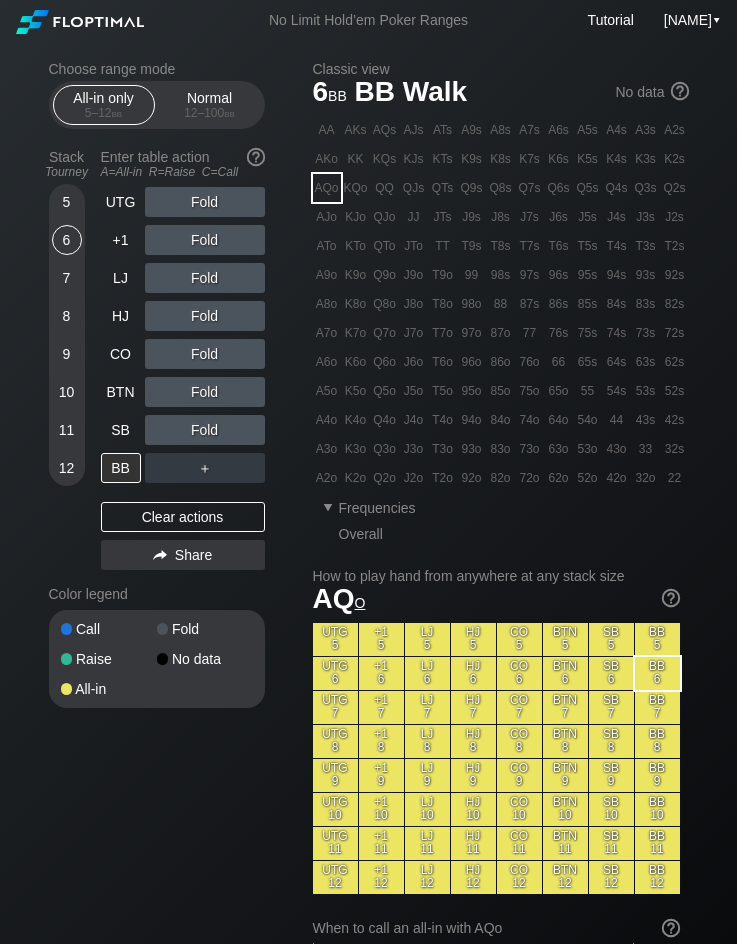 click on "All-in only 5 – 12 bb Normal 12 – 100 bb" at bounding box center [157, 105] 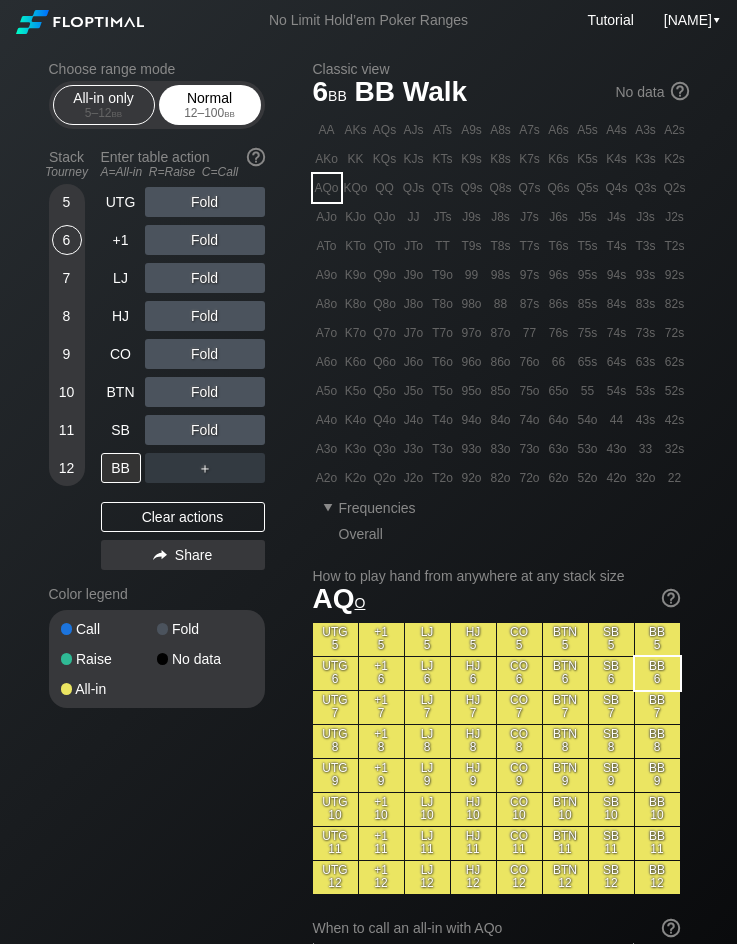 click on "bb" at bounding box center [229, 113] 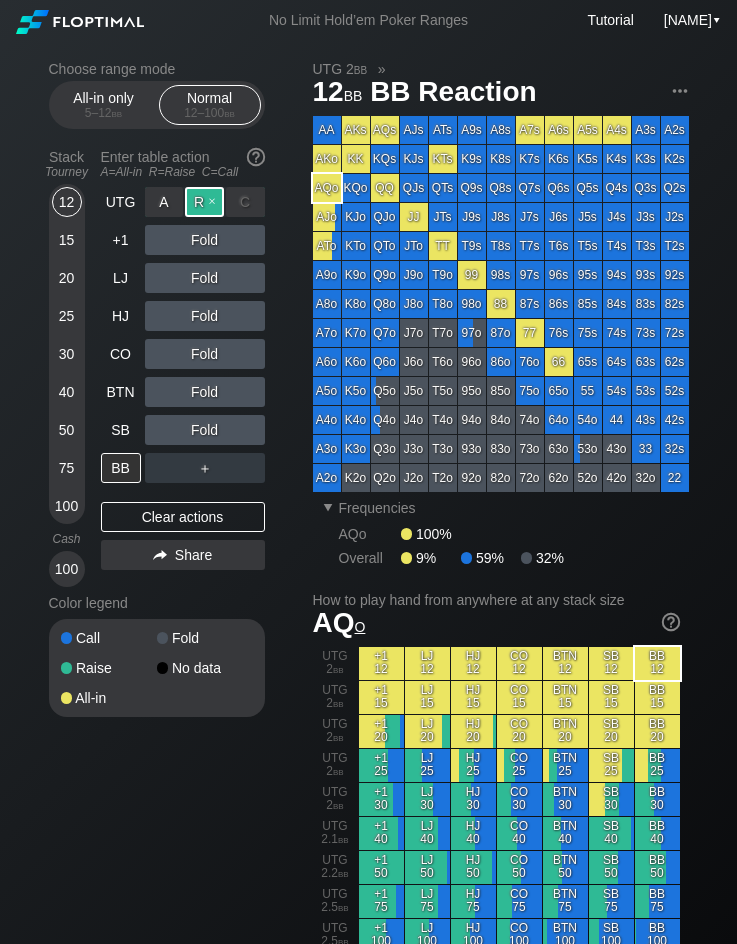click on "R ✕" at bounding box center [204, 202] 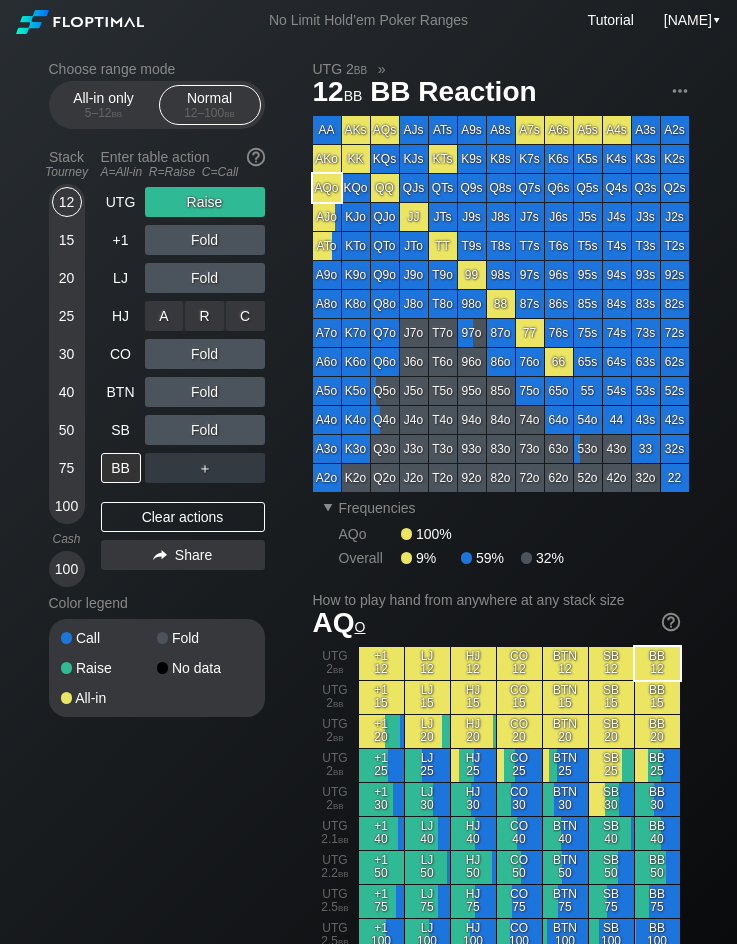 click on "C ✕" at bounding box center [245, 316] 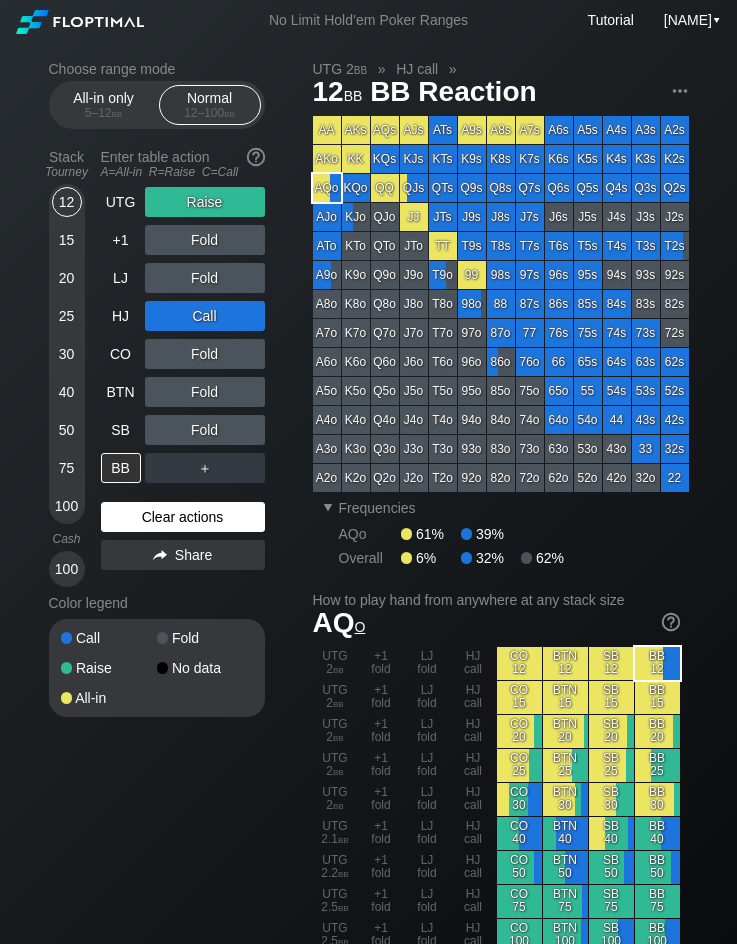 click on "Clear actions" at bounding box center [183, 517] 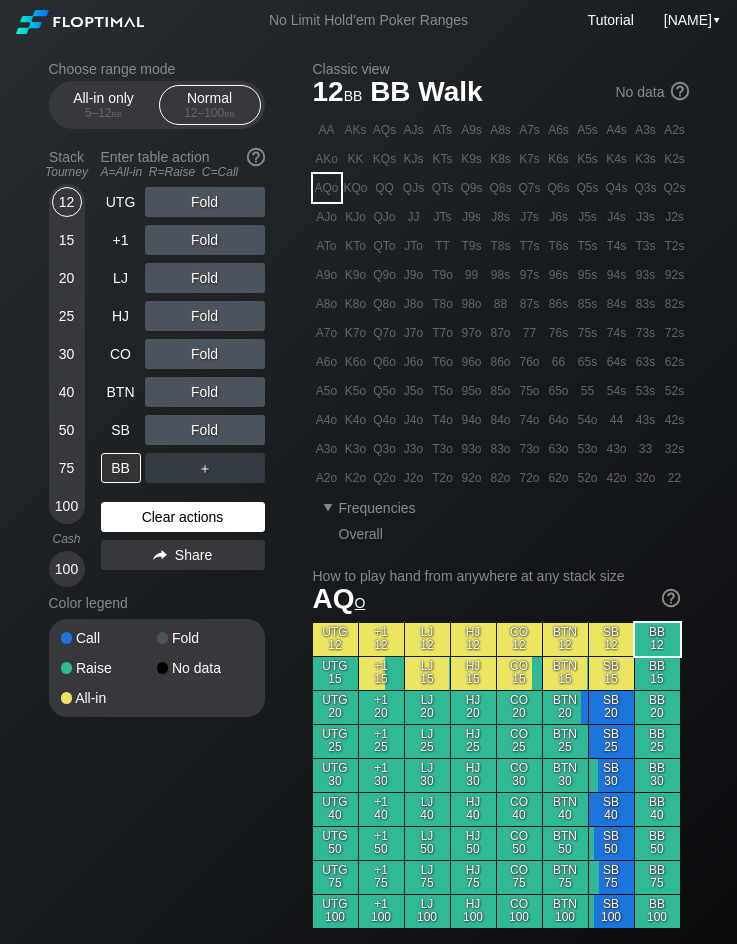 click on "Clear actions" at bounding box center [183, 517] 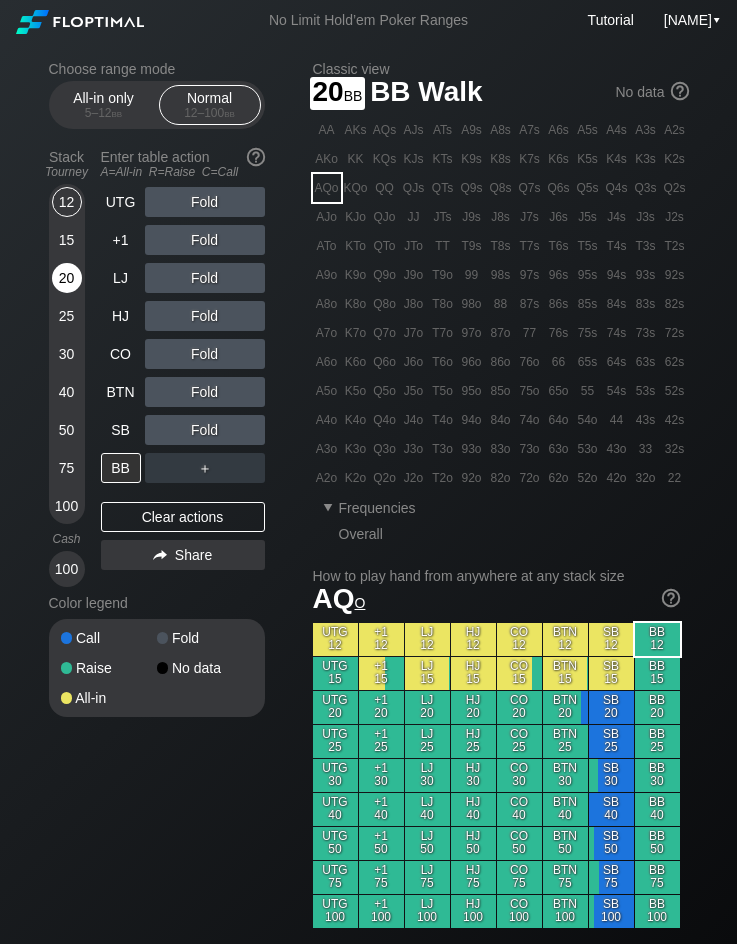 click on "20" at bounding box center (67, 278) 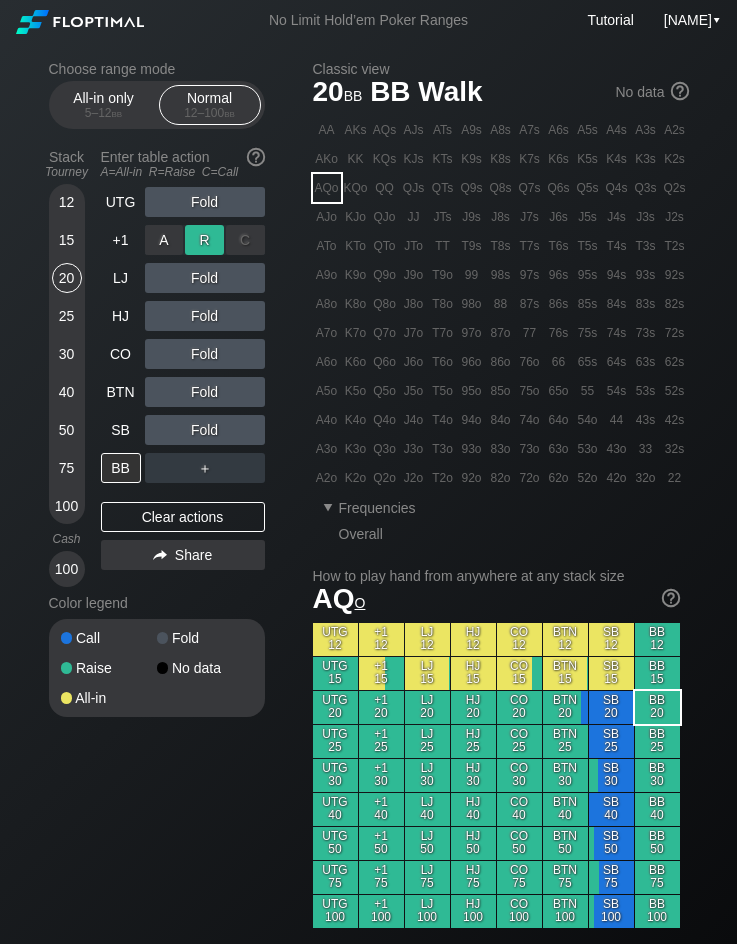 click on "R ✕" at bounding box center [204, 240] 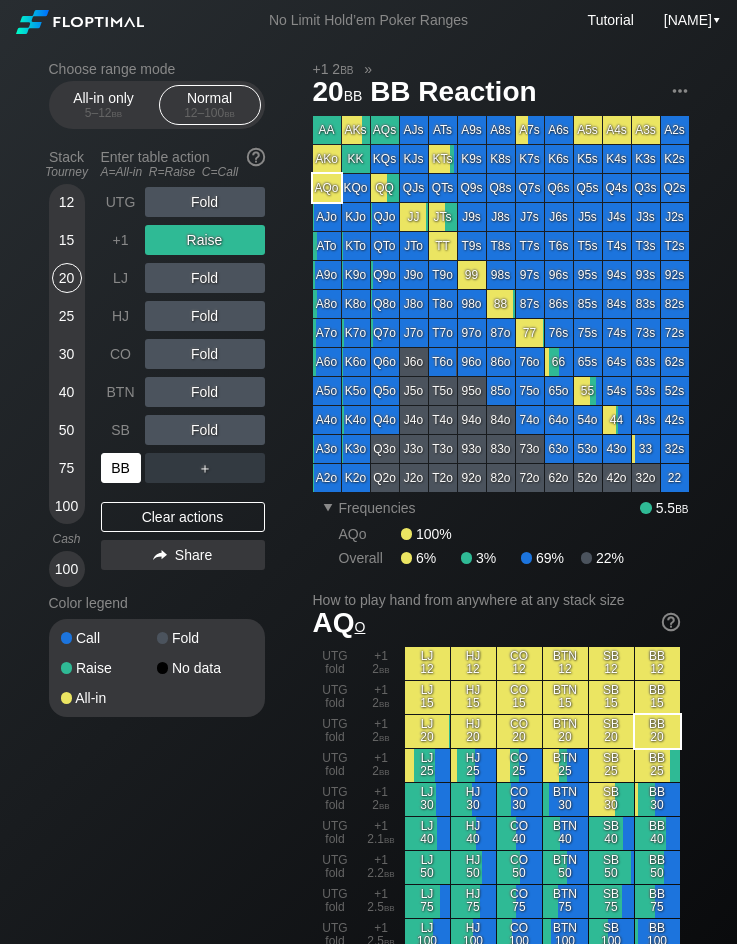 click on "BB" at bounding box center (121, 468) 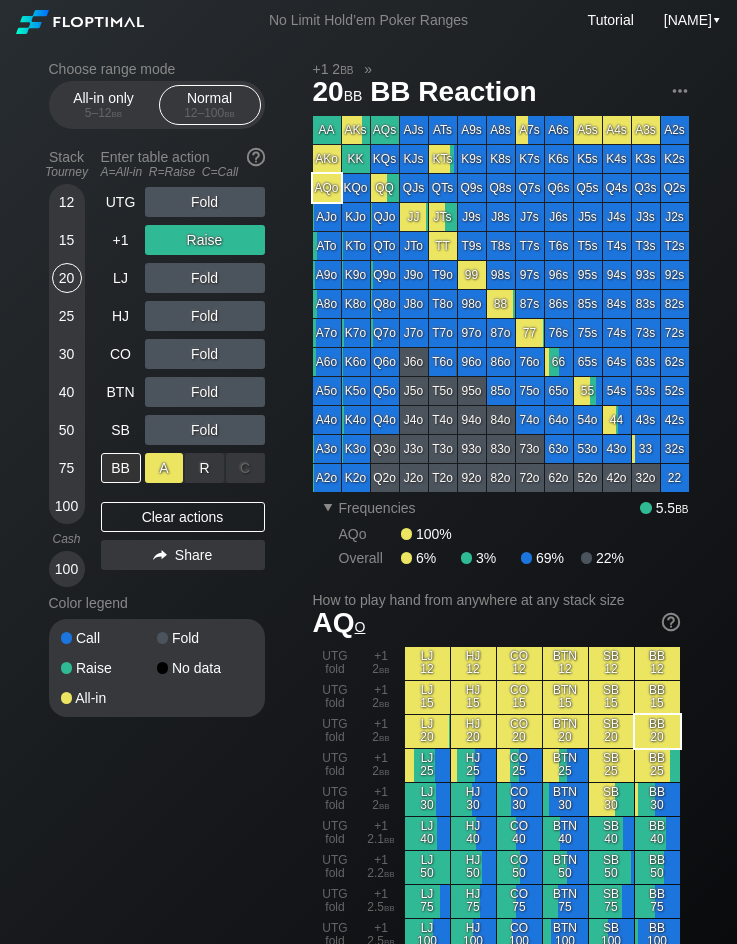 click on "A ✕" at bounding box center (164, 468) 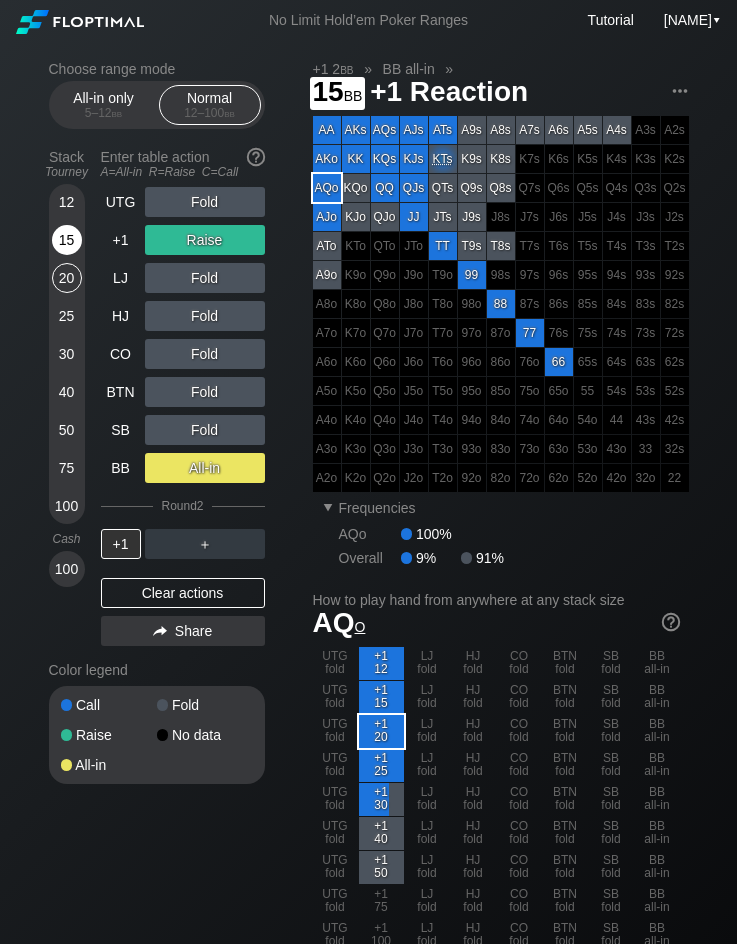 click on "15" at bounding box center (67, 244) 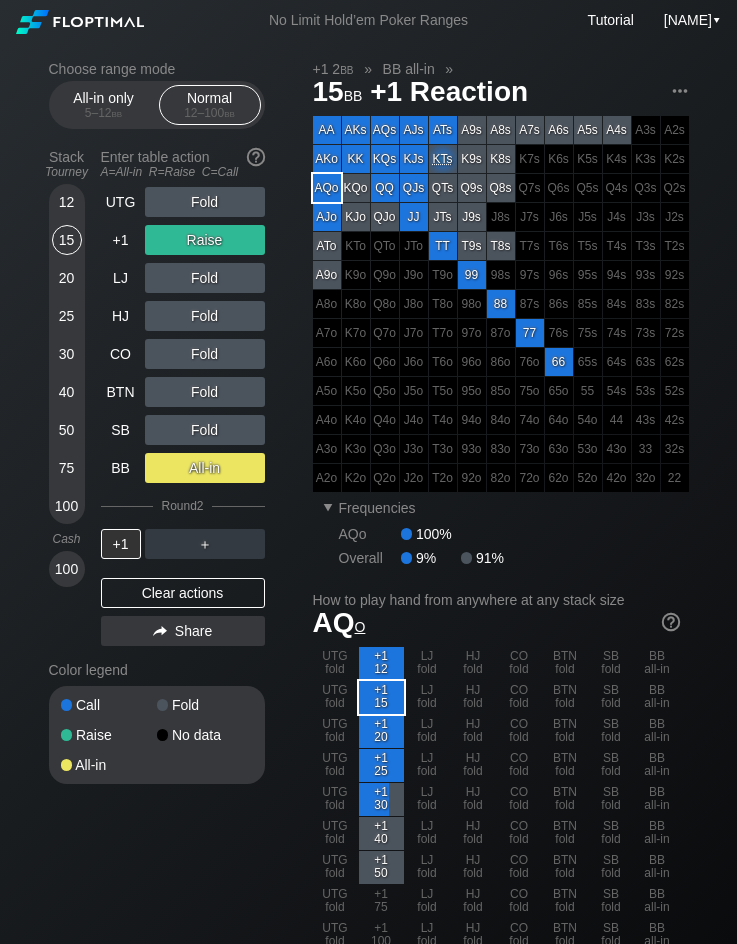 click on "Clear actions" at bounding box center [183, 593] 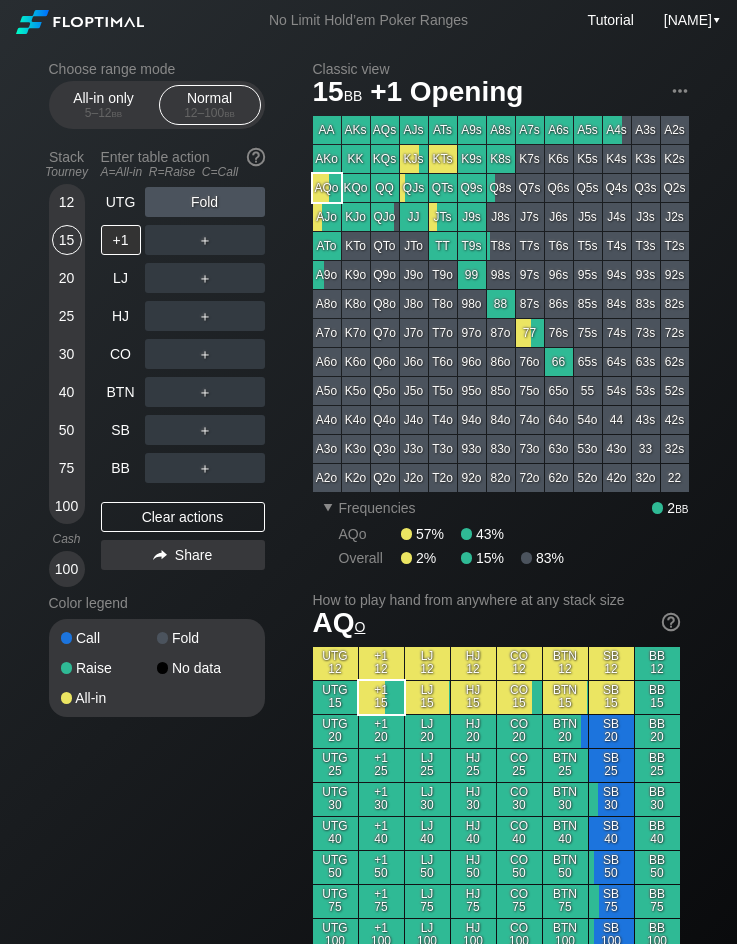 click on "Color legend" at bounding box center [157, 603] 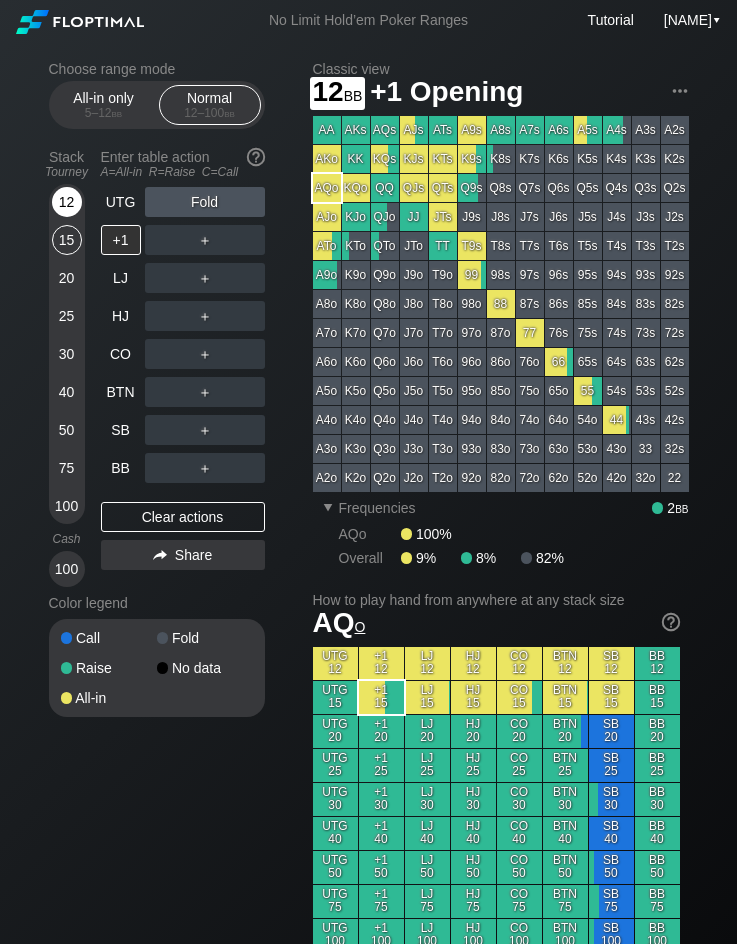 click on "12" at bounding box center (67, 202) 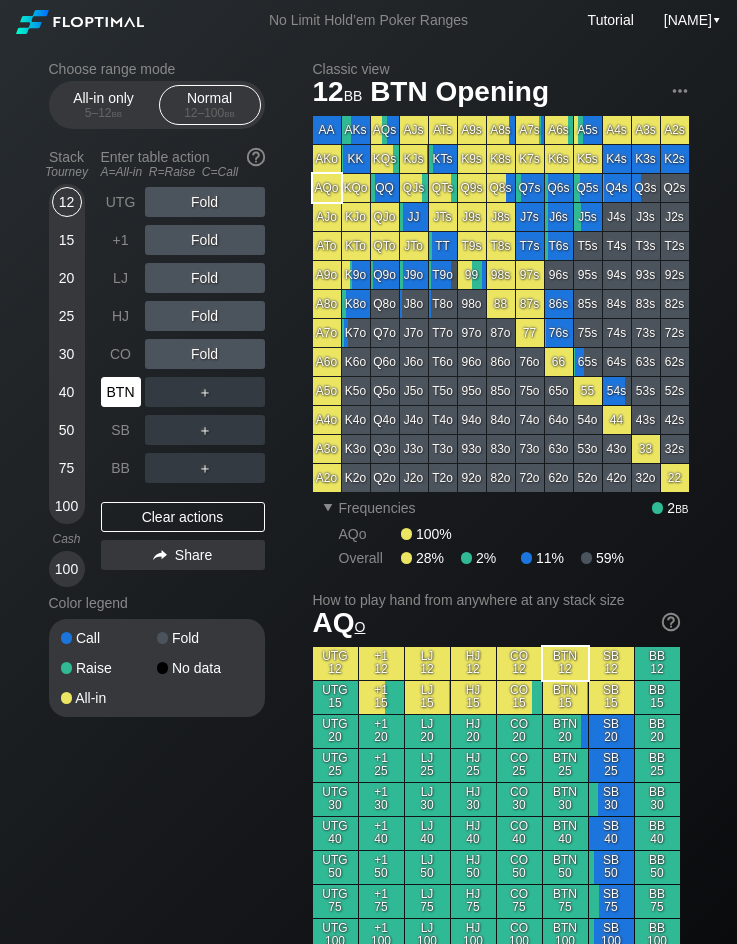 click on "BTN" at bounding box center [121, 392] 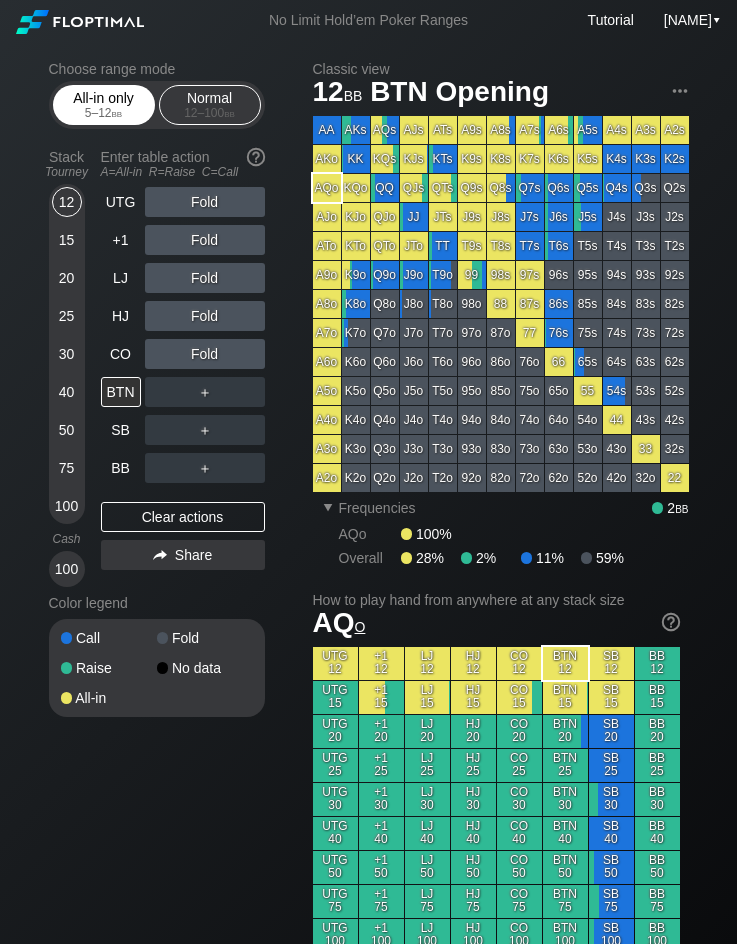 click on "All-in only 5 – 12 bb" at bounding box center (104, 105) 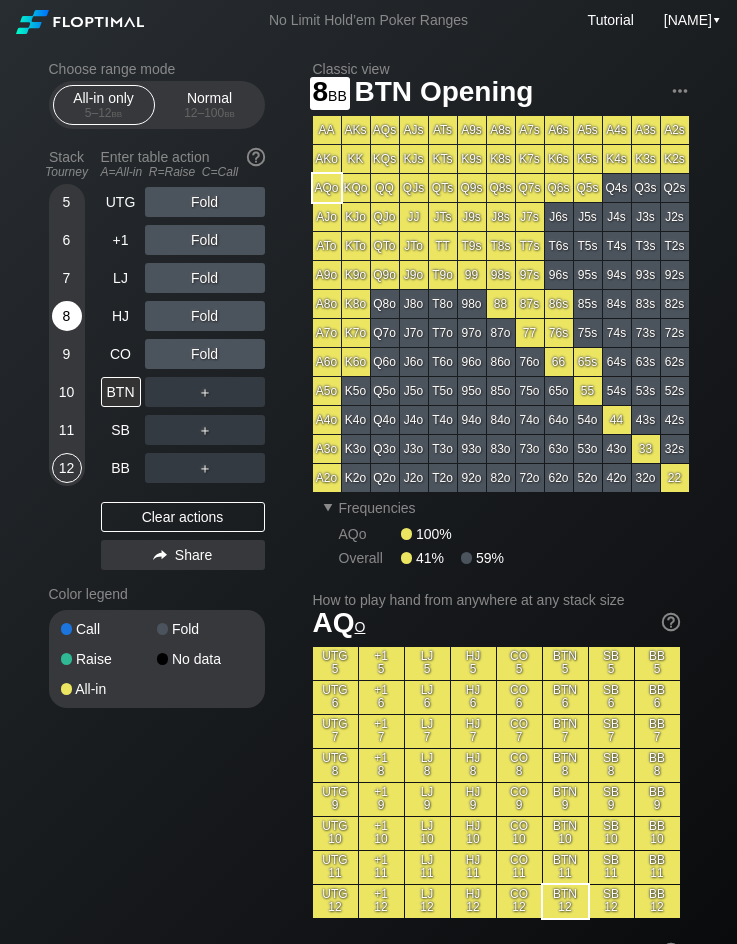 click on "8" at bounding box center (67, 316) 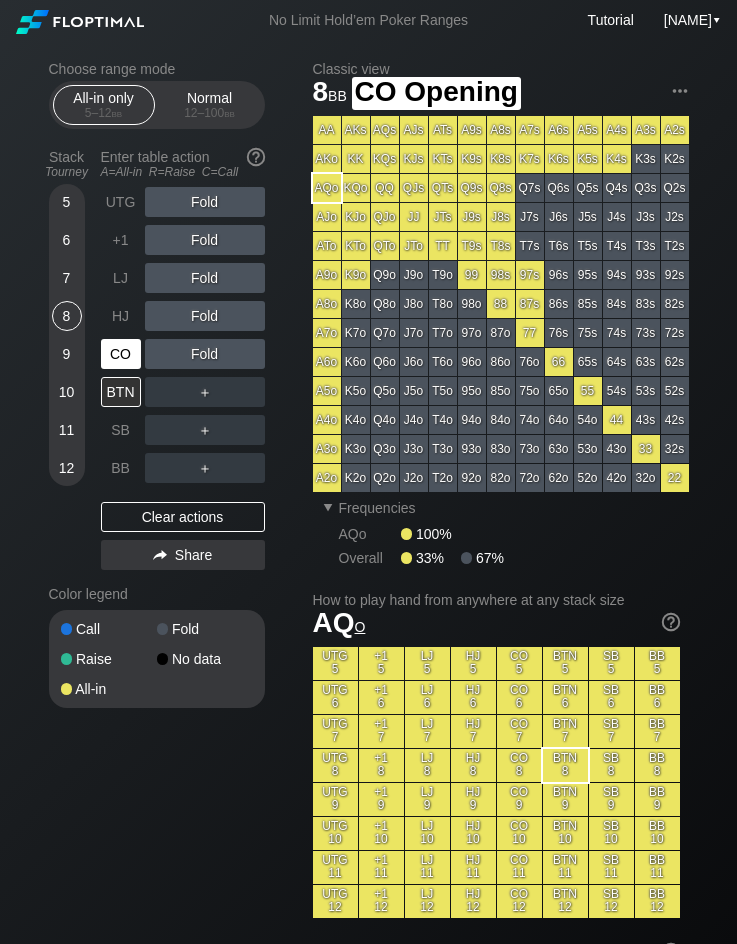 click on "CO" at bounding box center [121, 354] 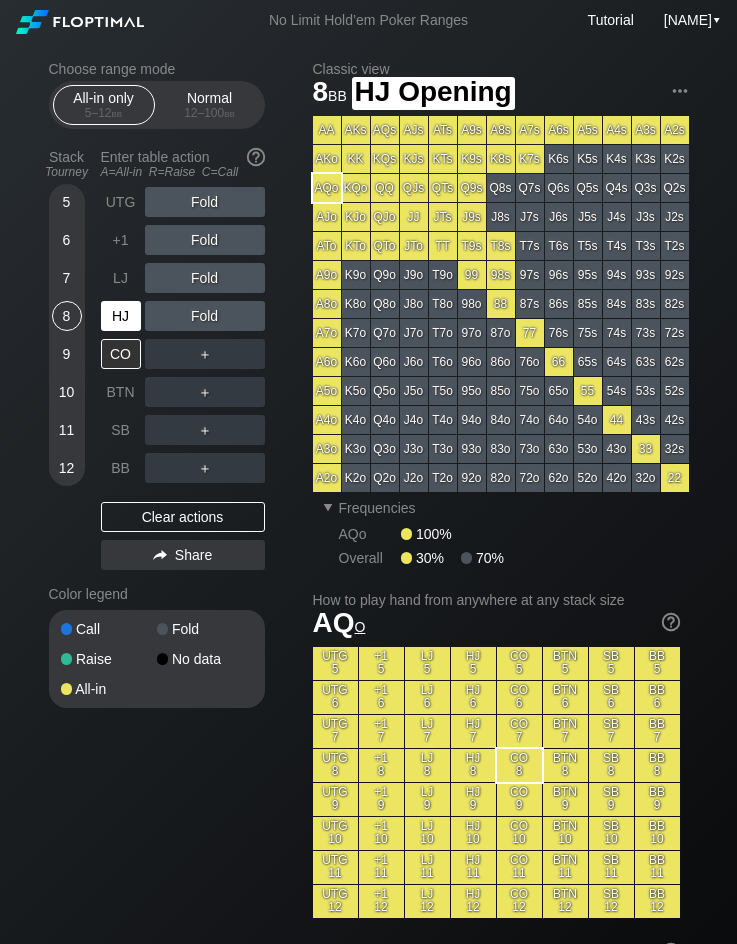 click on "HJ" at bounding box center (121, 316) 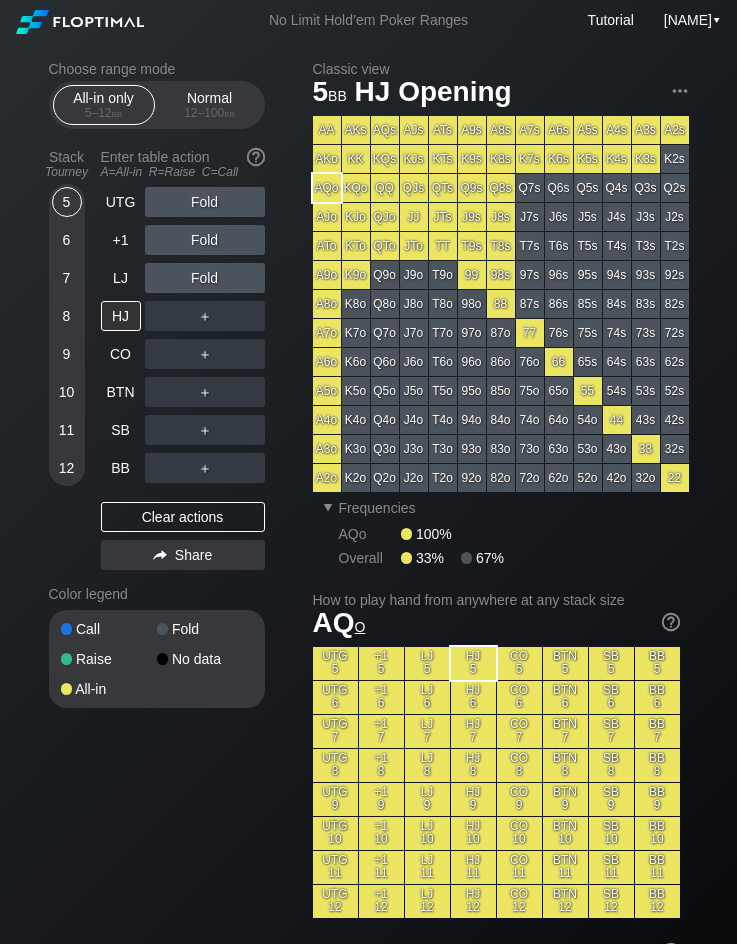 drag, startPoint x: 53, startPoint y: 205, endPoint x: 99, endPoint y: 200, distance: 46.270943 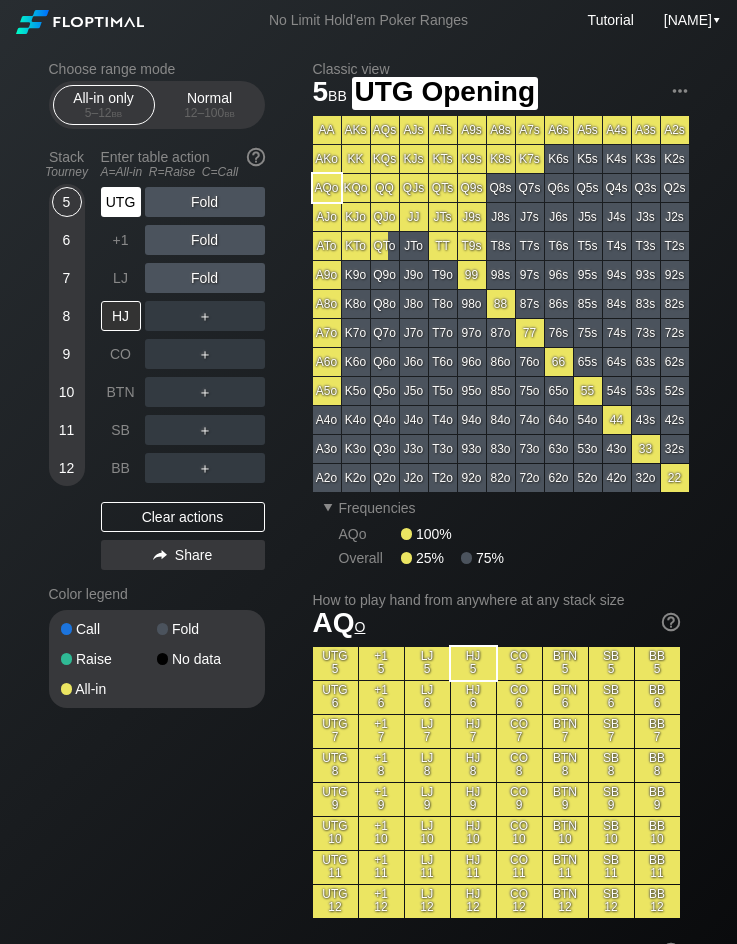 click on "UTG" at bounding box center (121, 202) 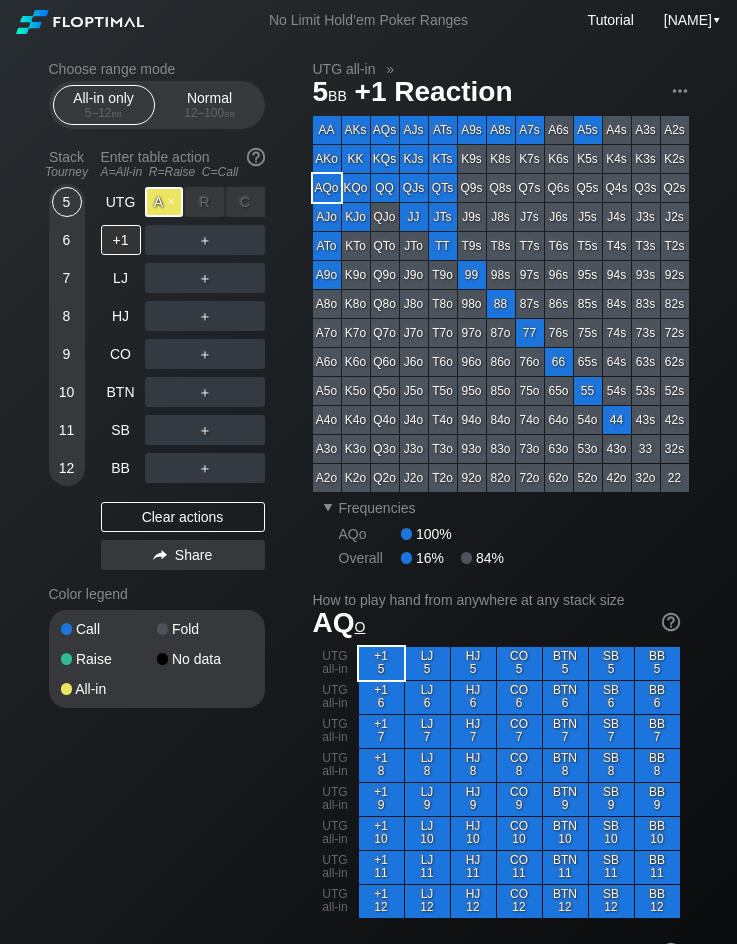 drag, startPoint x: 153, startPoint y: 206, endPoint x: 147, endPoint y: 314, distance: 108.16654 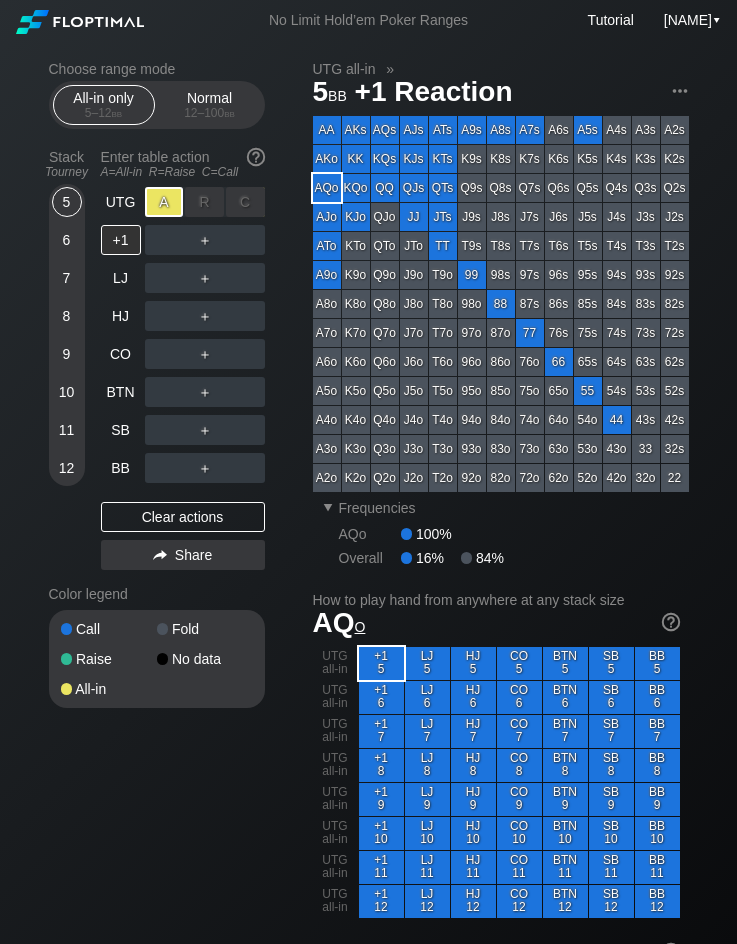 click on "A ✕" at bounding box center [164, 202] 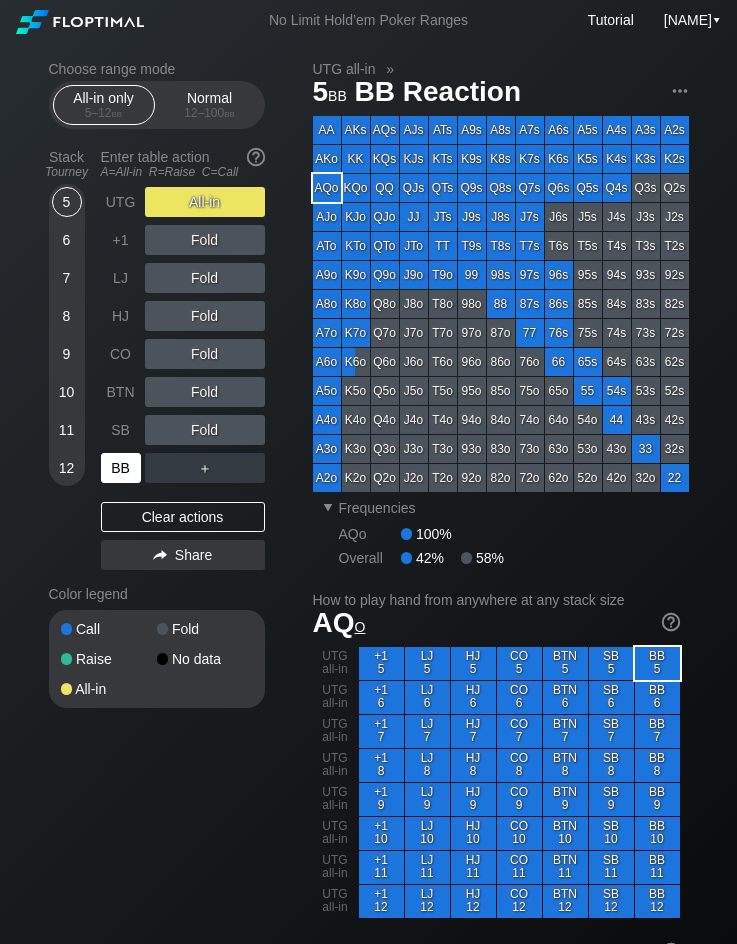click on "BB" at bounding box center (121, 468) 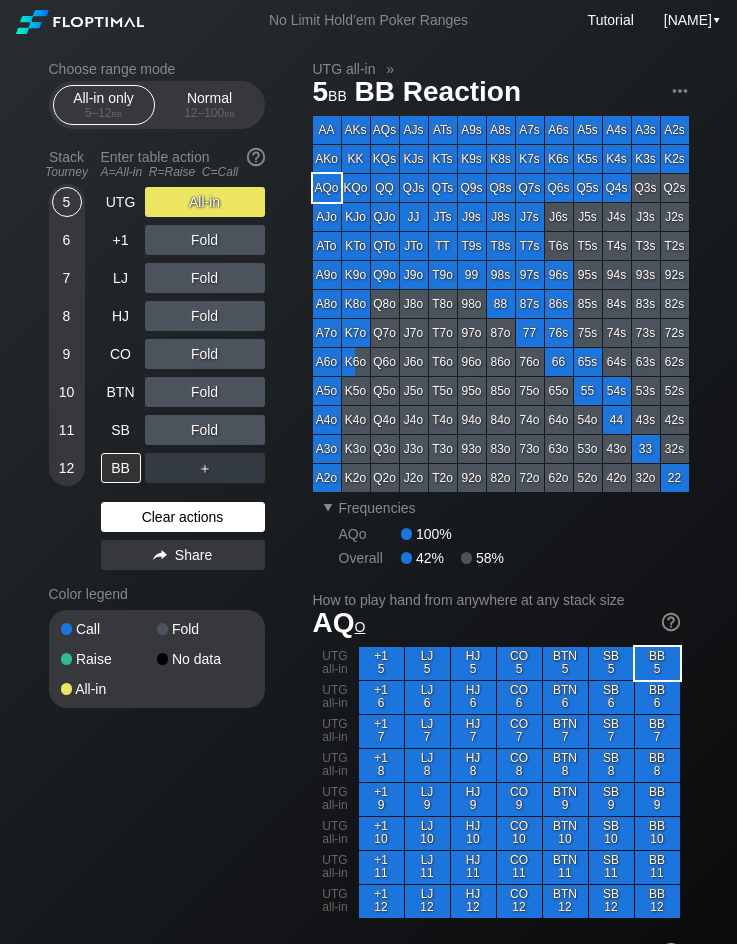 click on "Clear actions" at bounding box center [183, 517] 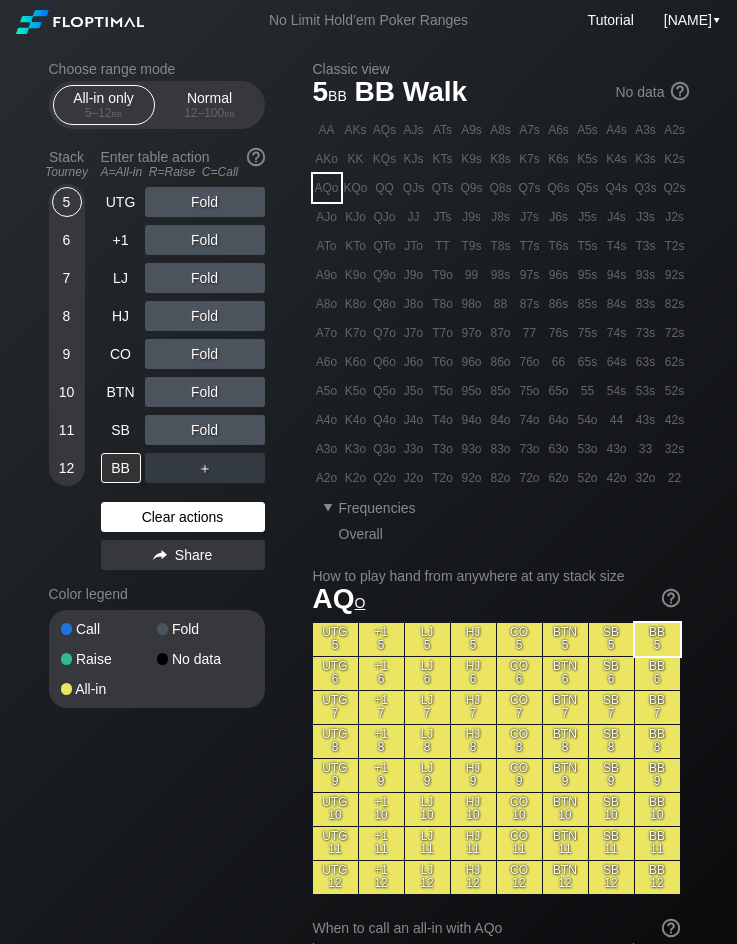 click on "Clear actions" at bounding box center [183, 517] 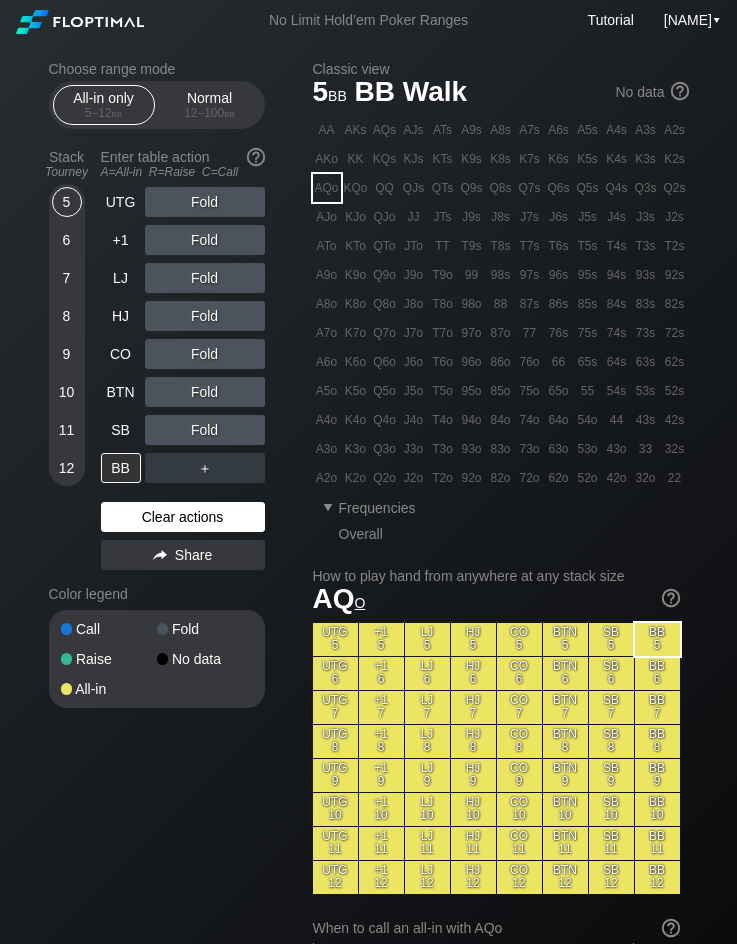 click on "Clear actions" at bounding box center [183, 517] 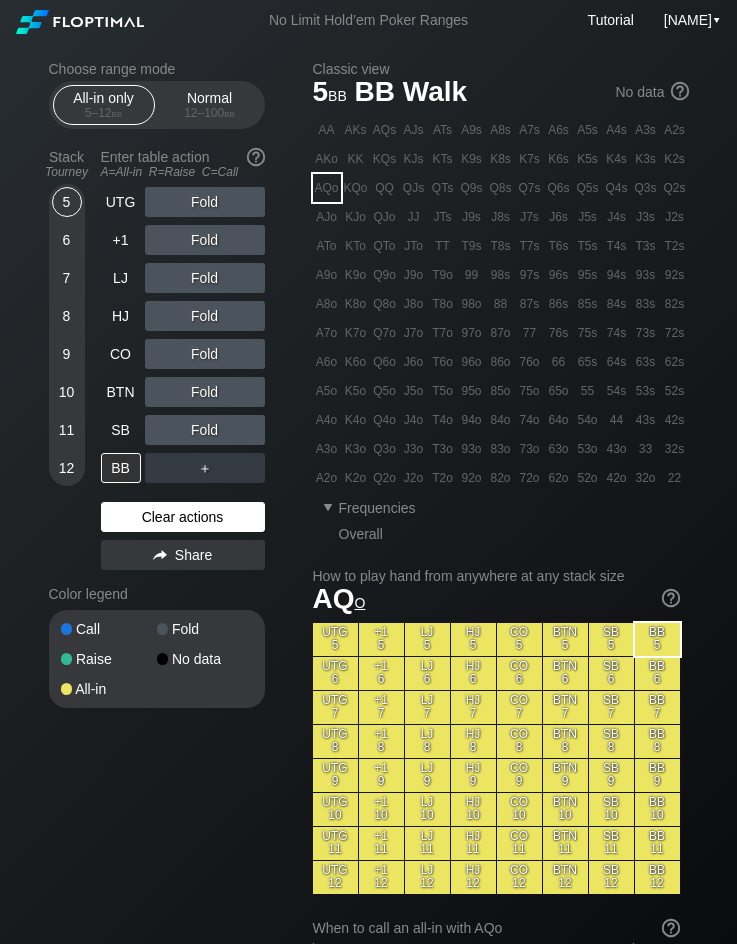 click on "Clear actions" at bounding box center [183, 517] 